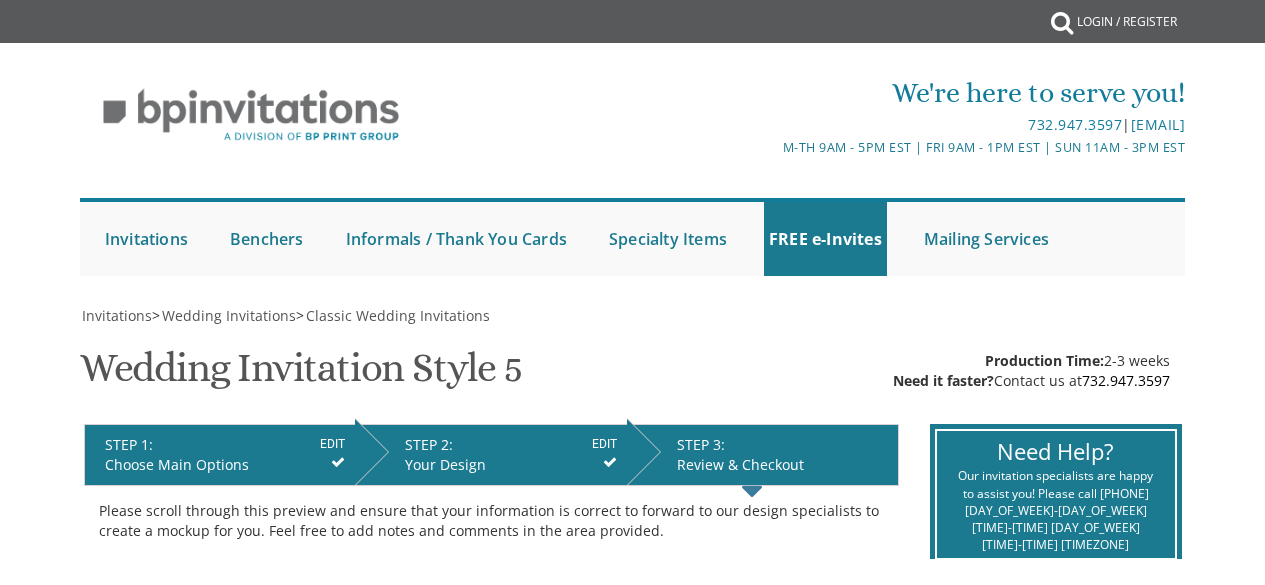scroll, scrollTop: 0, scrollLeft: 0, axis: both 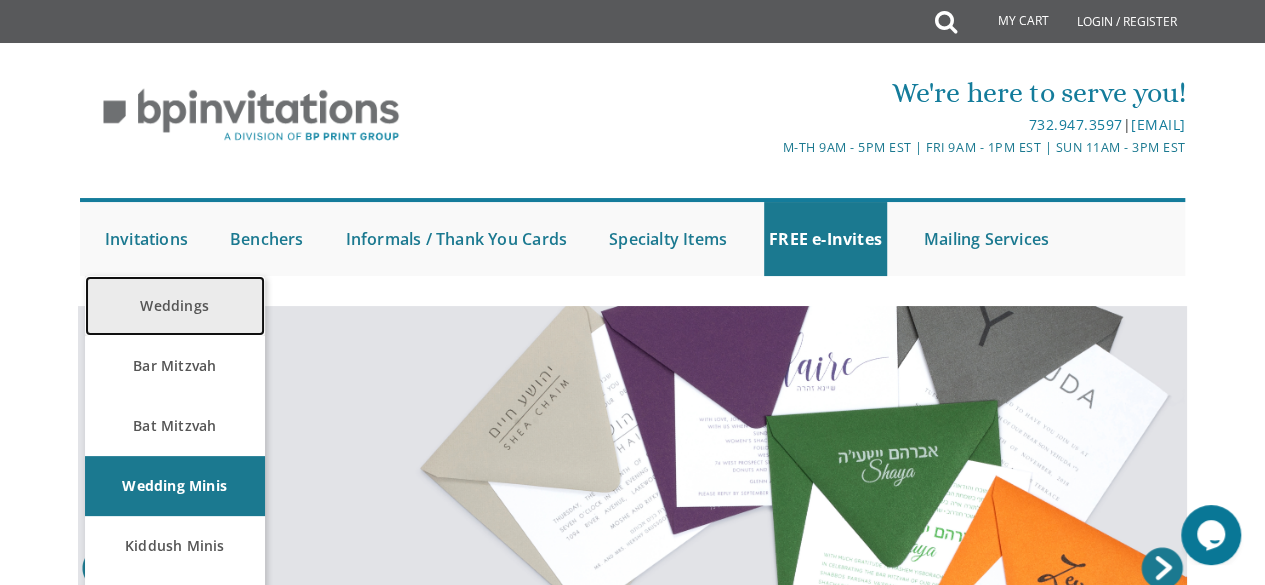 click on "Weddings" at bounding box center (175, 306) 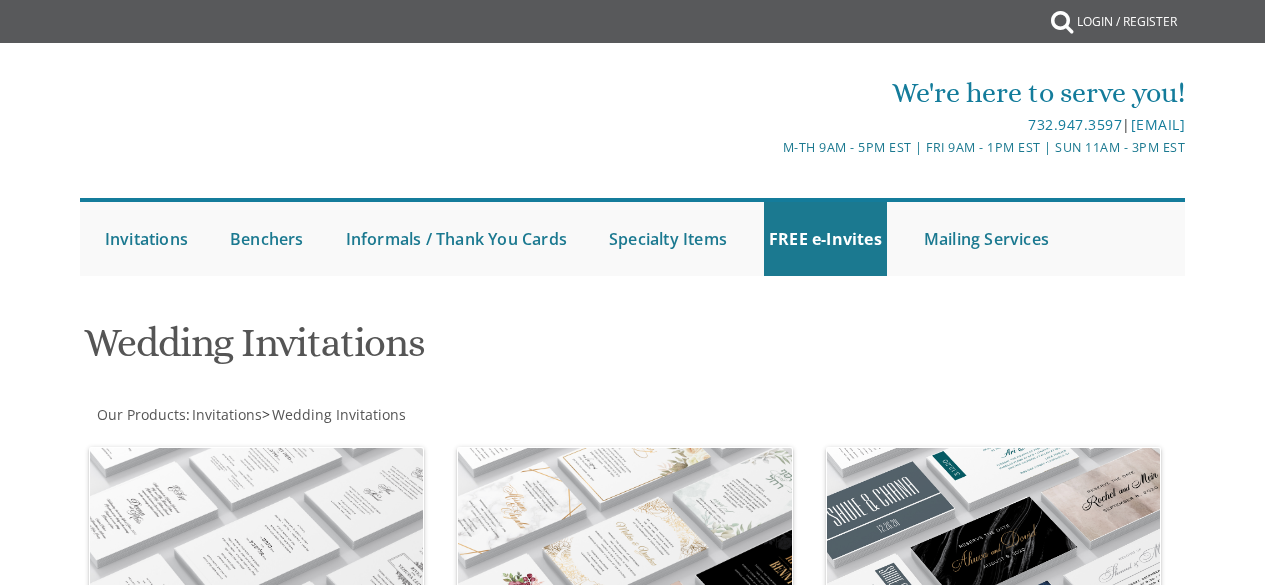 scroll, scrollTop: 0, scrollLeft: 0, axis: both 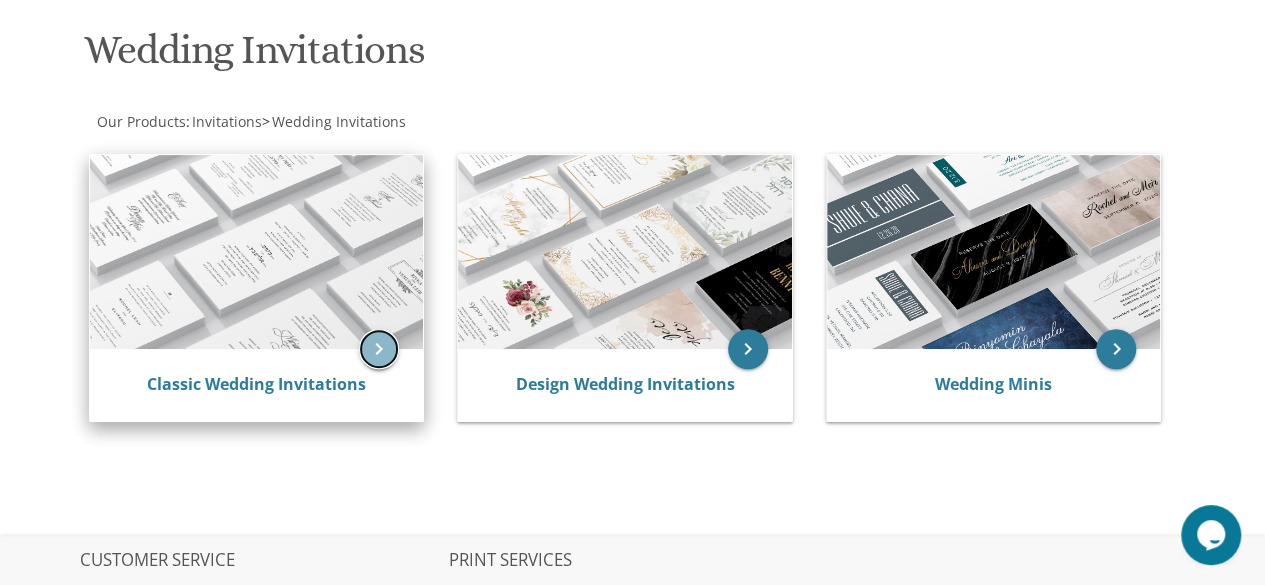 click on "keyboard_arrow_right" at bounding box center (379, 349) 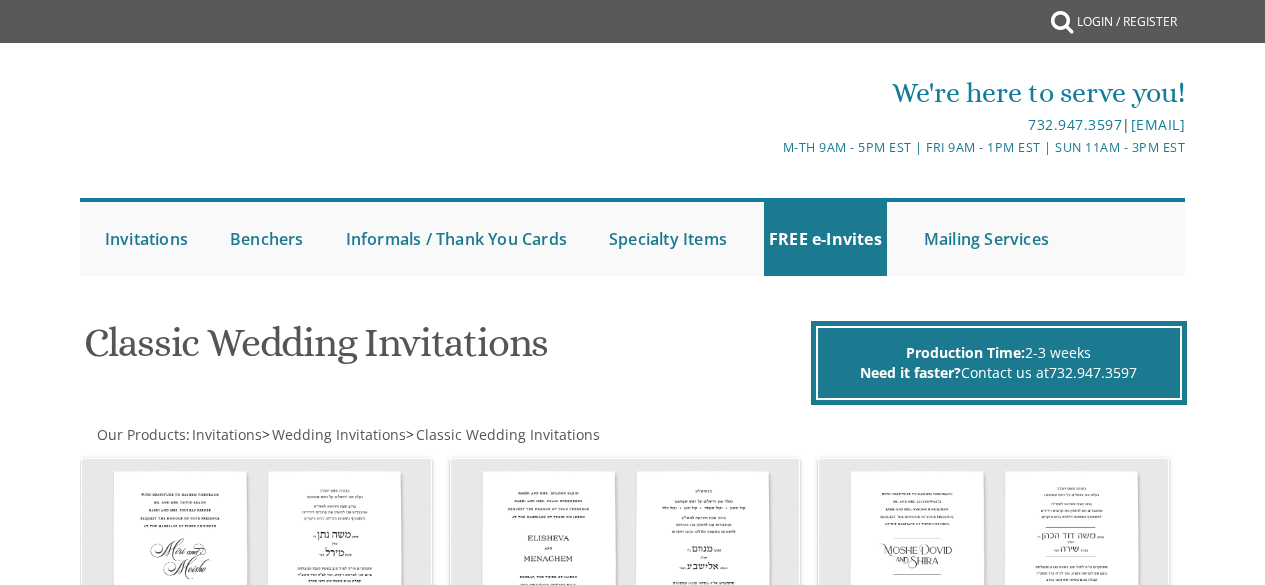 scroll, scrollTop: 0, scrollLeft: 0, axis: both 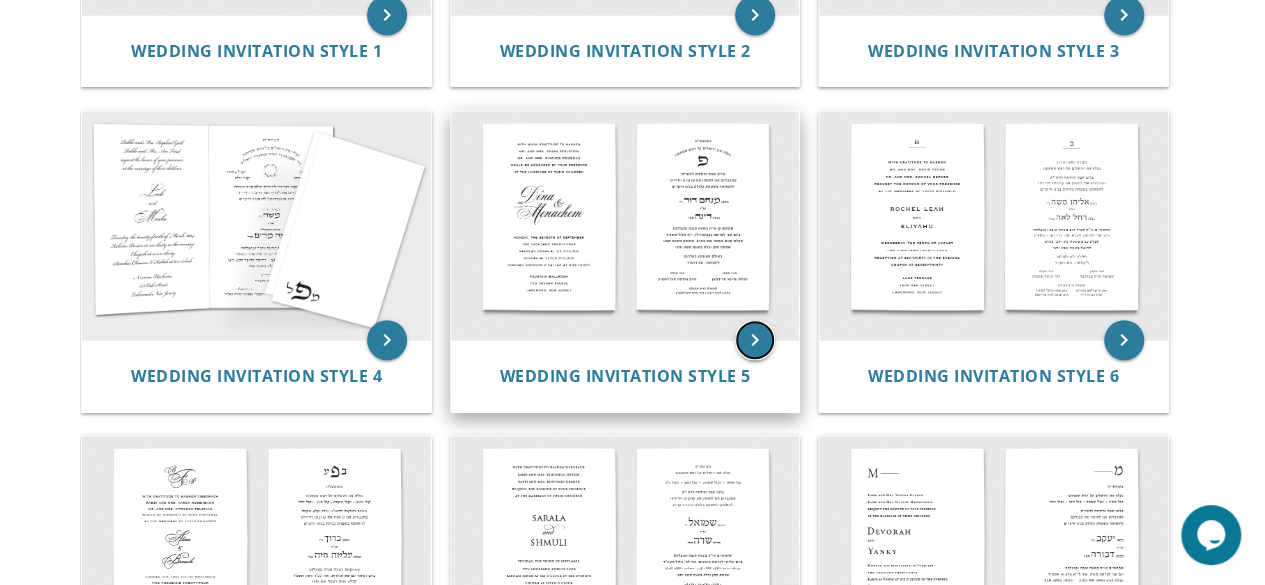 click on "keyboard_arrow_right" at bounding box center (755, 340) 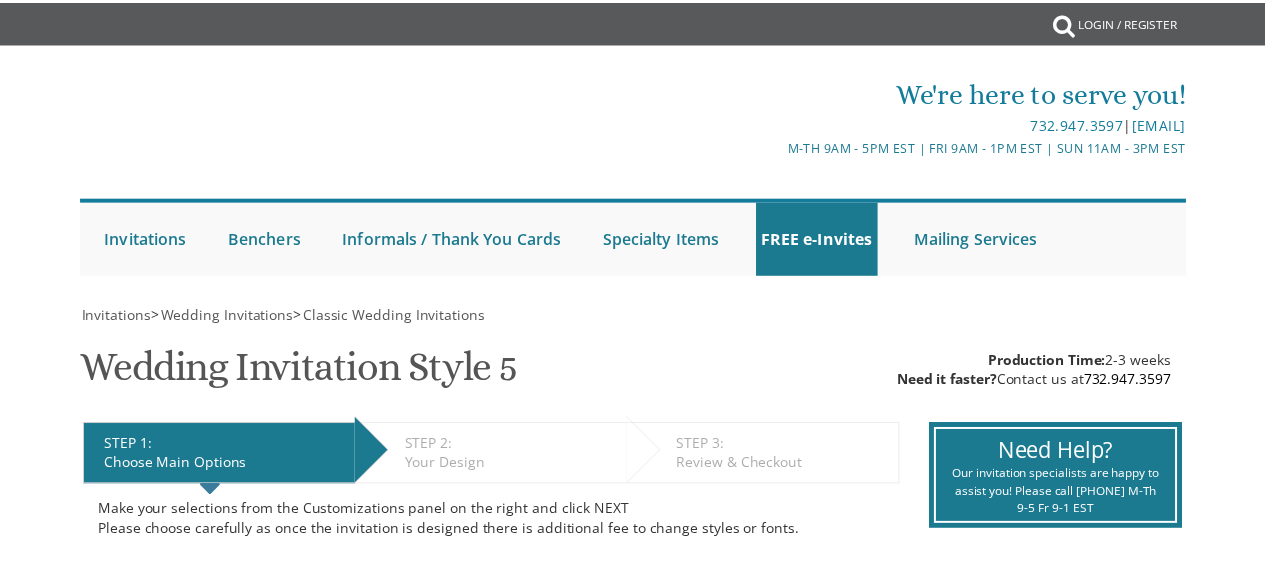 scroll, scrollTop: 0, scrollLeft: 0, axis: both 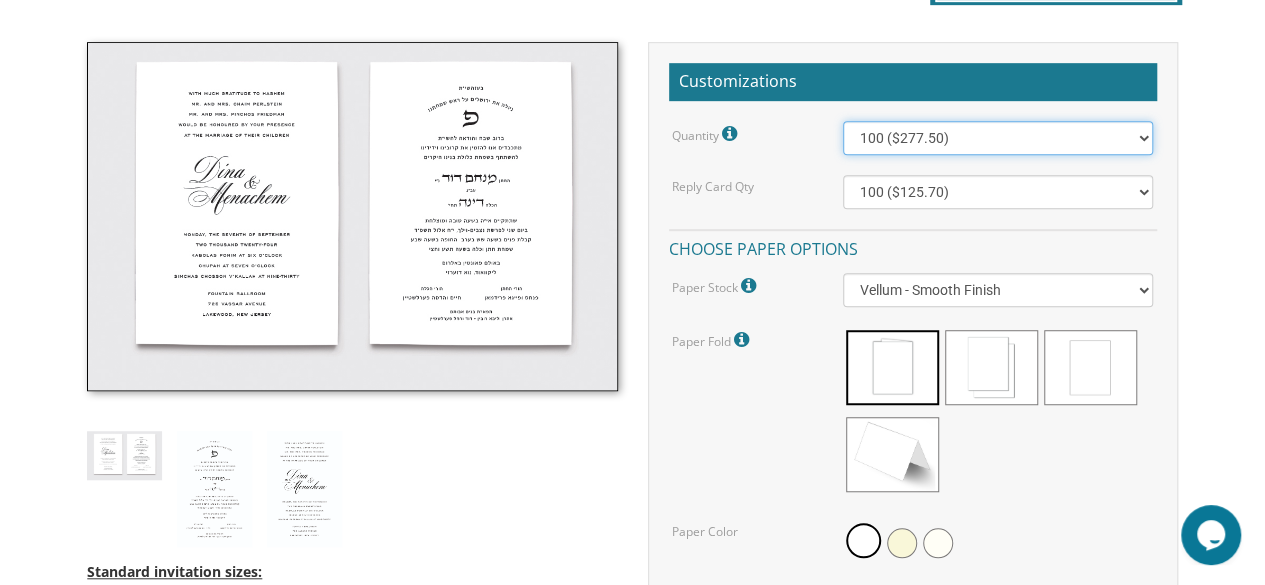 click on "100 ($277.50) 200 ($330.45) 300 ($380.65) 400 ($432.70) 500 ($482.10) 600 ($534.10) 700 ($583.65) 800 ($635.30) 900 ($684.60) 1000 ($733.55) 1100 ($785.50) 1200 ($833.05) 1300 ($884.60) 1400 ($934.05) 1500 ($983.75) 1600 ($1,033.10) 1700 ($1,082.75) 1800 ($1,132.20) 1900 ($1,183.75) 2000 ($1,230.95)" at bounding box center (998, 138) 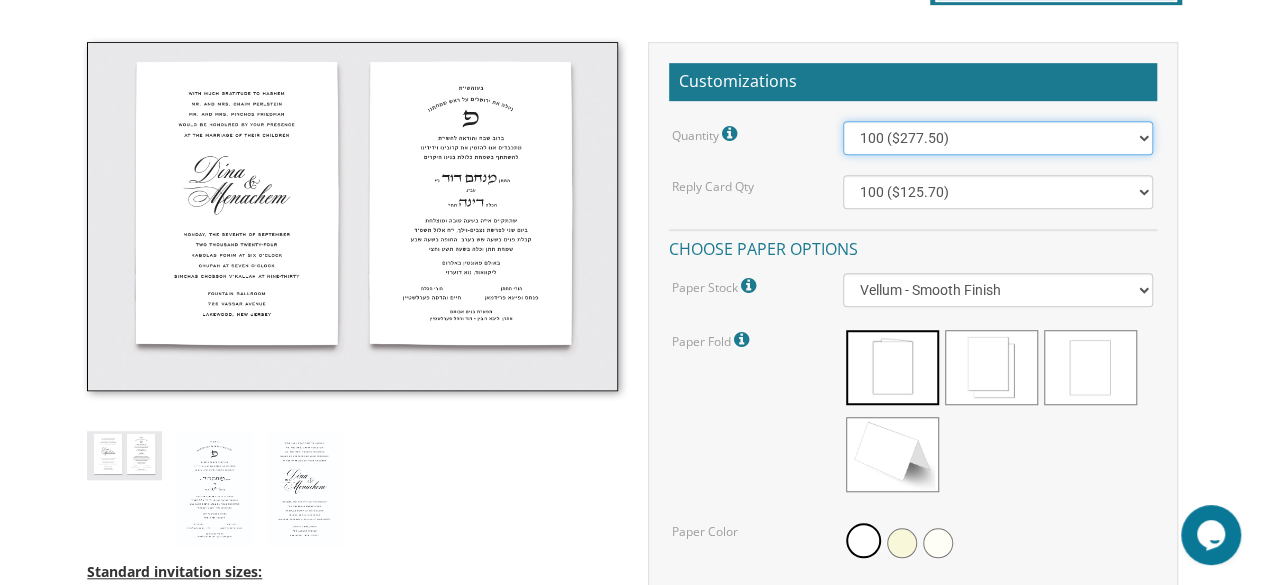 select on "500" 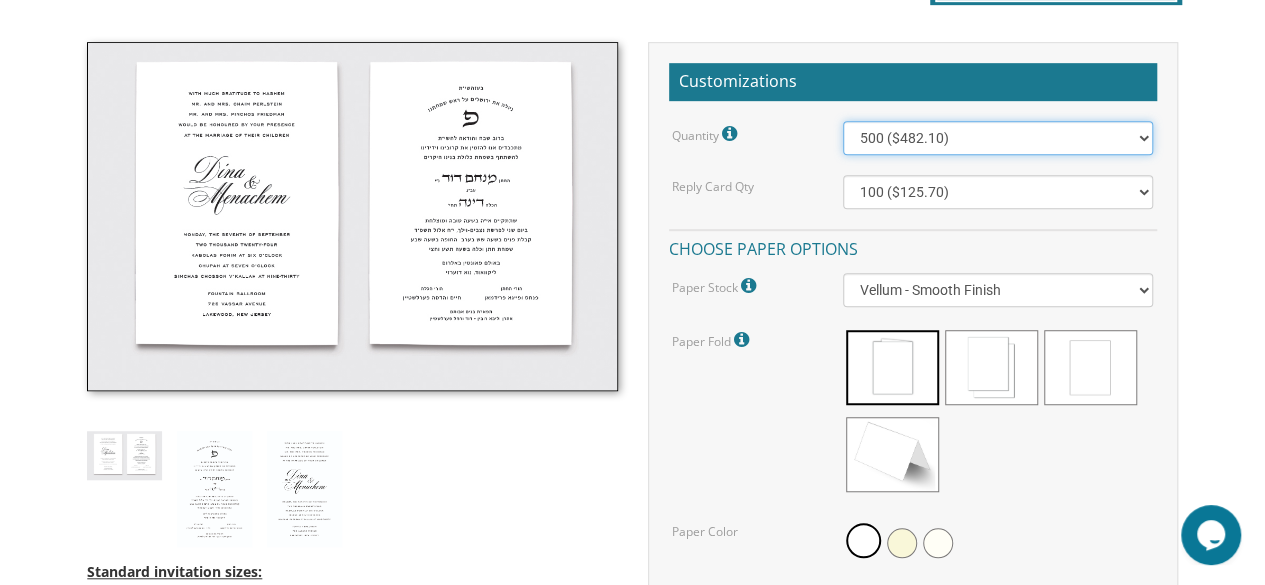 click on "100 ($277.50) 200 ($330.45) 300 ($380.65) 400 ($432.70) 500 ($482.10) 600 ($534.10) 700 ($583.65) 800 ($635.30) 900 ($684.60) 1000 ($733.55) 1100 ($785.50) 1200 ($833.05) 1300 ($884.60) 1400 ($934.05) 1500 ($983.75) 1600 ($1,033.10) 1700 ($1,082.75) 1800 ($1,132.20) 1900 ($1,183.75) 2000 ($1,230.95)" at bounding box center (998, 138) 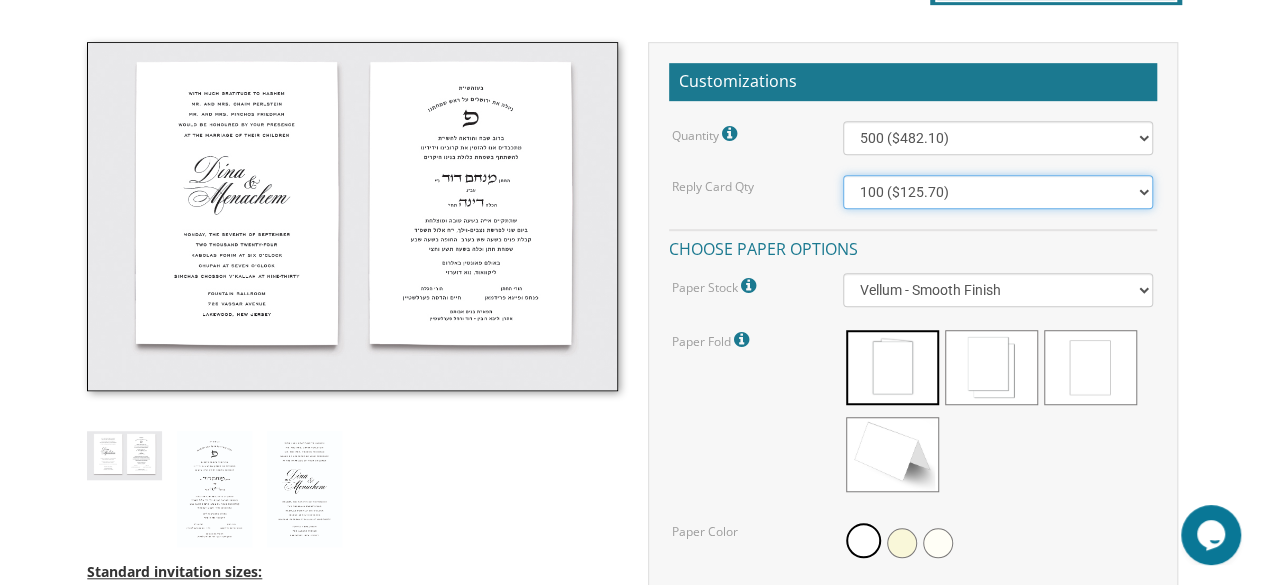 click on "100 ($125.70) 200 ($150.60) 300 ($177.95) 400 ($270.70) 500 ($225.30) 600 ($249.85) 700 ($272.35) 800 ($299.20) 900 ($323.55) 1000 ($345.80) 1100 ($370.35) 1200 ($392.90) 1300 ($419.70) 1400 ($444.00) 1500 ($466.35) 1600 ($488.75) 1700 ($517.45) 1800 ($539.60) 1900 ($561.95) 2000 ($586.05)" at bounding box center [998, 192] 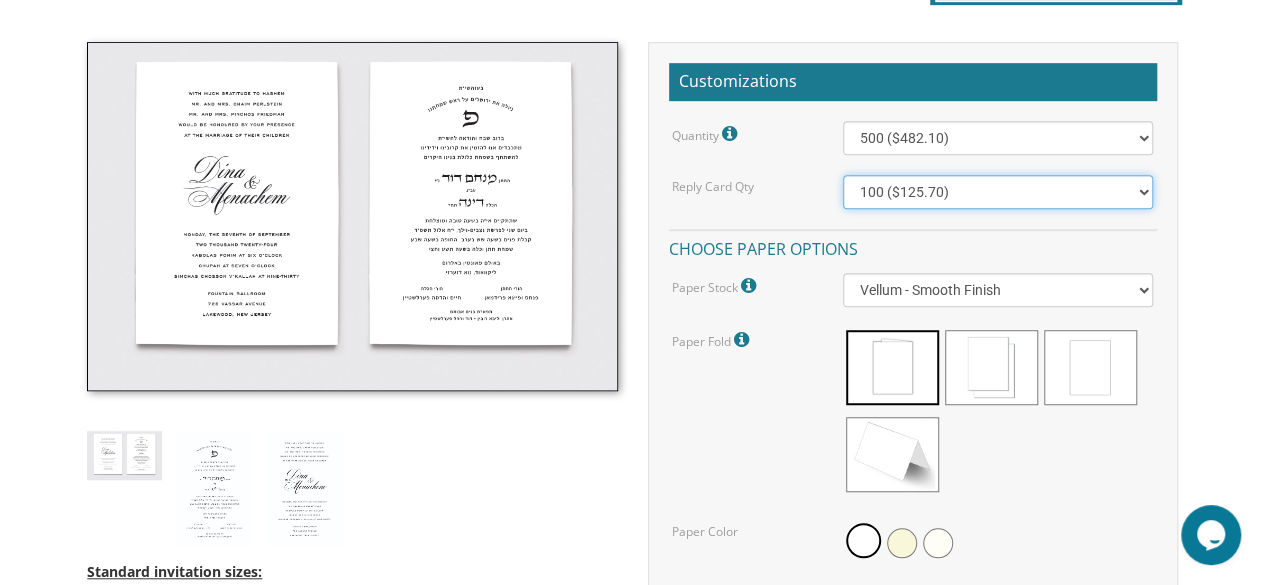 select on "500" 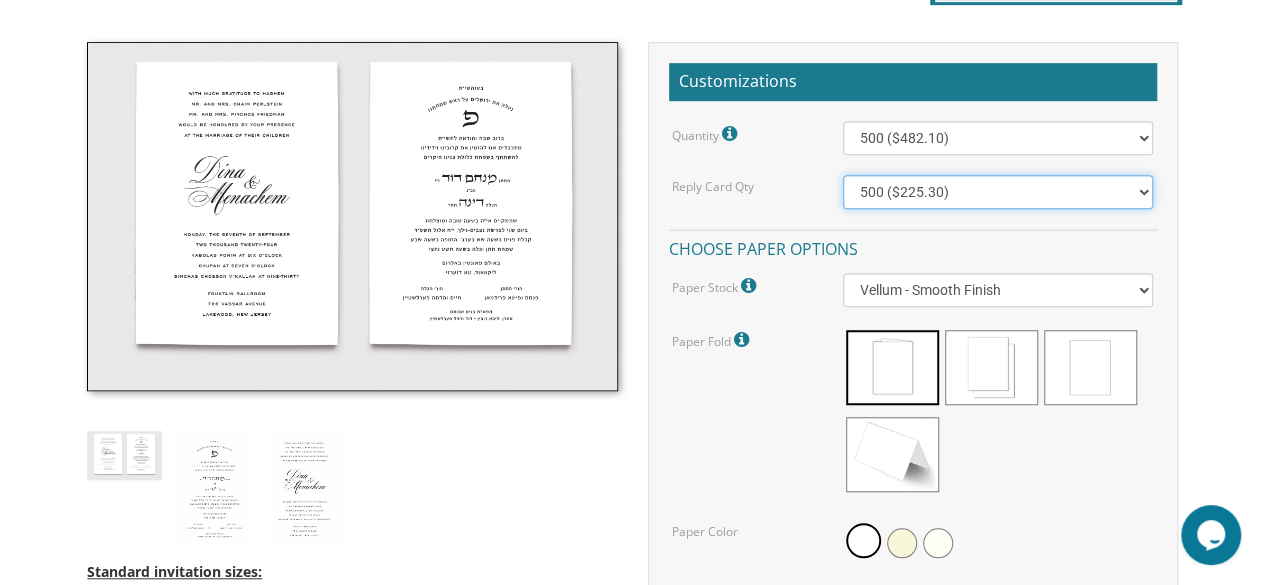 click on "100 ($125.70) 200 ($150.60) 300 ($177.95) 400 ($270.70) 500 ($225.30) 600 ($249.85) 700 ($272.35) 800 ($299.20) 900 ($323.55) 1000 ($345.80) 1100 ($370.35) 1200 ($392.90) 1300 ($419.70) 1400 ($444.00) 1500 ($466.35) 1600 ($488.75) 1700 ($517.45) 1800 ($539.60) 1900 ($561.95) 2000 ($586.05)" at bounding box center (998, 192) 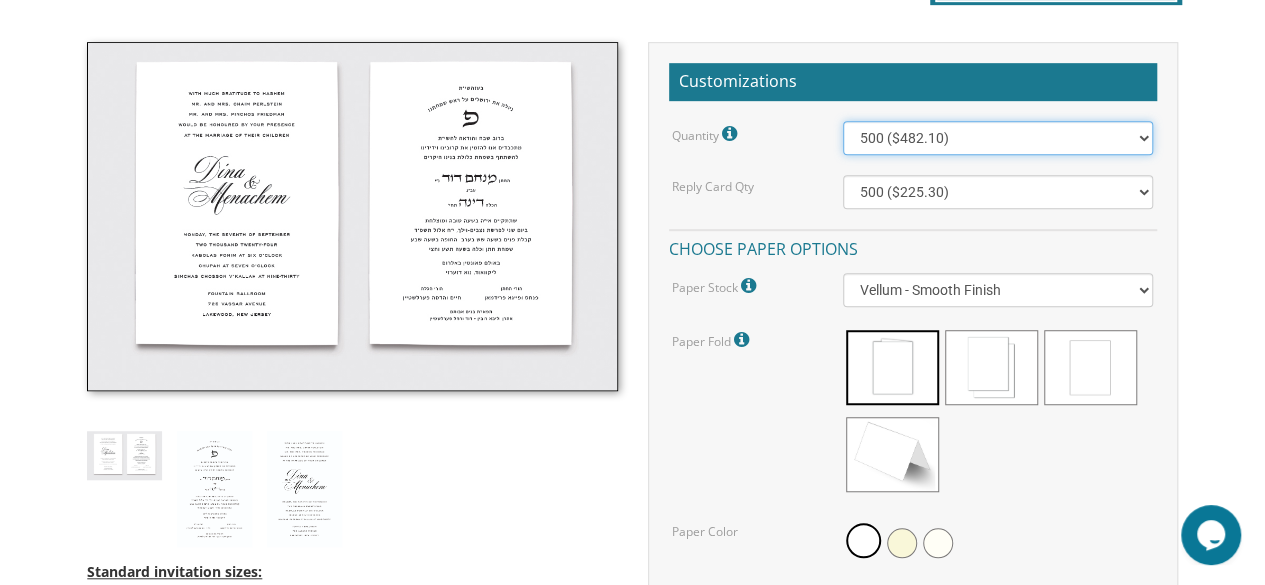 click on "100 ($277.50) 200 ($330.45) 300 ($380.65) 400 ($432.70) 500 ($482.10) 600 ($534.10) 700 ($583.65) 800 ($635.30) 900 ($684.60) 1000 ($733.55) 1100 ($785.50) 1200 ($833.05) 1300 ($884.60) 1400 ($934.05) 1500 ($983.75) 1600 ($1,033.10) 1700 ($1,082.75) 1800 ($1,132.20) 1900 ($1,183.75) 2000 ($1,230.95)" at bounding box center (998, 138) 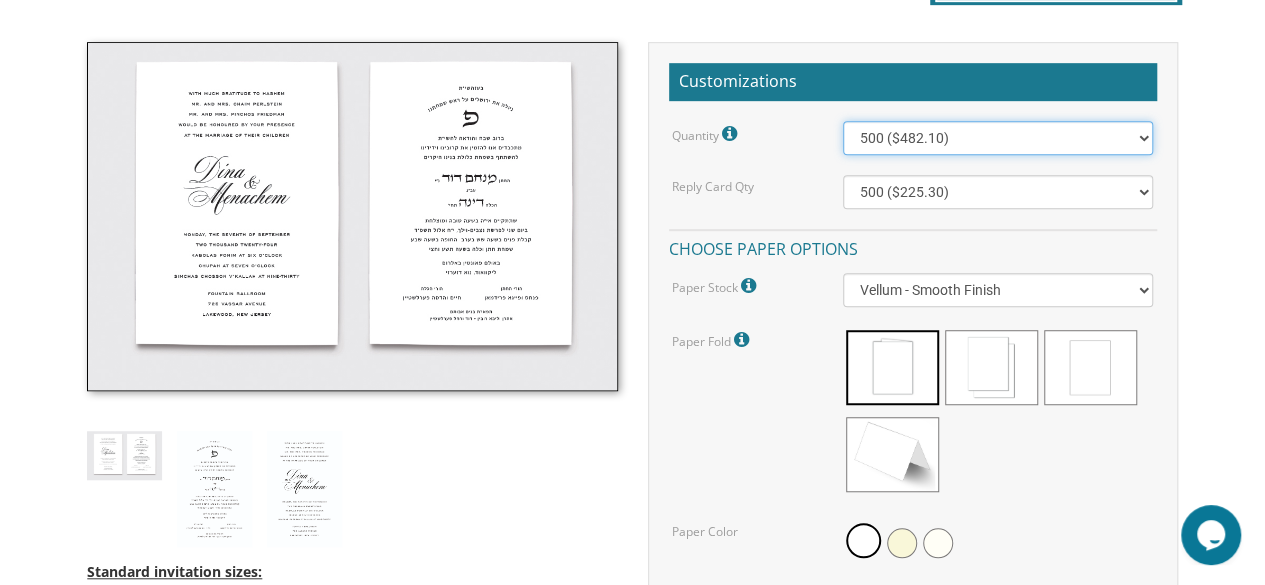 select on "600" 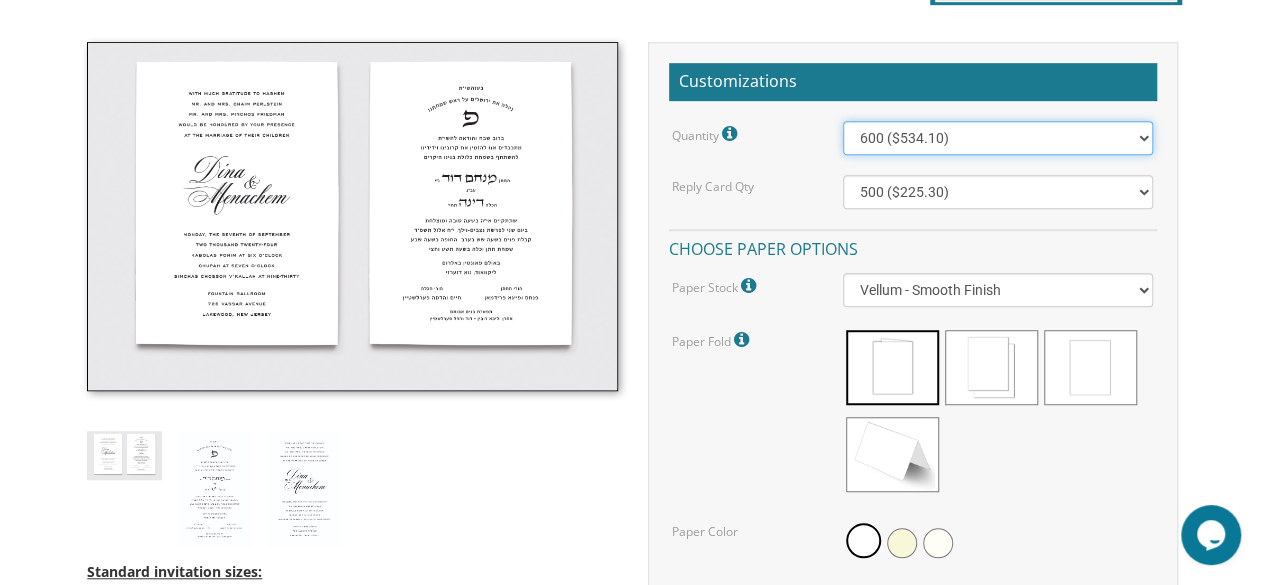 click on "100 ($277.50) 200 ($330.45) 300 ($380.65) 400 ($432.70) 500 ($482.10) 600 ($534.10) 700 ($583.65) 800 ($635.30) 900 ($684.60) 1000 ($733.55) 1100 ($785.50) 1200 ($833.05) 1300 ($884.60) 1400 ($934.05) 1500 ($983.75) 1600 ($1,033.10) 1700 ($1,082.75) 1800 ($1,132.20) 1900 ($1,183.75) 2000 ($1,230.95)" at bounding box center [998, 138] 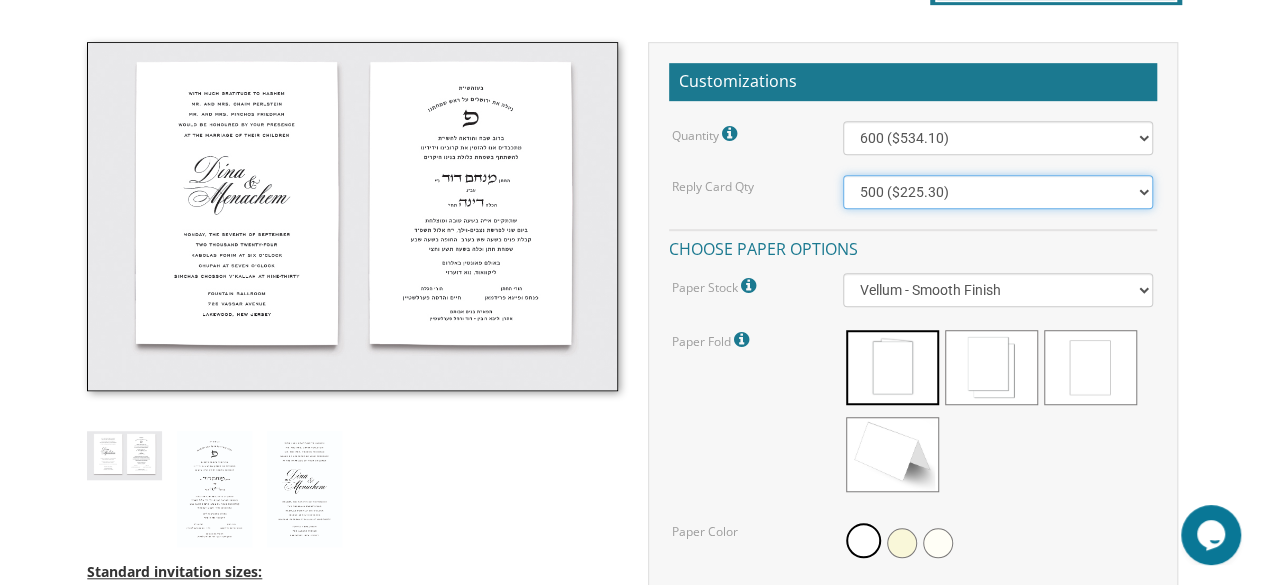 click on "100 ($125.70) 200 ($150.60) 300 ($177.95) 400 ($270.70) 500 ($225.30) 600 ($249.85) 700 ($272.35) 800 ($299.20) 900 ($323.55) 1000 ($345.80) 1100 ($370.35) 1200 ($392.90) 1300 ($419.70) 1400 ($444.00) 1500 ($466.35) 1600 ($488.75) 1700 ($517.45) 1800 ($539.60) 1900 ($561.95) 2000 ($586.05)" at bounding box center [998, 192] 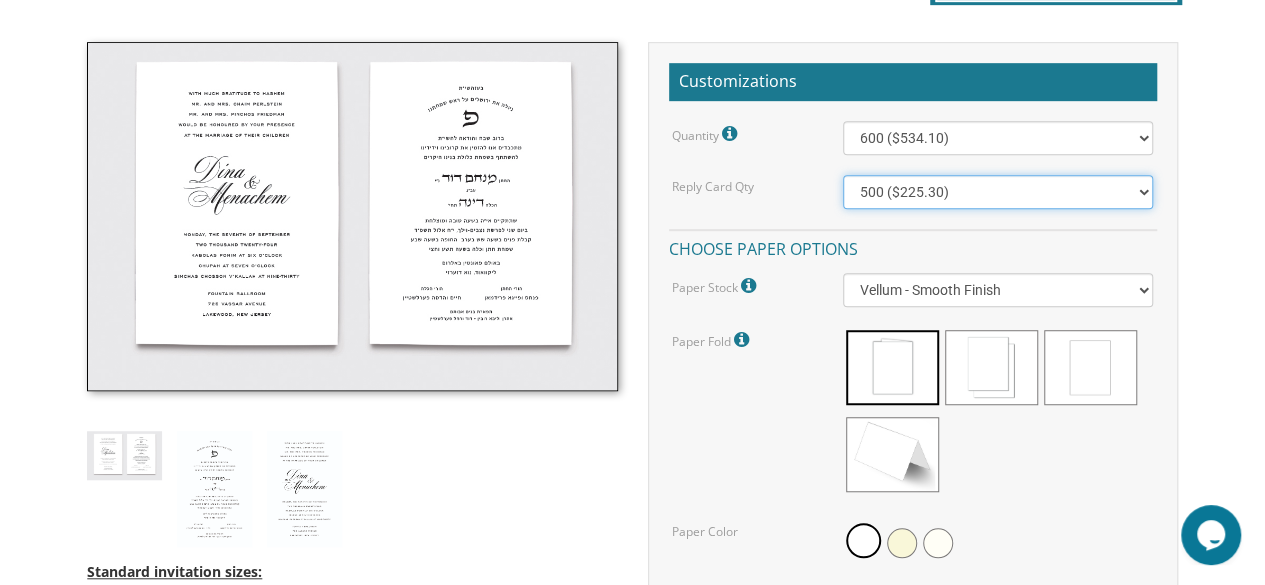 select on "600" 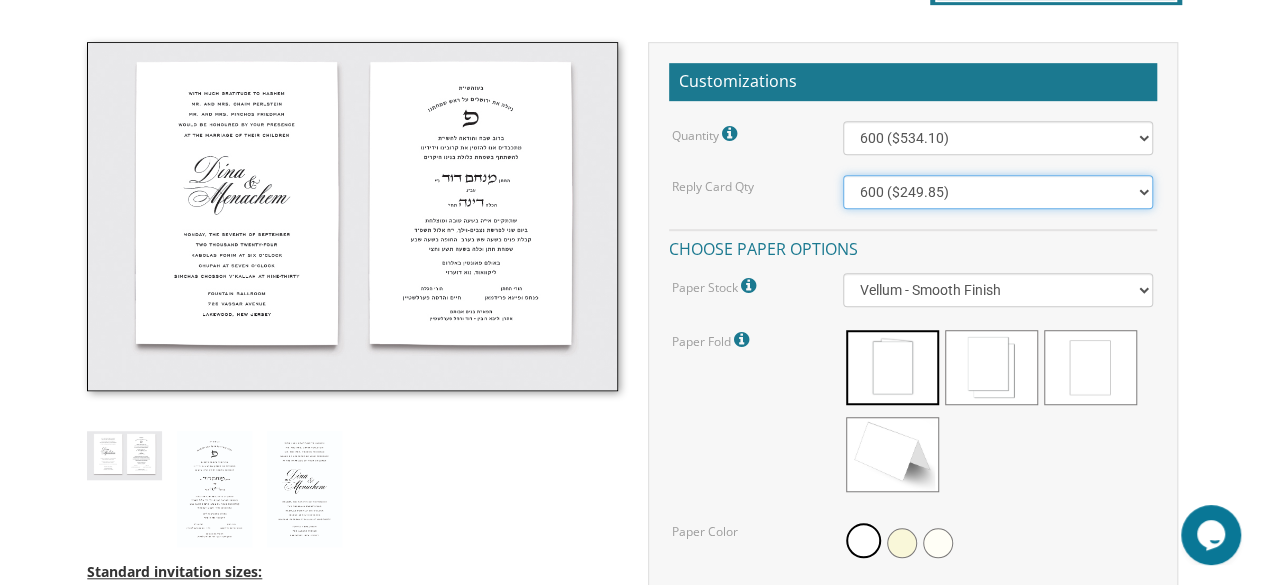 click on "100 ($125.70) 200 ($150.60) 300 ($177.95) 400 ($270.70) 500 ($225.30) 600 ($249.85) 700 ($272.35) 800 ($299.20) 900 ($323.55) 1000 ($345.80) 1100 ($370.35) 1200 ($392.90) 1300 ($419.70) 1400 ($444.00) 1500 ($466.35) 1600 ($488.75) 1700 ($517.45) 1800 ($539.60) 1900 ($561.95) 2000 ($586.05)" at bounding box center [998, 192] 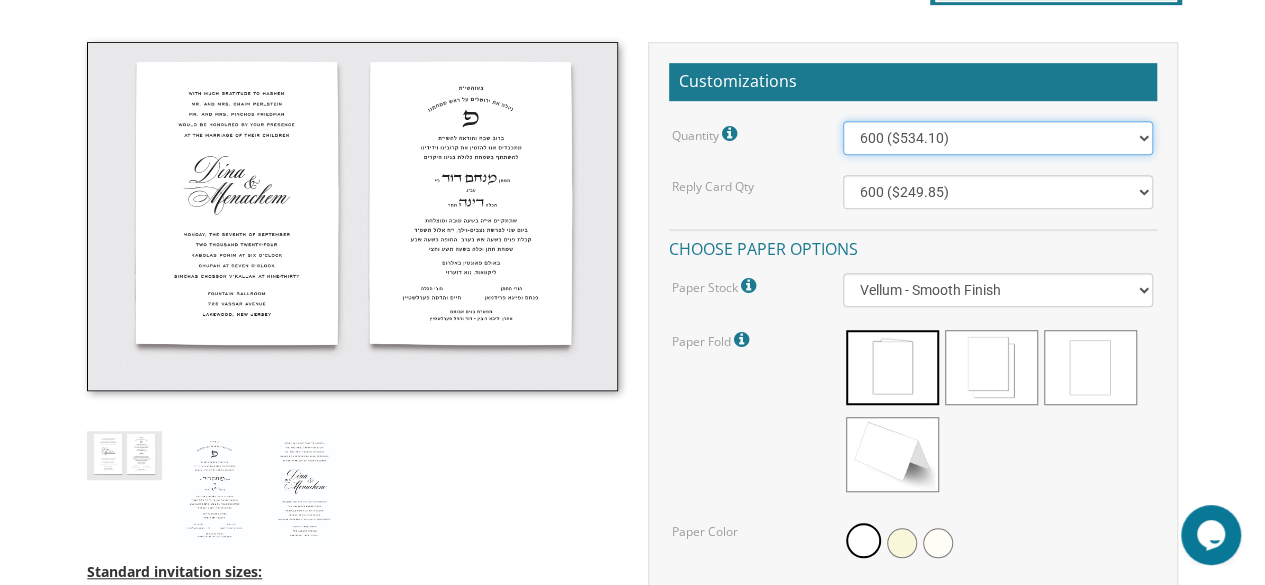 click on "100 ($277.50) 200 ($330.45) 300 ($380.65) 400 ($432.70) 500 ($482.10) 600 ($534.10) 700 ($583.65) 800 ($635.30) 900 ($684.60) 1000 ($733.55) 1100 ($785.50) 1200 ($833.05) 1300 ($884.60) 1400 ($934.05) 1500 ($983.75) 1600 ($1,033.10) 1700 ($1,082.75) 1800 ($1,132.20) 1900 ($1,183.75) 2000 ($1,230.95)" at bounding box center [998, 138] 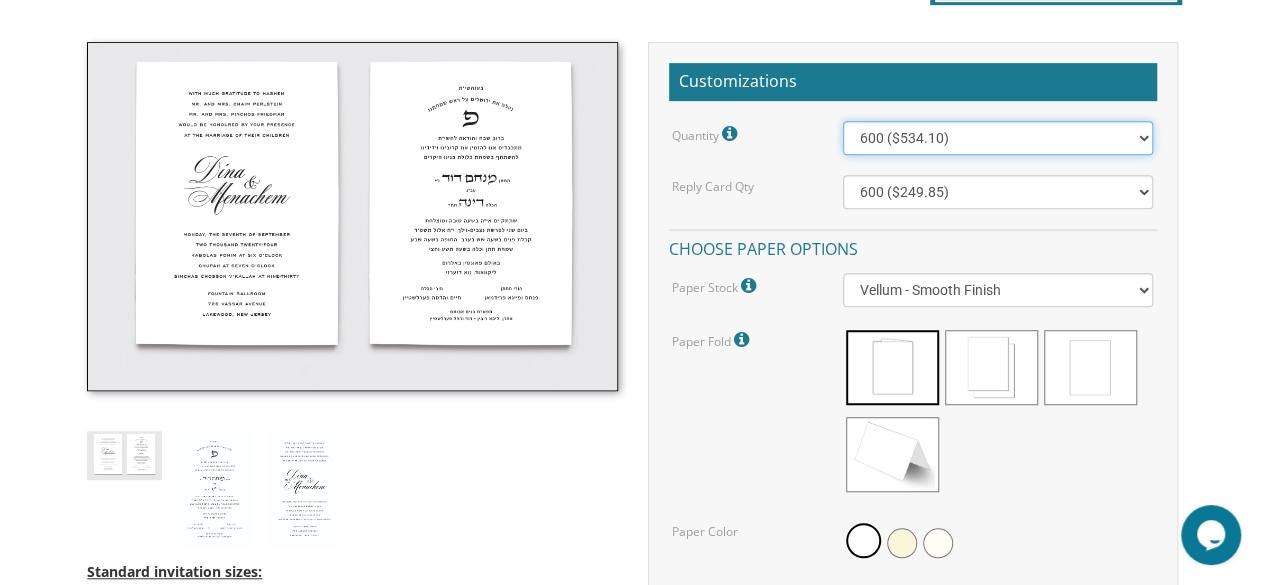 select on "500" 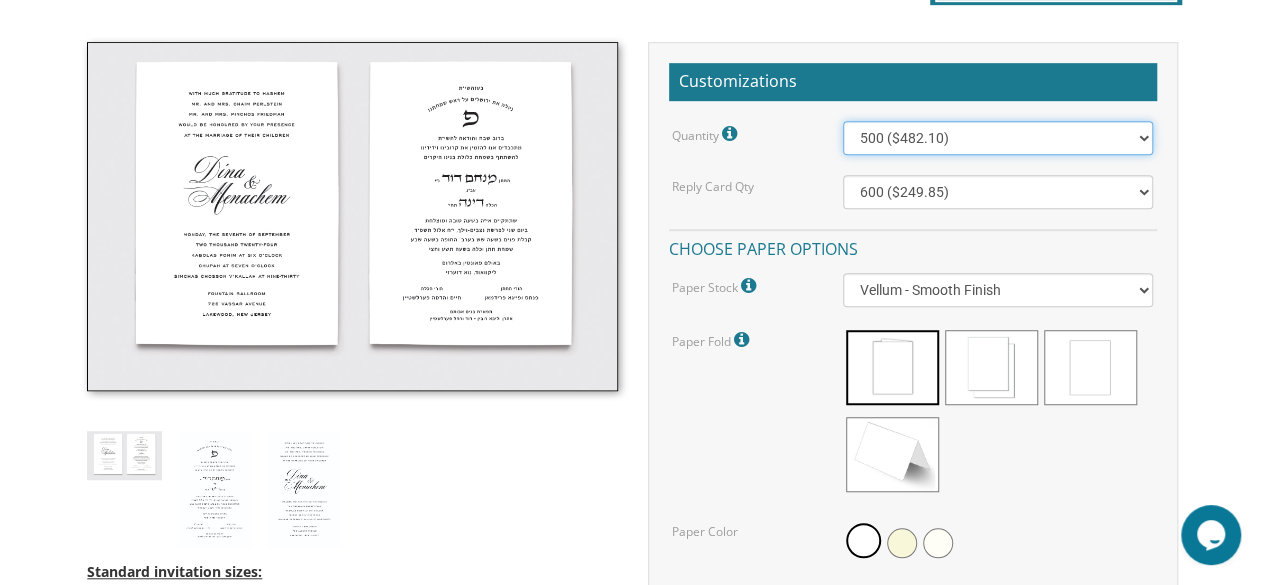 click on "100 ($277.50) 200 ($330.45) 300 ($380.65) 400 ($432.70) 500 ($482.10) 600 ($534.10) 700 ($583.65) 800 ($635.30) 900 ($684.60) 1000 ($733.55) 1100 ($785.50) 1200 ($833.05) 1300 ($884.60) 1400 ($934.05) 1500 ($983.75) 1600 ($1,033.10) 1700 ($1,082.75) 1800 ($1,132.20) 1900 ($1,183.75) 2000 ($1,230.95)" at bounding box center (998, 138) 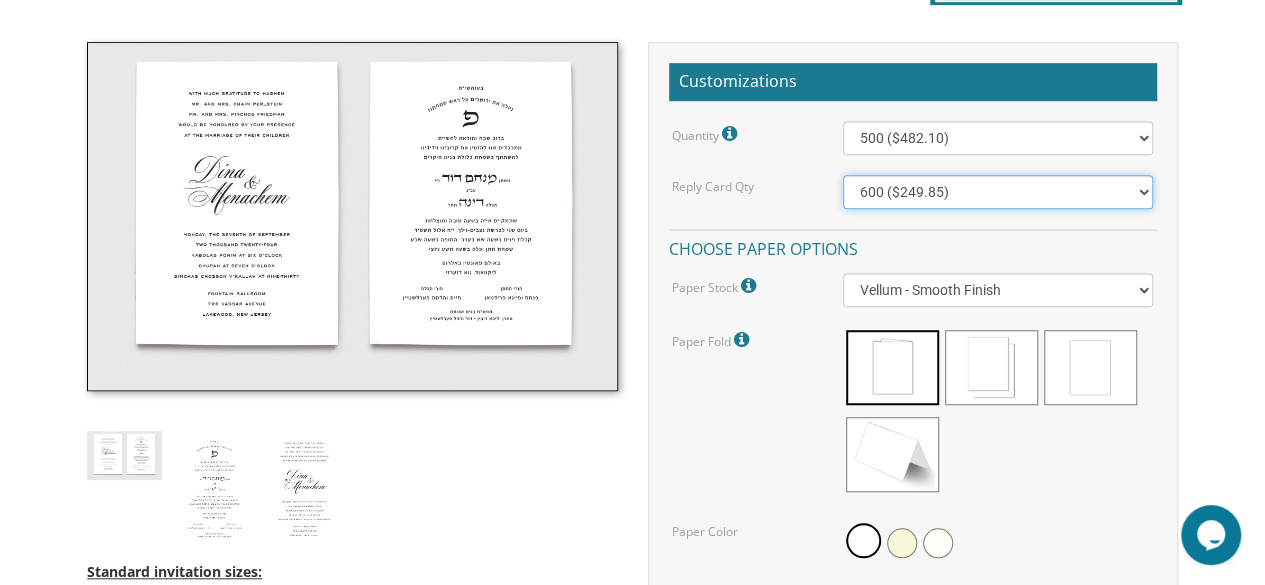 click on "100 ($125.70) 200 ($150.60) 300 ($177.95) 400 ($270.70) 500 ($225.30) 600 ($249.85) 700 ($272.35) 800 ($299.20) 900 ($323.55) 1000 ($345.80) 1100 ($370.35) 1200 ($392.90) 1300 ($419.70) 1400 ($444.00) 1500 ($466.35) 1600 ($488.75) 1700 ($517.45) 1800 ($539.60) 1900 ($561.95) 2000 ($586.05)" at bounding box center (998, 192) 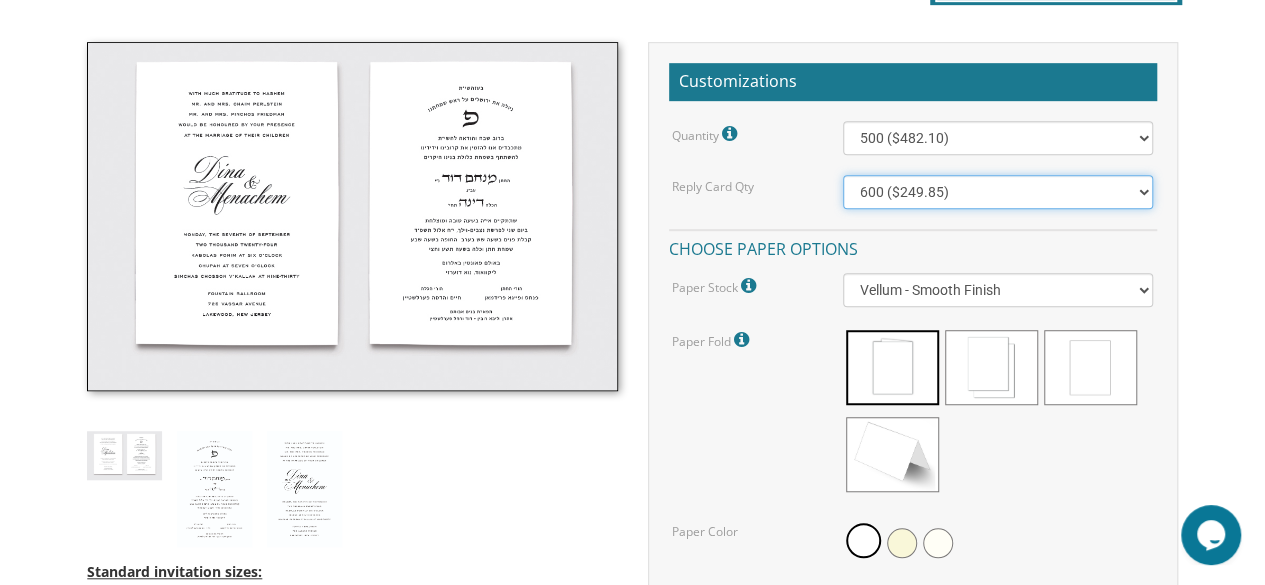 select on "500" 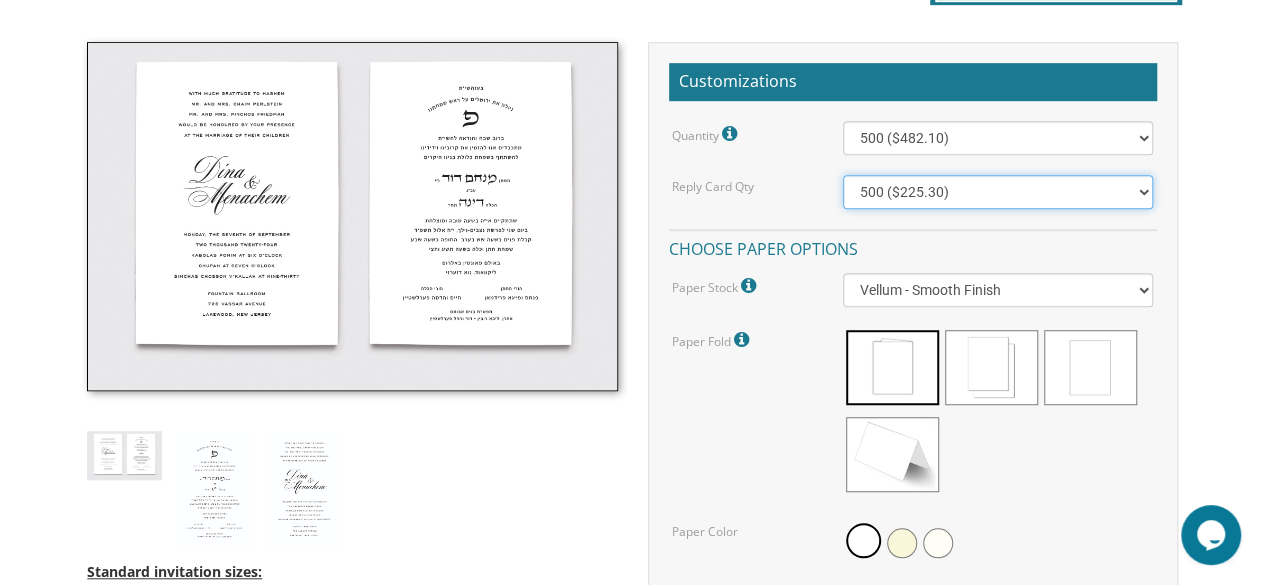 click on "100 ($125.70) 200 ($150.60) 300 ($177.95) 400 ($270.70) 500 ($225.30) 600 ($249.85) 700 ($272.35) 800 ($299.20) 900 ($323.55) 1000 ($345.80) 1100 ($370.35) 1200 ($392.90) 1300 ($419.70) 1400 ($444.00) 1500 ($466.35) 1600 ($488.75) 1700 ($517.45) 1800 ($539.60) 1900 ($561.95) 2000 ($586.05)" at bounding box center (998, 192) 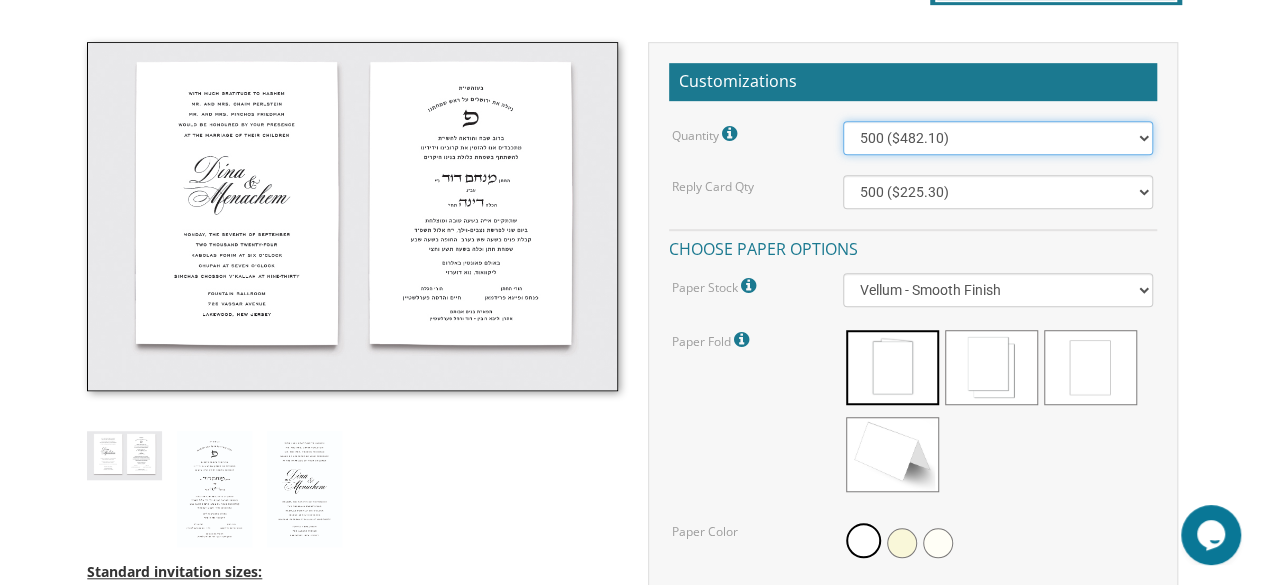 click on "100 ($277.50) 200 ($330.45) 300 ($380.65) 400 ($432.70) 500 ($482.10) 600 ($534.10) 700 ($583.65) 800 ($635.30) 900 ($684.60) 1000 ($733.55) 1100 ($785.50) 1200 ($833.05) 1300 ($884.60) 1400 ($934.05) 1500 ($983.75) 1600 ($1,033.10) 1700 ($1,082.75) 1800 ($1,132.20) 1900 ($1,183.75) 2000 ($1,230.95)" at bounding box center (998, 138) 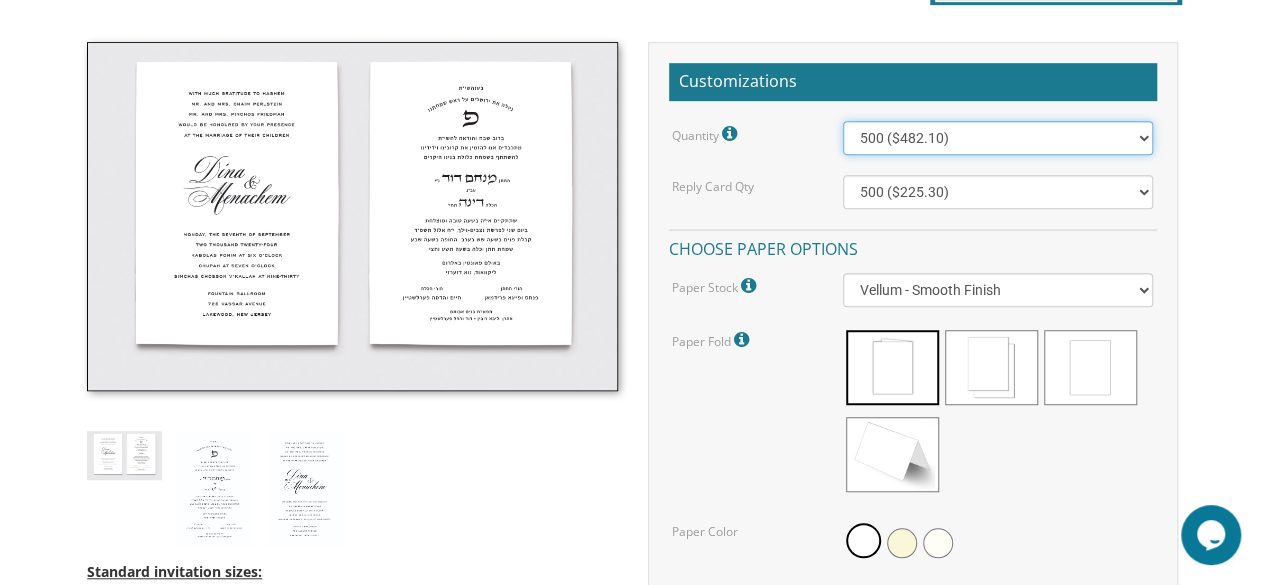 select on "600" 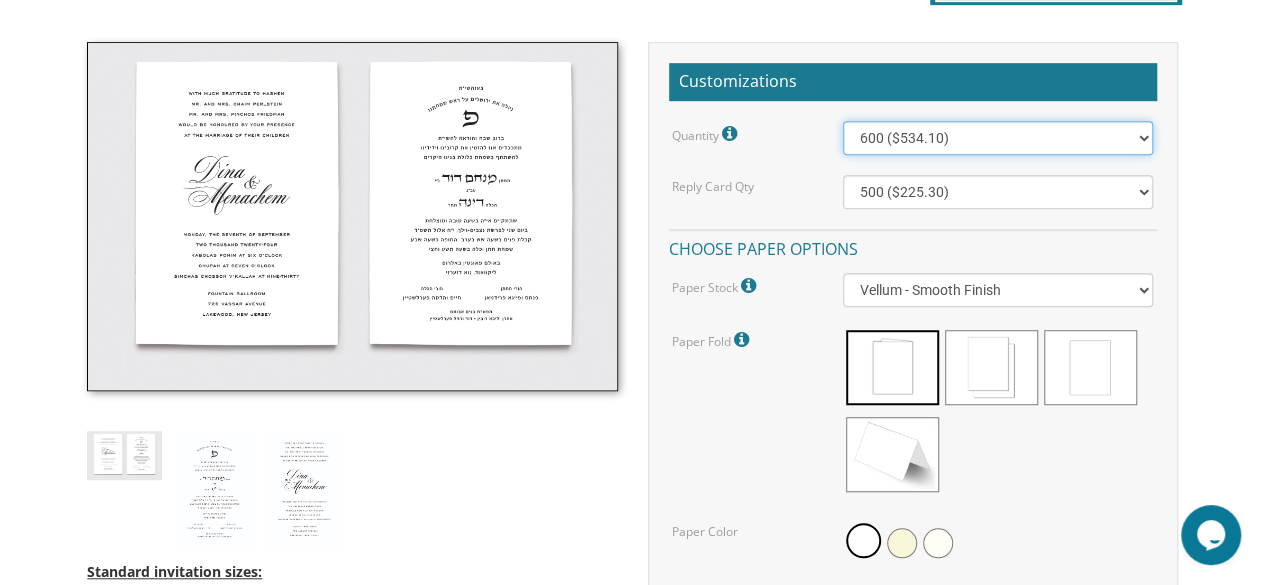 click on "100 ($277.50) 200 ($330.45) 300 ($380.65) 400 ($432.70) 500 ($482.10) 600 ($534.10) 700 ($583.65) 800 ($635.30) 900 ($684.60) 1000 ($733.55) 1100 ($785.50) 1200 ($833.05) 1300 ($884.60) 1400 ($934.05) 1500 ($983.75) 1600 ($1,033.10) 1700 ($1,082.75) 1800 ($1,132.20) 1900 ($1,183.75) 2000 ($1,230.95)" at bounding box center [998, 138] 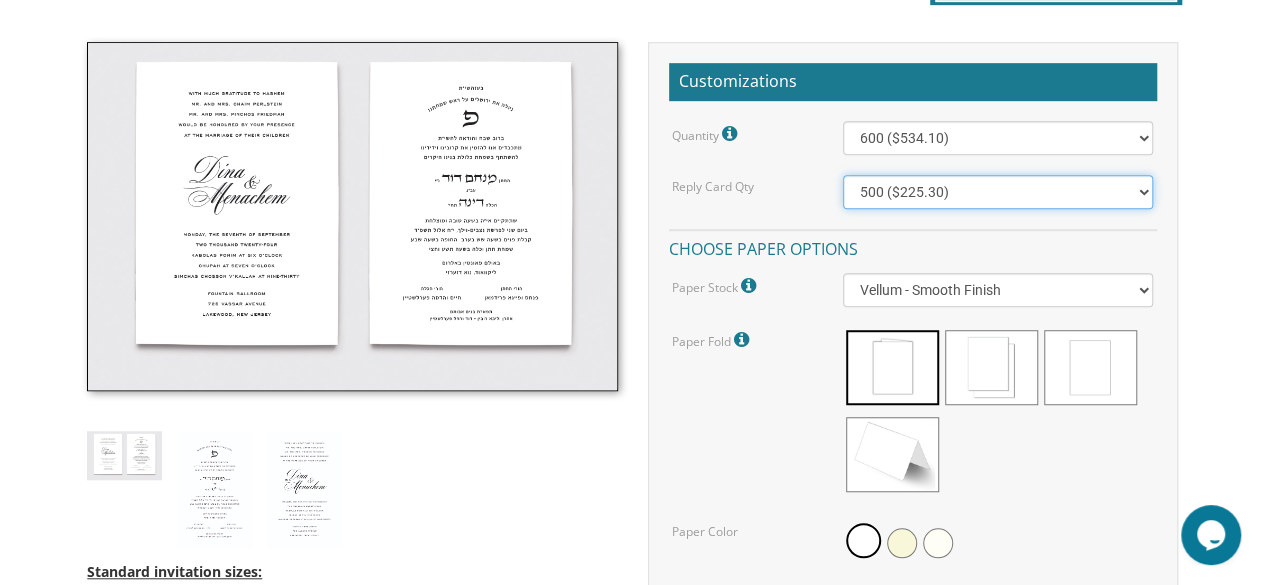 click on "100 ($125.70) 200 ($150.60) 300 ($177.95) 400 ($270.70) 500 ($225.30) 600 ($249.85) 700 ($272.35) 800 ($299.20) 900 ($323.55) 1000 ($345.80) 1100 ($370.35) 1200 ($392.90) 1300 ($419.70) 1400 ($444.00) 1500 ($466.35) 1600 ($488.75) 1700 ($517.45) 1800 ($539.60) 1900 ($561.95) 2000 ($586.05)" at bounding box center [998, 192] 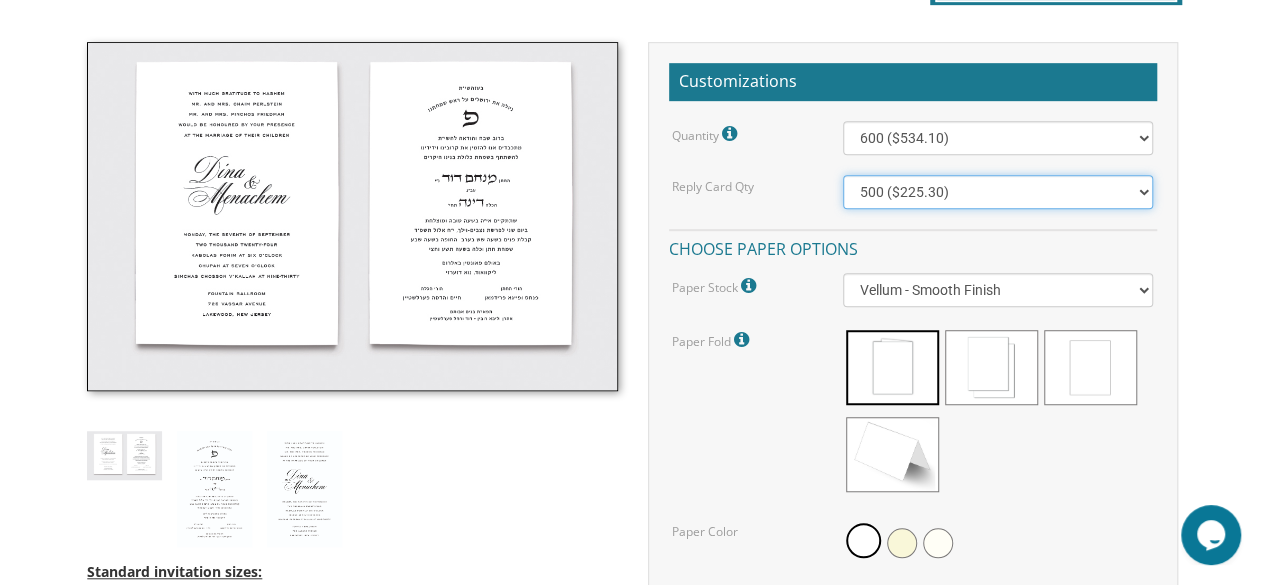 select on "600" 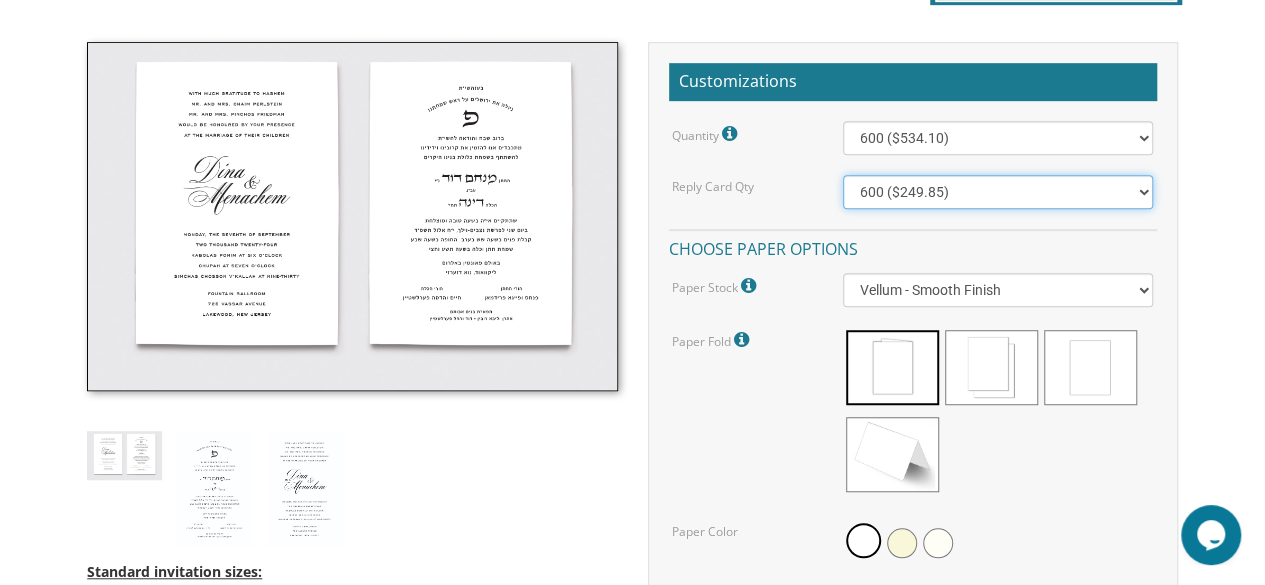 click on "100 ($125.70) 200 ($150.60) 300 ($177.95) 400 ($270.70) 500 ($225.30) 600 ($249.85) 700 ($272.35) 800 ($299.20) 900 ($323.55) 1000 ($345.80) 1100 ($370.35) 1200 ($392.90) 1300 ($419.70) 1400 ($444.00) 1500 ($466.35) 1600 ($488.75) 1700 ($517.45) 1800 ($539.60) 1900 ($561.95) 2000 ($586.05)" at bounding box center (998, 192) 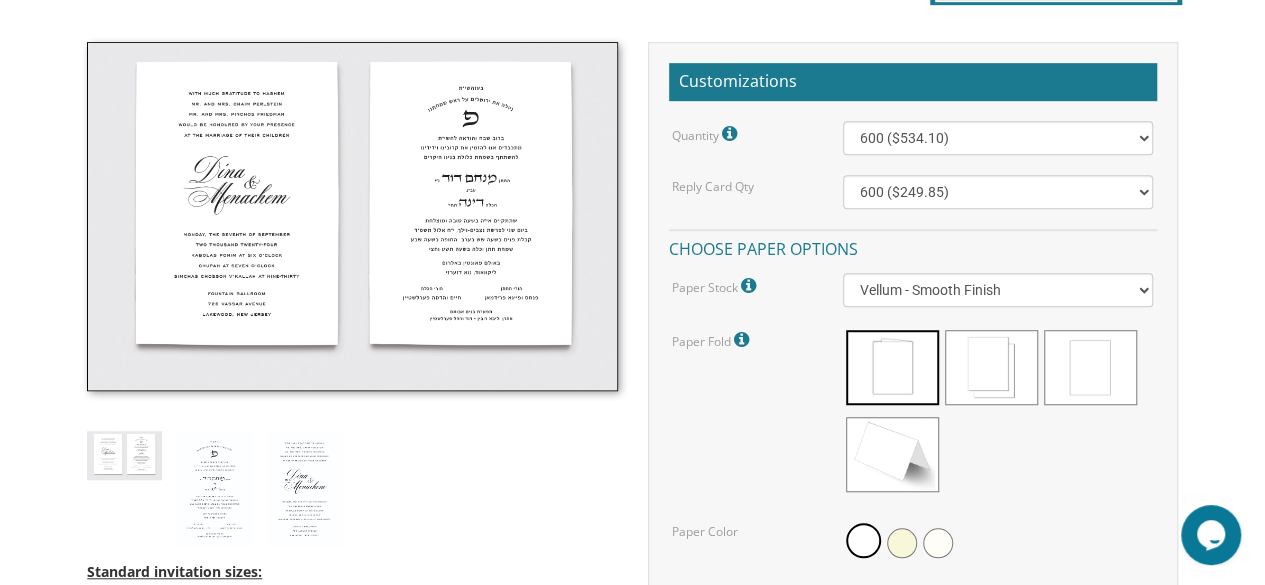 click on "Quantity Please note: Quantities may be modified after order completion.
For wedding invitations  you will also have the option to split total quantity between 2 shipping addresses at checkout. 100 ($277.50) 200 ($330.45) 300 ($380.65) 400 ($432.70) 500 ($482.10) 600 ($534.10) 700 ($583.65) 800 ($635.30) 900 ($684.60) 1000 ($733.55) 1100 ($785.50) 1200 ($833.05) 1300 ($884.60) 1400 ($934.05) 1500 ($983.75) 1600 ($1,033.10) 1700 ($1,082.75) 1800 ($1,132.20) 1900 ($1,183.75) 2000 ($1,230.95)   Reply Card Qty 100 ($125.70) 200 ($150.60) 300 ($177.95) 400 ($270.70) 500 ($225.30) 600 ($249.85) 700 ($272.35) 800 ($299.20) 900 ($323.55) 1000 ($345.80) 1100 ($370.35) 1200 ($392.90) 1300 ($419.70) 1400 ($444.00) 1500 ($466.35) 1600 ($488.75) 1700 ($517.45) 1800 ($539.60) 1900 ($561.95) 2000 ($586.05) Choose paper options   Paper Stock
Vellum:  Uncoated paper that has a slightly rough or toothy surface - similar to eggshell.
Silk:
Linen:
Cotton:
Paper Fold" at bounding box center [913, 492] 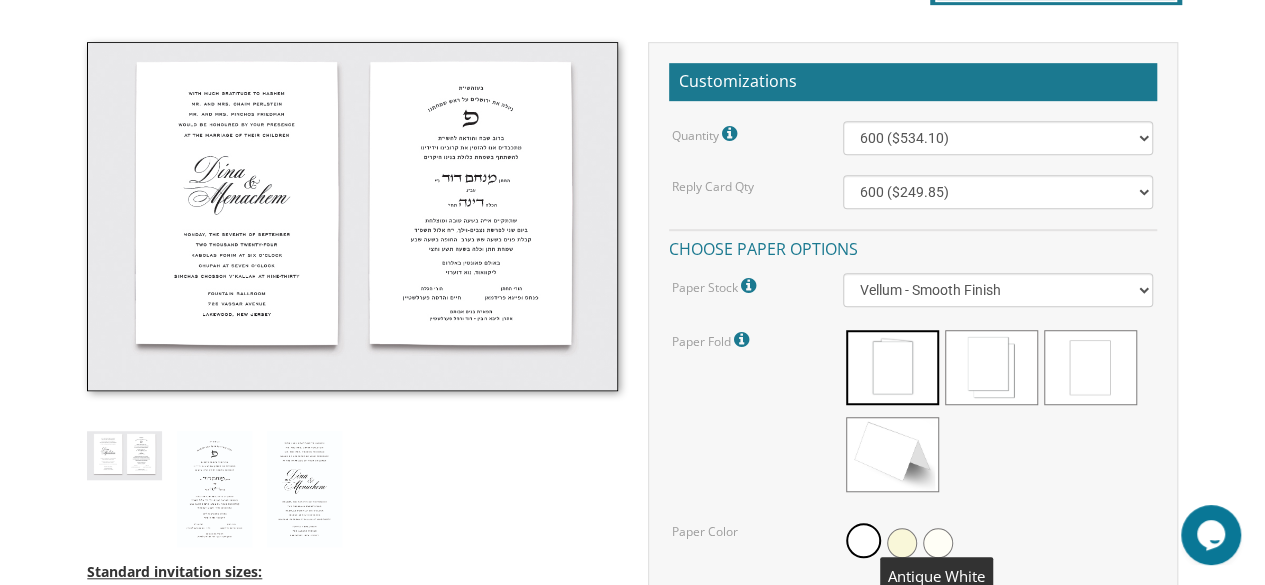 click at bounding box center [938, 543] 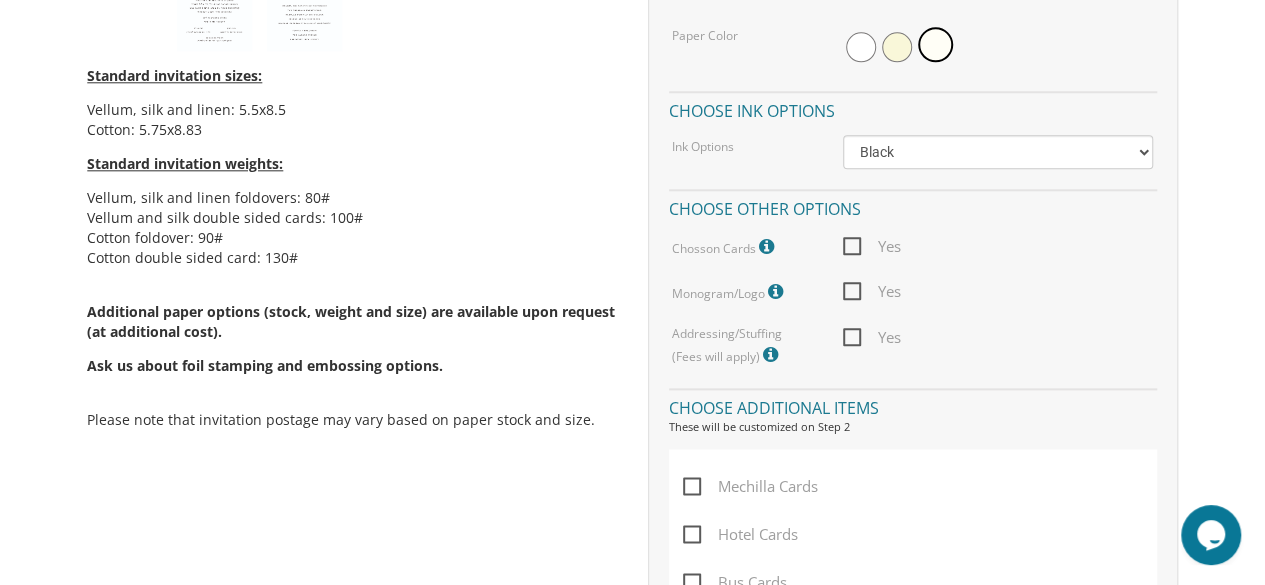 scroll, scrollTop: 1074, scrollLeft: 0, axis: vertical 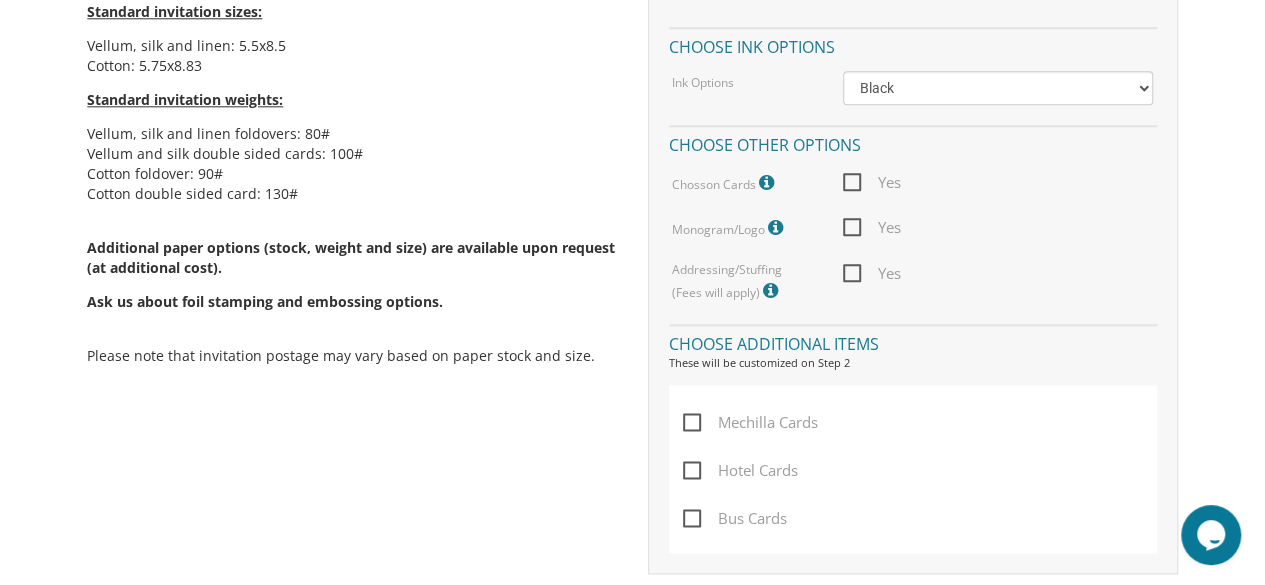 click on "Yes" at bounding box center (872, 182) 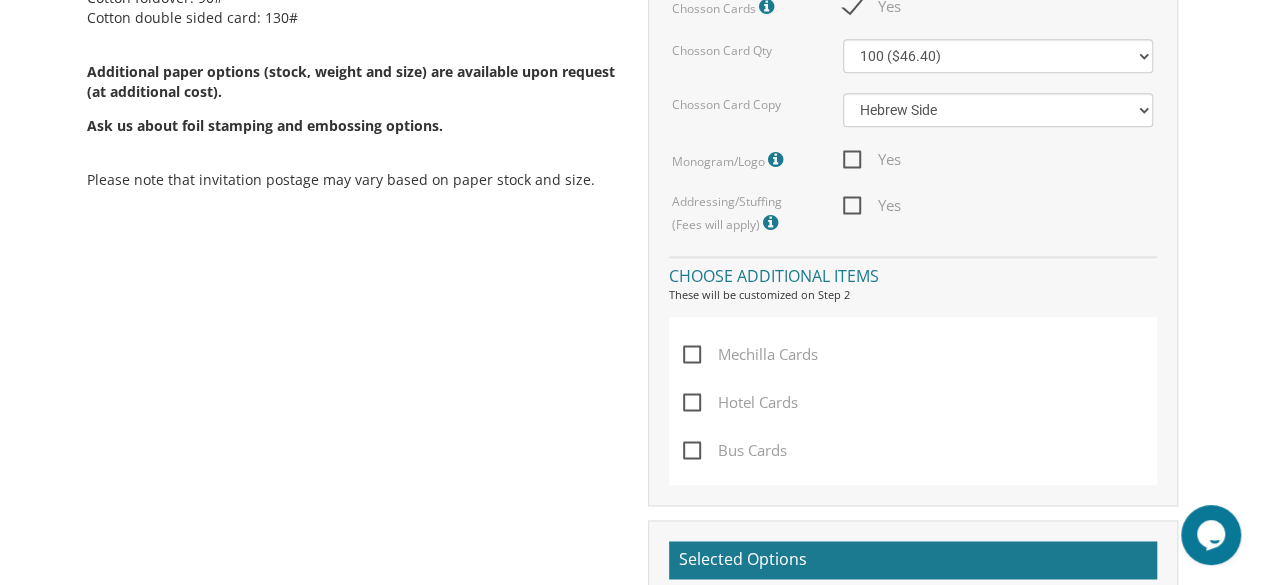 scroll, scrollTop: 1314, scrollLeft: 0, axis: vertical 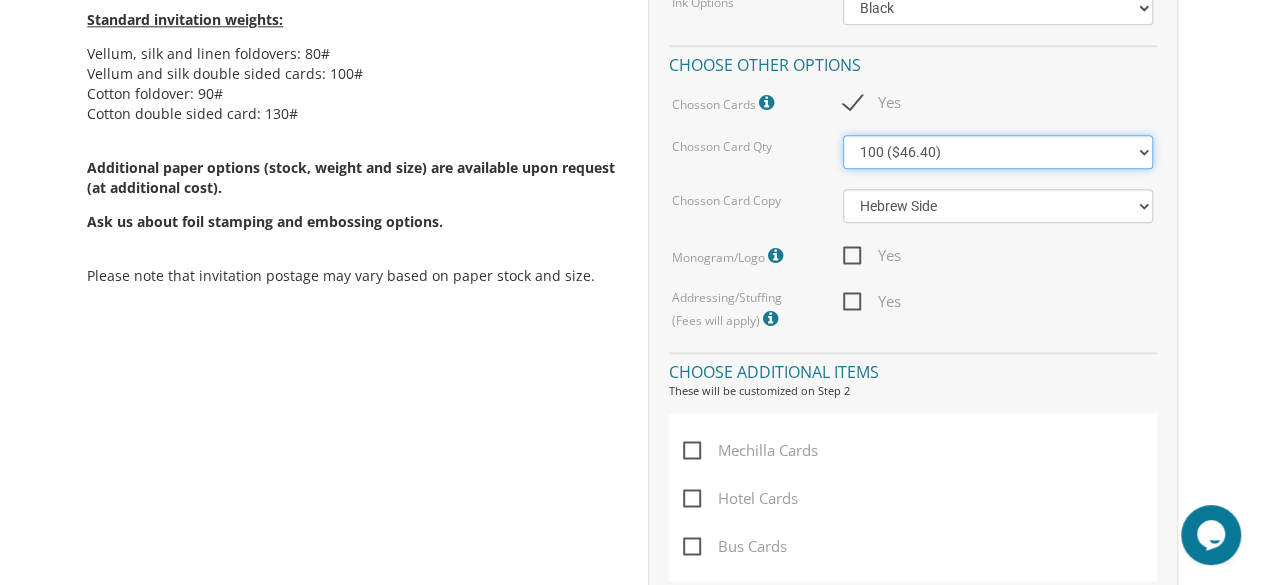 click on "100 ($46.40) 200 ($55.20) 300 ($61.85)" at bounding box center (998, 152) 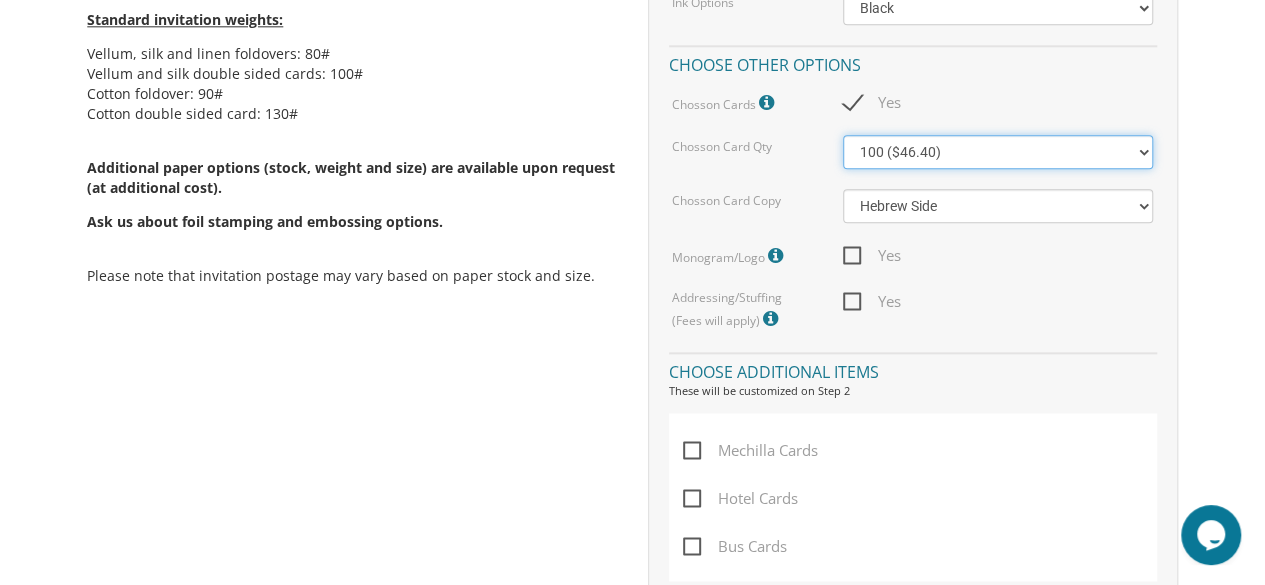 click on "100 ($46.40) 200 ($55.20) 300 ($61.85)" at bounding box center (998, 152) 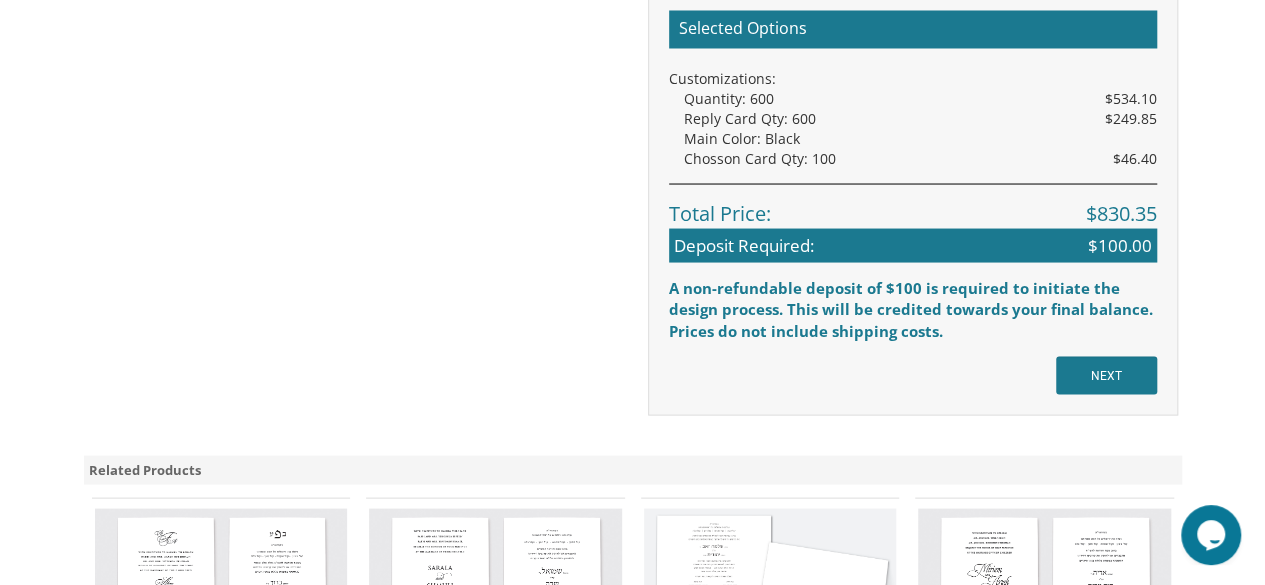 scroll, scrollTop: 1834, scrollLeft: 0, axis: vertical 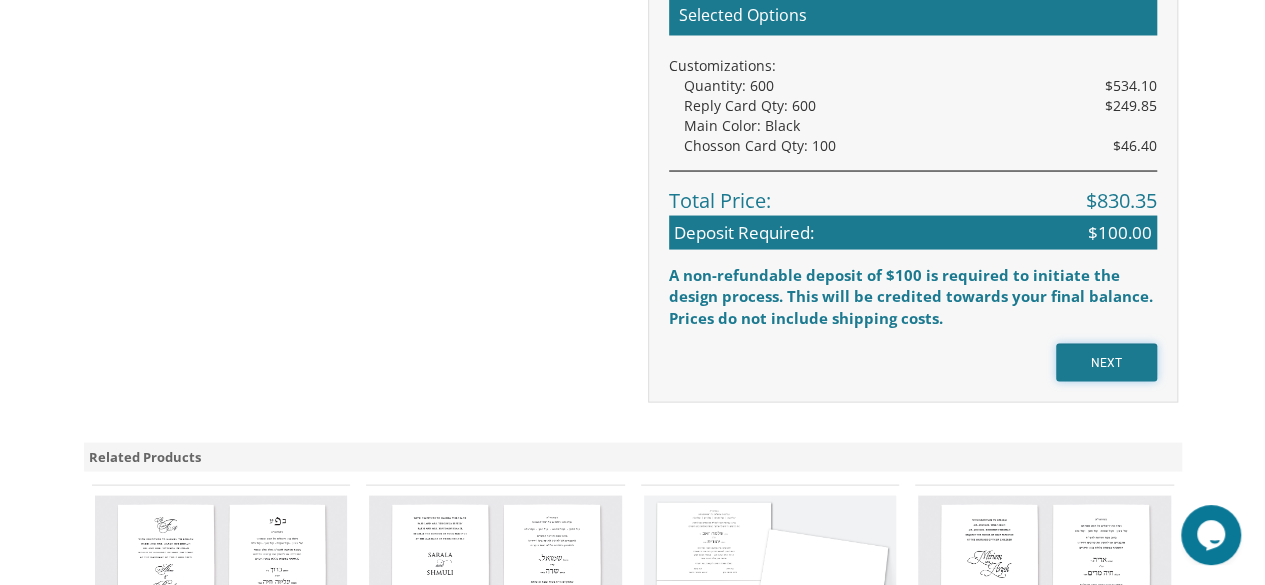 click on "NEXT" at bounding box center (1106, 362) 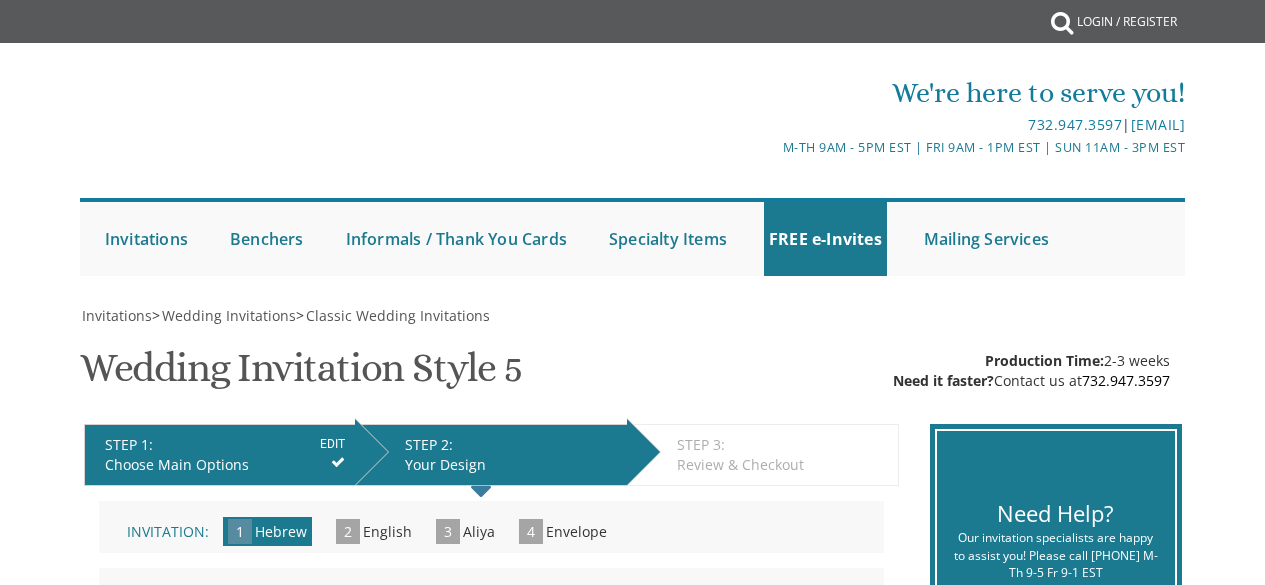 scroll, scrollTop: 0, scrollLeft: 0, axis: both 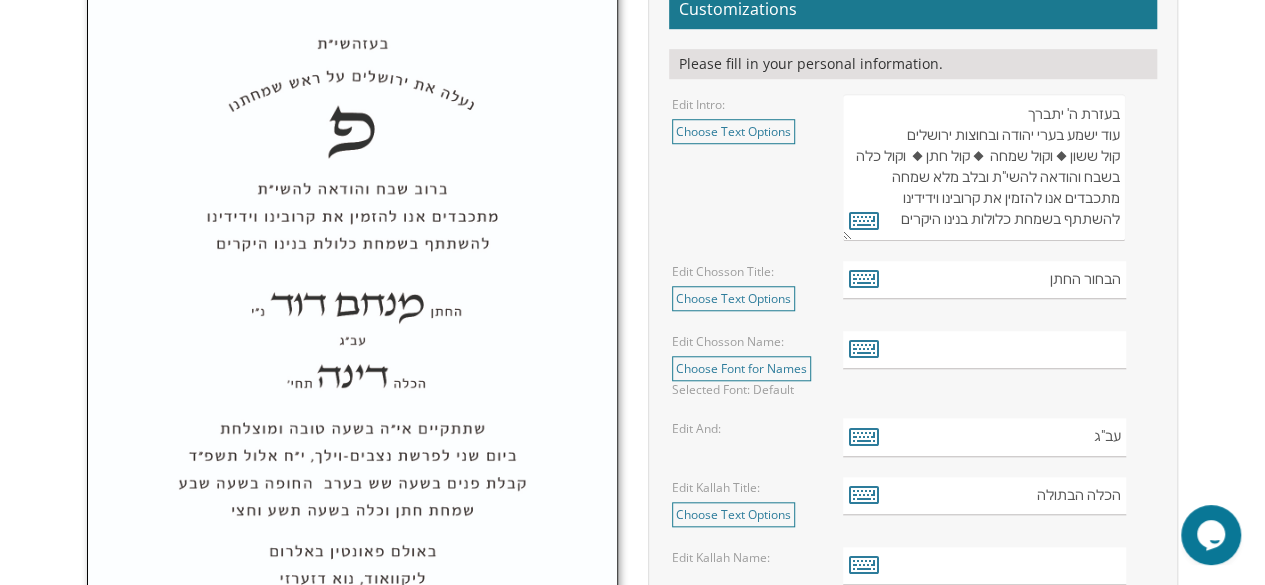 click on "בעזרת ה' יתברך
עוד ישמע בערי יהודה ובחוצות ירושלים
קול ששון ◆ וקול שמחה  ◆ קול חתן ◆  וקול כלה
בשבח והודאה להשי"ת ובלב מלא שמחה
מתכבדים אנו להזמין את קרובינו וידידינו
להשתתף בשמחת כלולות בנינו היקרים" at bounding box center [984, 167] 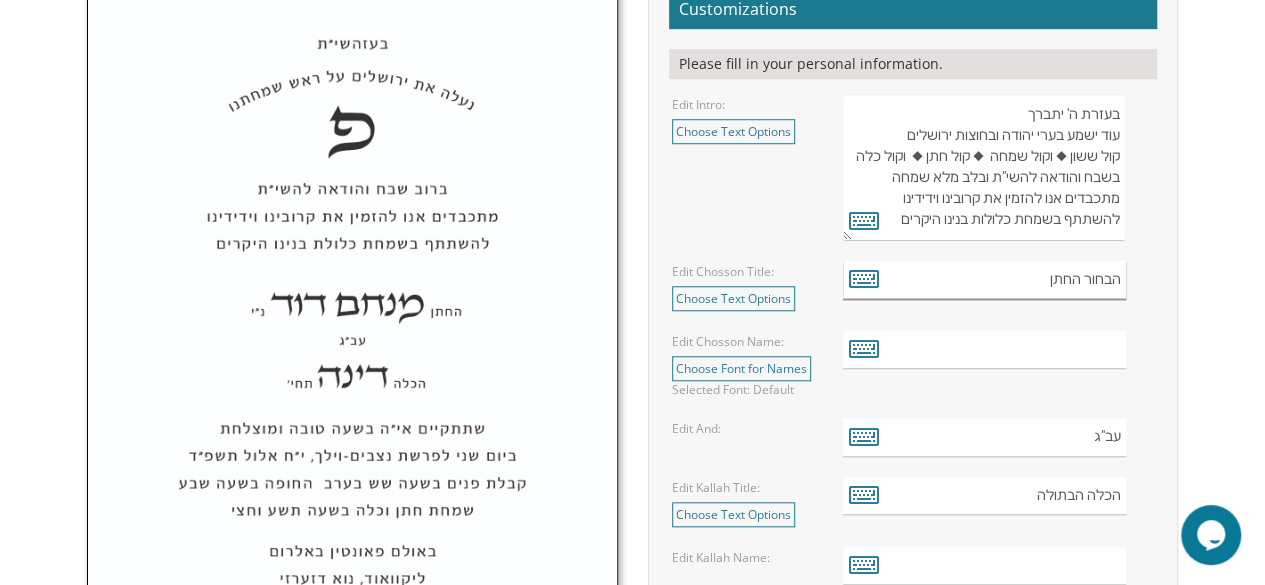 click on "הבחור החתן" at bounding box center (984, 280) 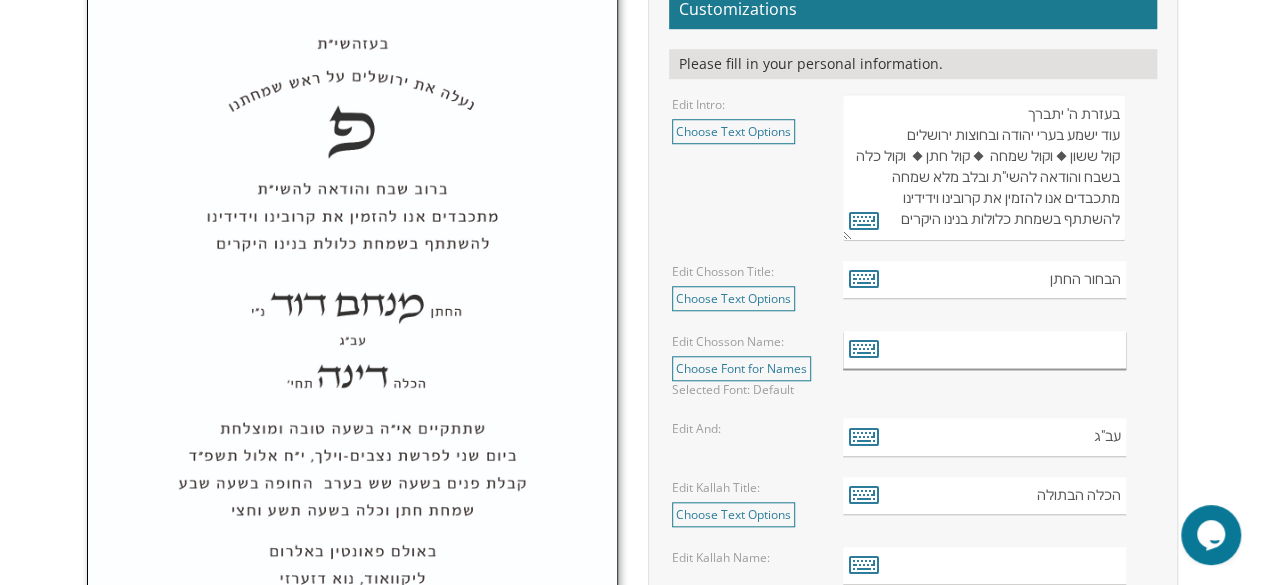 click at bounding box center (984, 350) 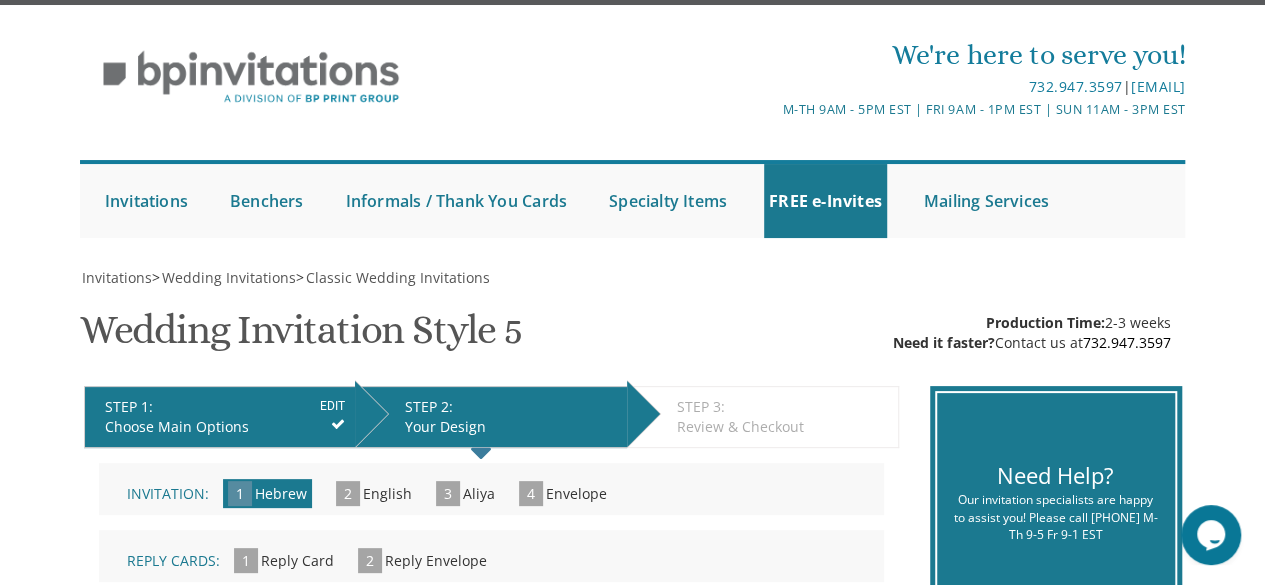 scroll, scrollTop: 37, scrollLeft: 0, axis: vertical 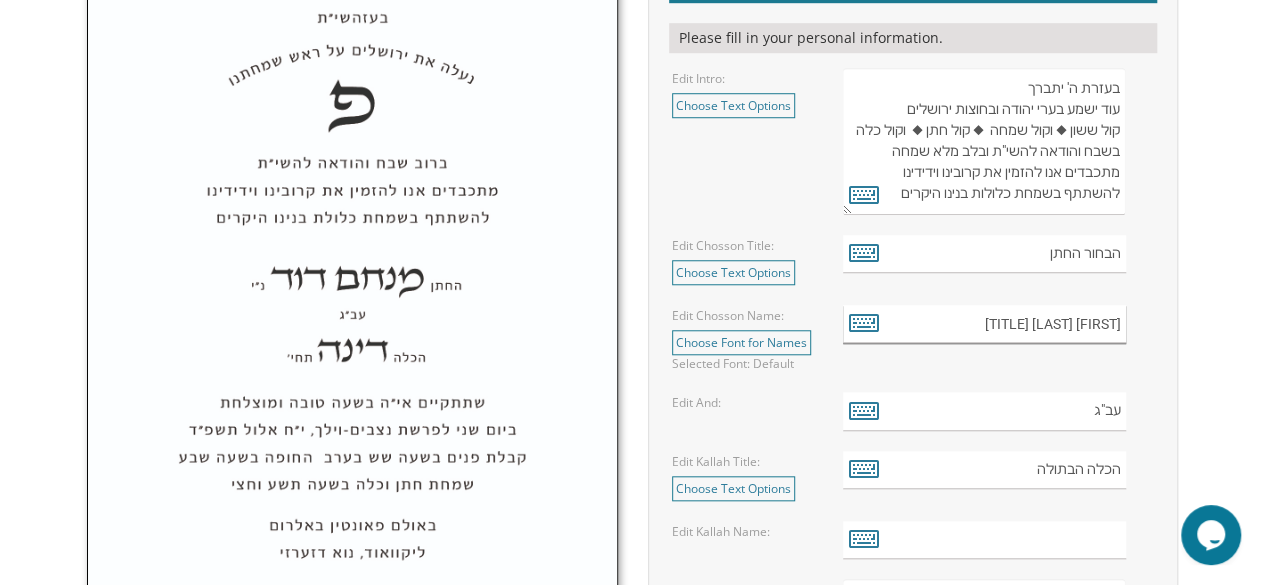 type on "[FIRST] [LAST] [TITLE]" 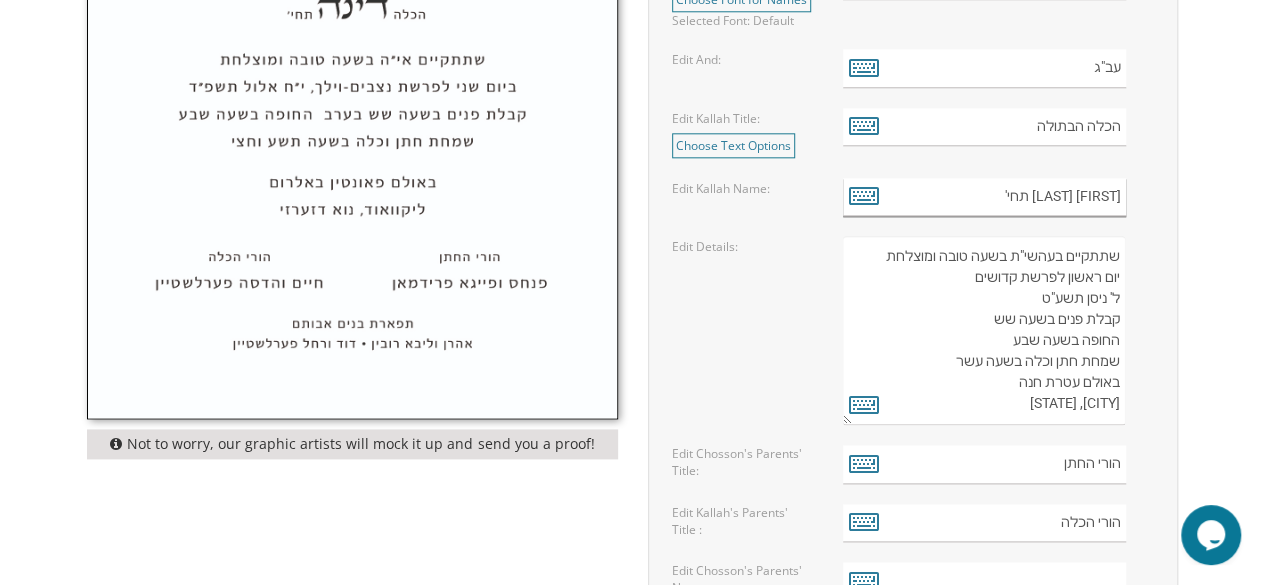 scroll, scrollTop: 1106, scrollLeft: 0, axis: vertical 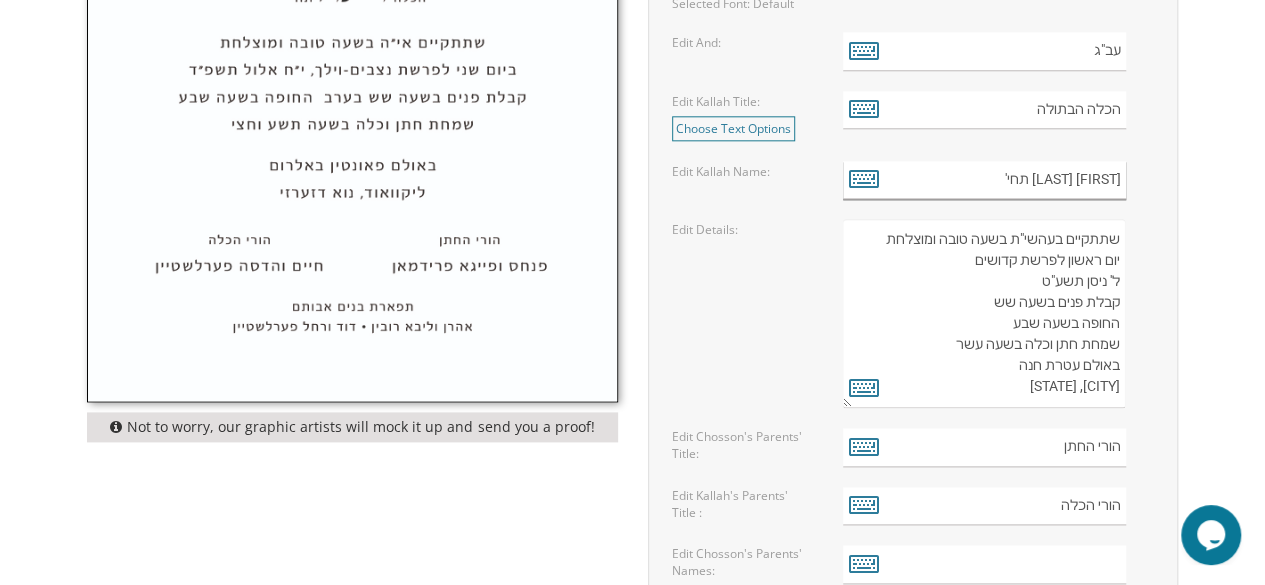 type on "[FIRST] [LAST] תחי'" 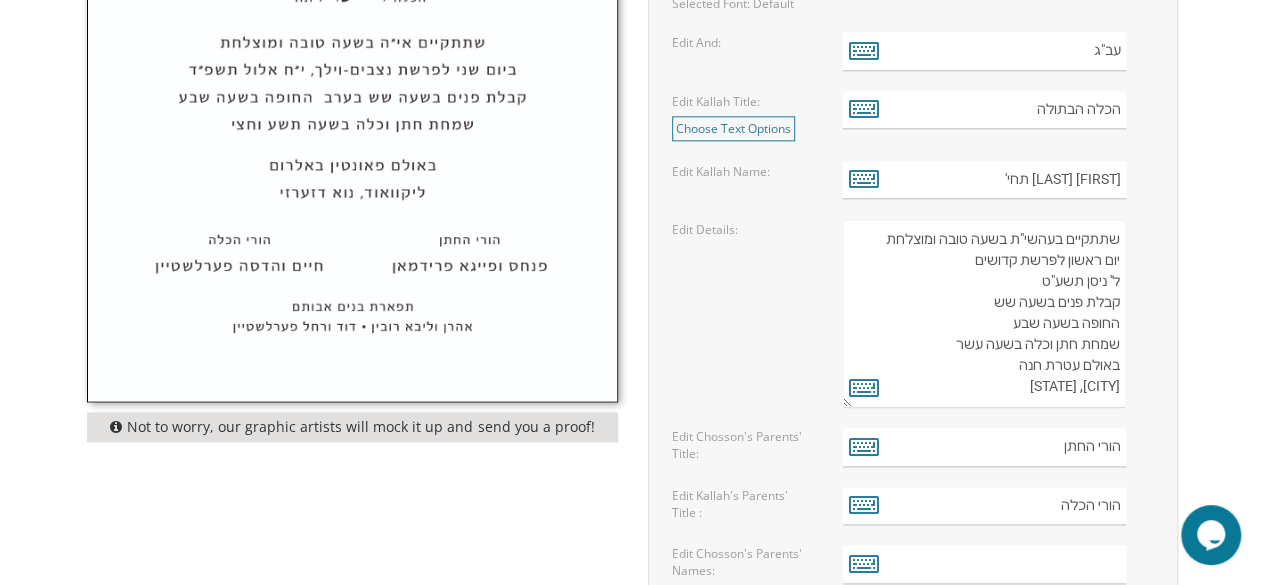 click on "שתתקיים בעהשי"ת בשעה טובה ומוצלחת
יום ראשון לפרשת קדושים
ל' ניסן תשע"ט
קבלת פנים בשעה שש
החופה בשעה שבע
שמחת חתן וכלה בשעה עשר
באולם עטרת חנה
[CITY], [STATE]" at bounding box center (984, 313) 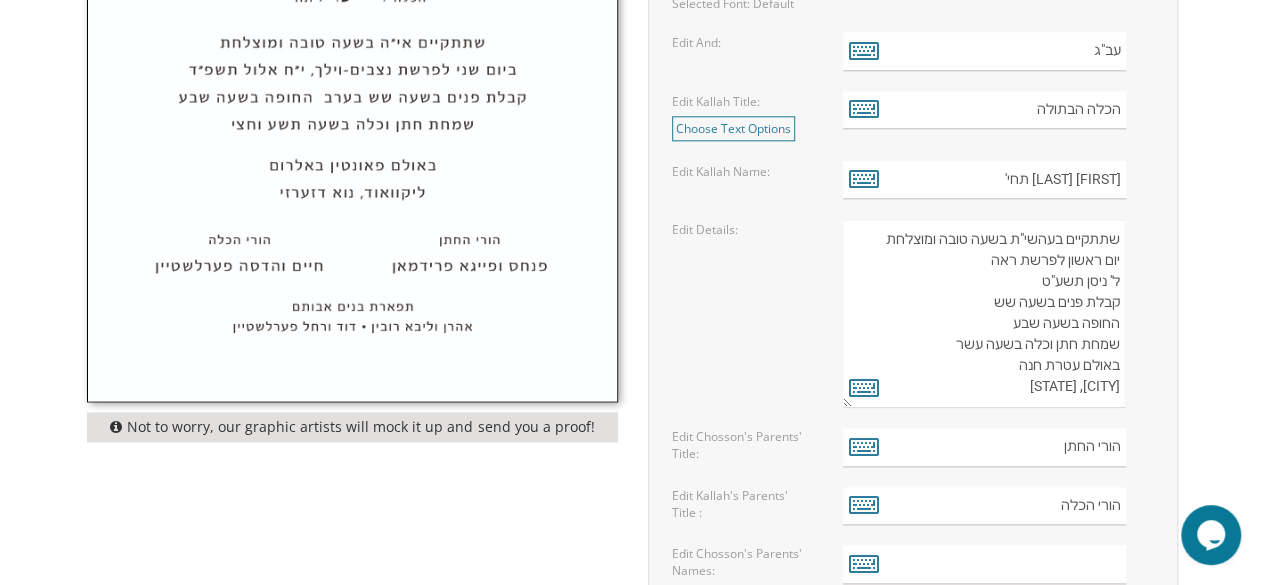 click on "שתתקיים בעהשי"ת בשעה טובה ומוצלחת
יום ראשון לפרשת קדושים
ל' ניסן תשע"ט
קבלת פנים בשעה שש
החופה בשעה שבע
שמחת חתן וכלה בשעה עשר
באולם עטרת חנה
[CITY], [STATE]" at bounding box center [984, 313] 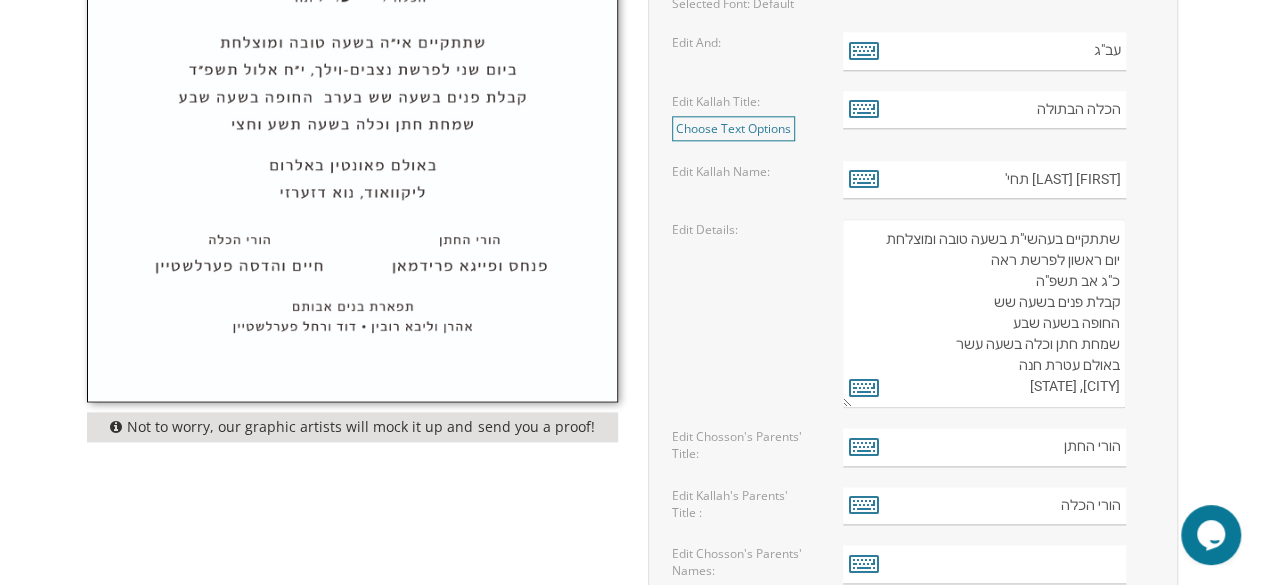 click on "שתתקיים בעהשי"ת בשעה טובה ומוצלחת
יום ראשון לפרשת קדושים
ל' ניסן תשע"ט
קבלת פנים בשעה שש
החופה בשעה שבע
שמחת חתן וכלה בשעה עשר
באולם עטרת חנה
[CITY], [STATE]" at bounding box center (984, 313) 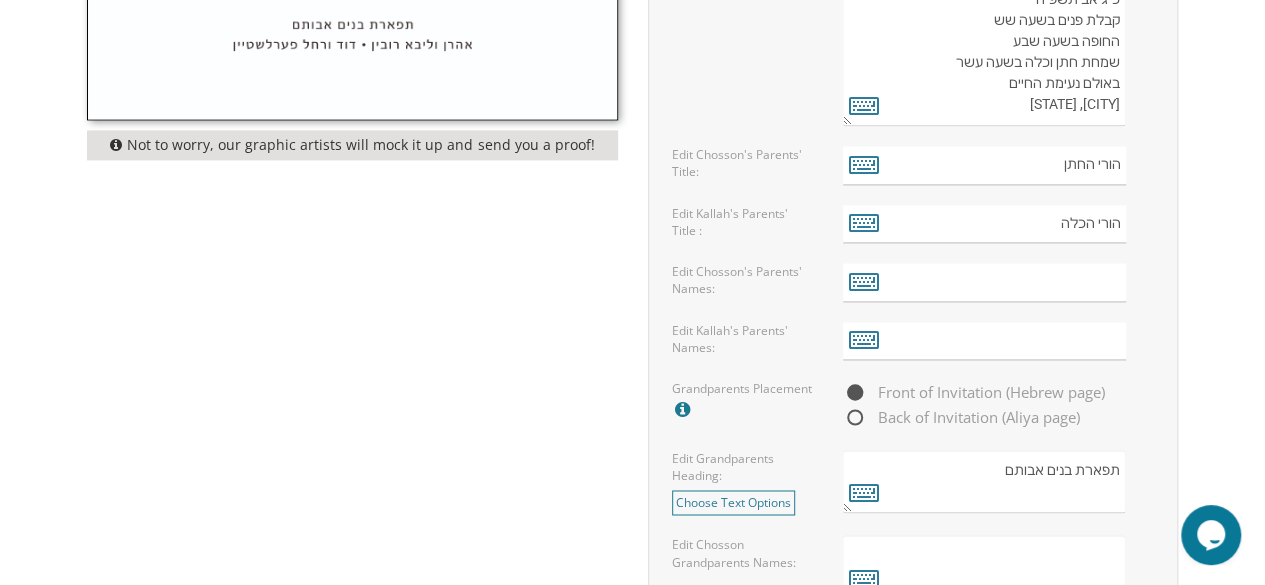 scroll, scrollTop: 1426, scrollLeft: 0, axis: vertical 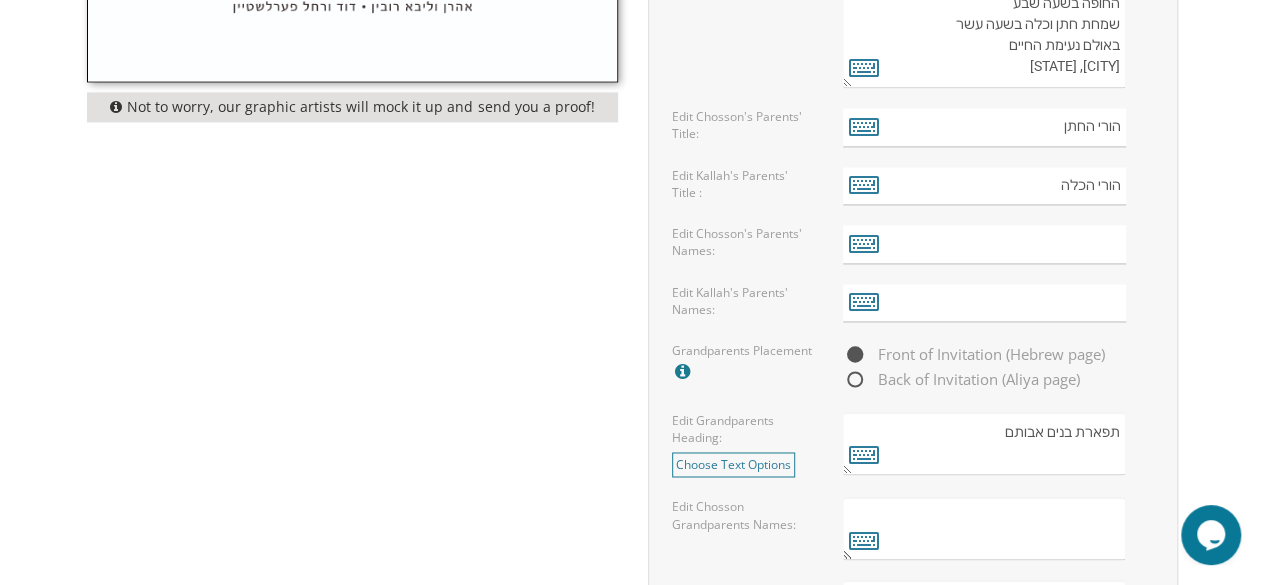 type on "שתתקיים בעהשי"ת בשעה טובה ומוצלחת
יום ראשון לפרשת ראה
כ"ג אב תשפ"ה
קבלת פנים בשעה שש
החופה בשעה שבע
שמחת חתן וכלה בשעה עשר
באולם נעימת החיים
[CITY], [STATE]" 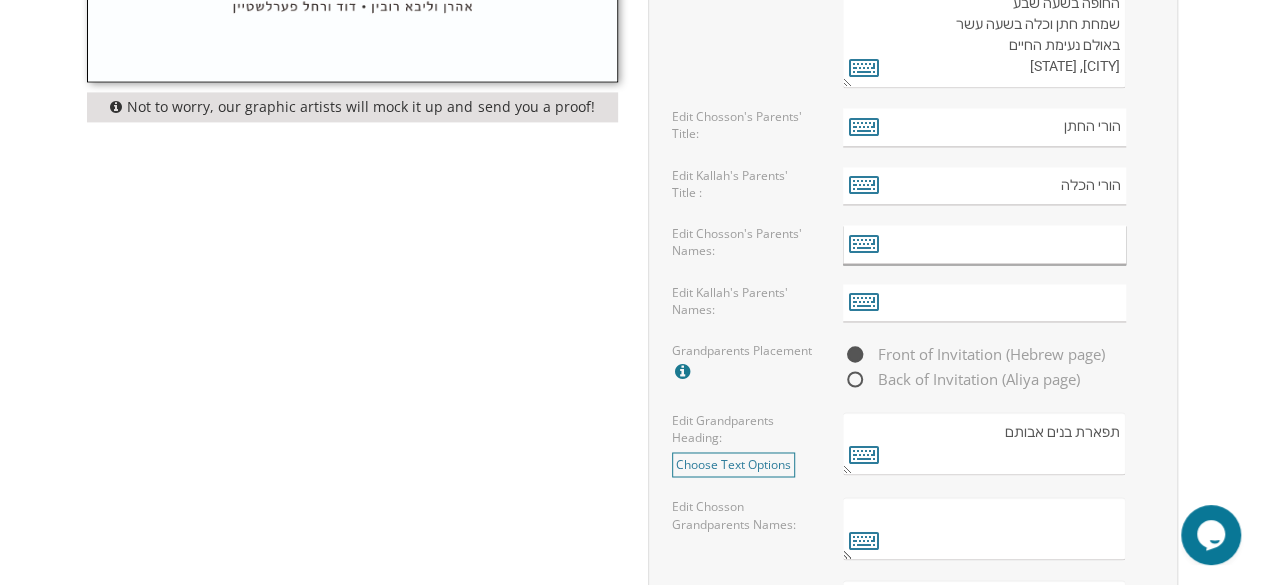 click at bounding box center (984, 244) 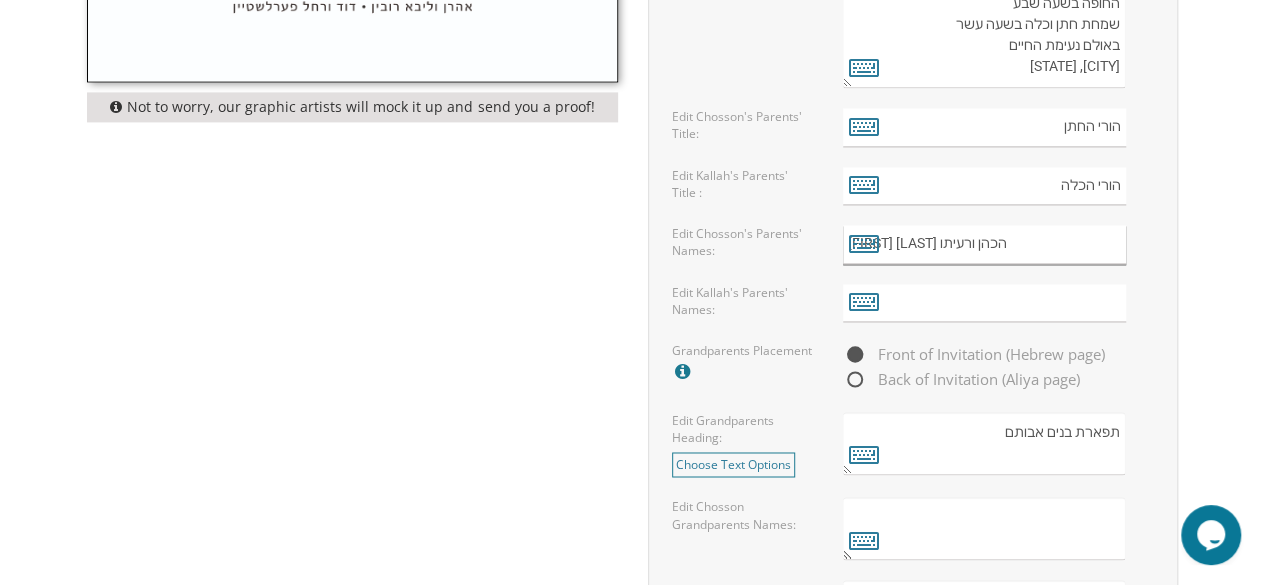 type on "אפרים יצחק הכהן ורעיתו" 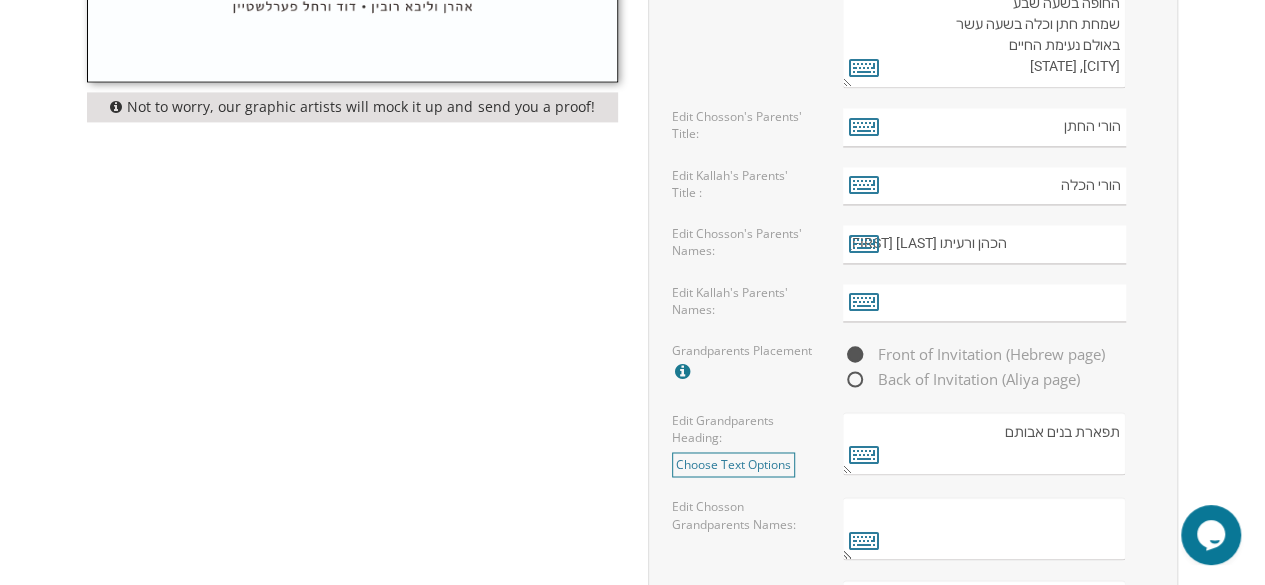click on "Customizations
Please fill in your personal information.
Edit Intro:
Choose Text Options select בעזרת ה' יתברך
נעלה את ירושלים על ראש שמחתנו
קול ששון וקול שמחה קול חתן וקול כלה
בשבח והודאה להשי"ת ובלב מלא שמחה
מתכבדים אנו להזמין את קרובינו וידידינו
להשתתף בשמחת כלולות בנינו היקרים select" at bounding box center [913, 0] 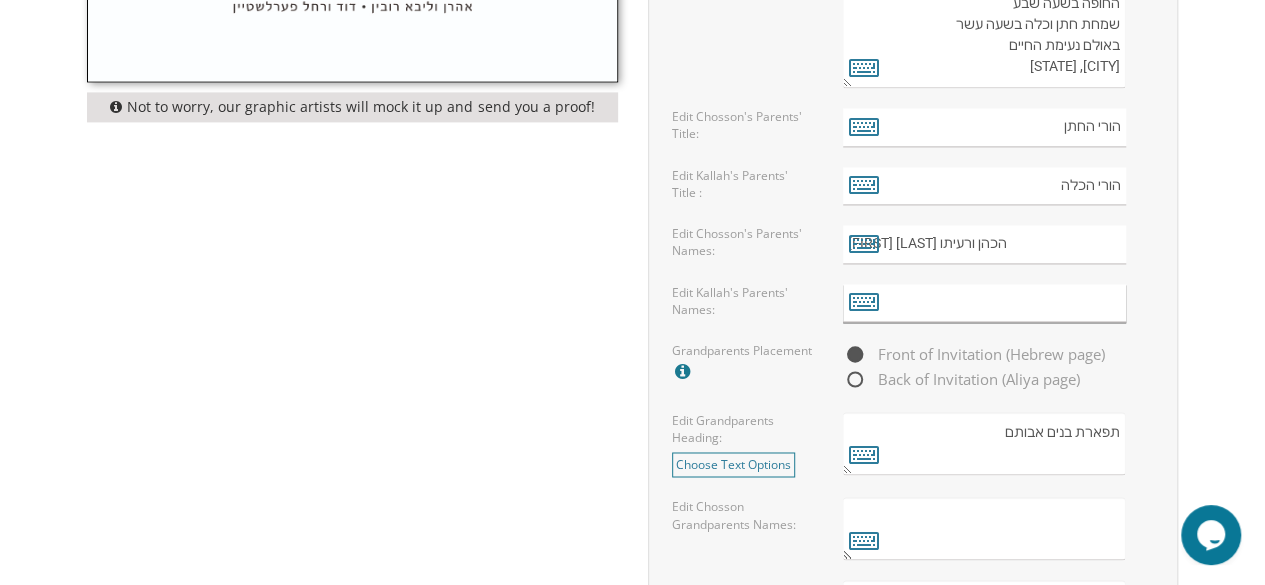 click at bounding box center [984, 303] 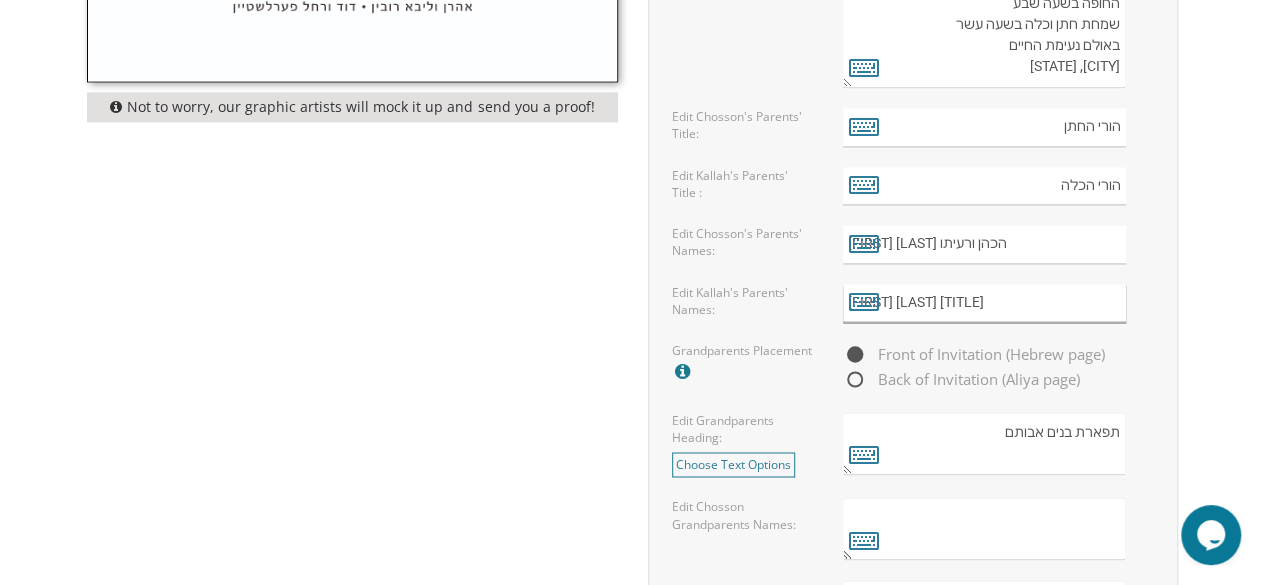 type on "שאול אריאל ריבקין ורעיתו" 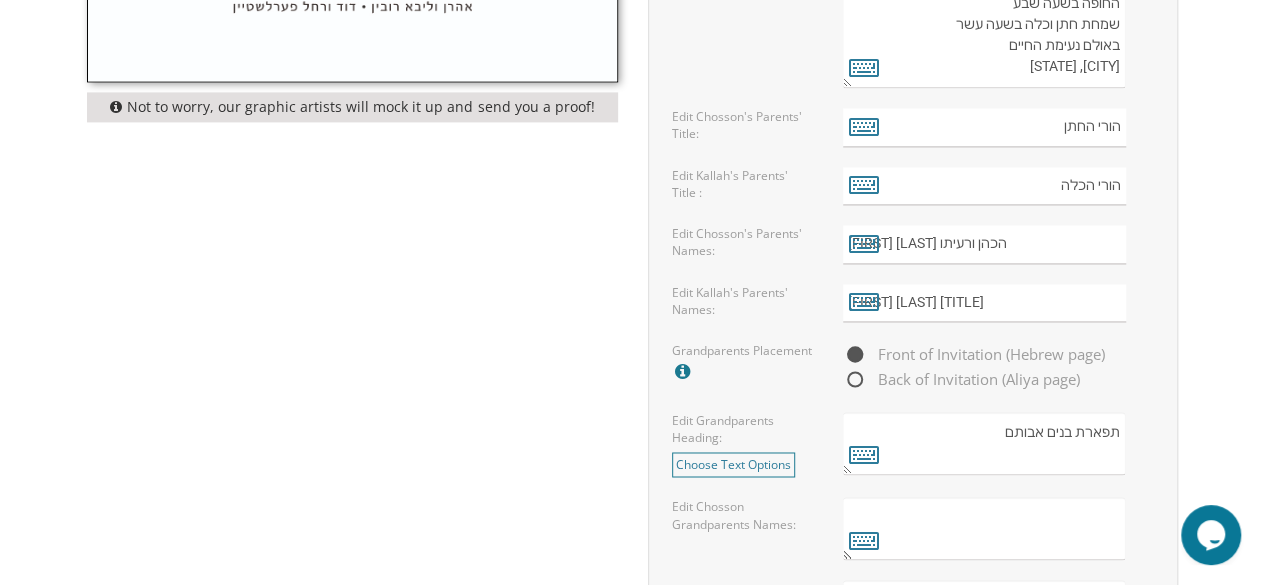 click on "תפארת בנים אבותם" at bounding box center [984, 443] 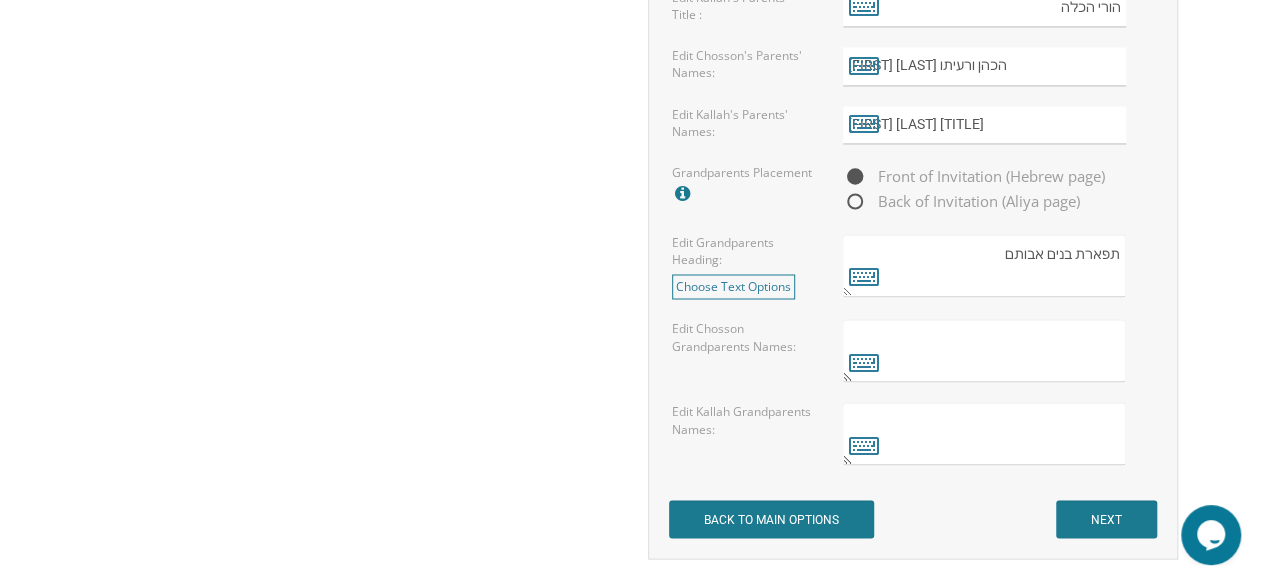 scroll, scrollTop: 1626, scrollLeft: 0, axis: vertical 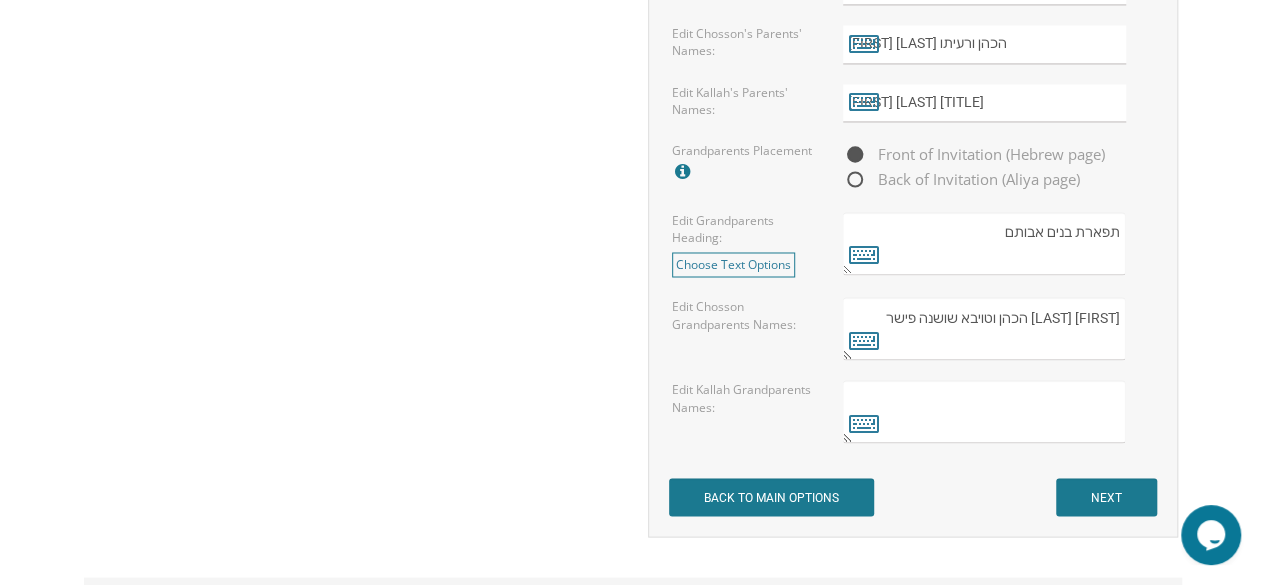 click on "נחמיה משה הכהן וטויבא שושנה פישר" at bounding box center [984, 328] 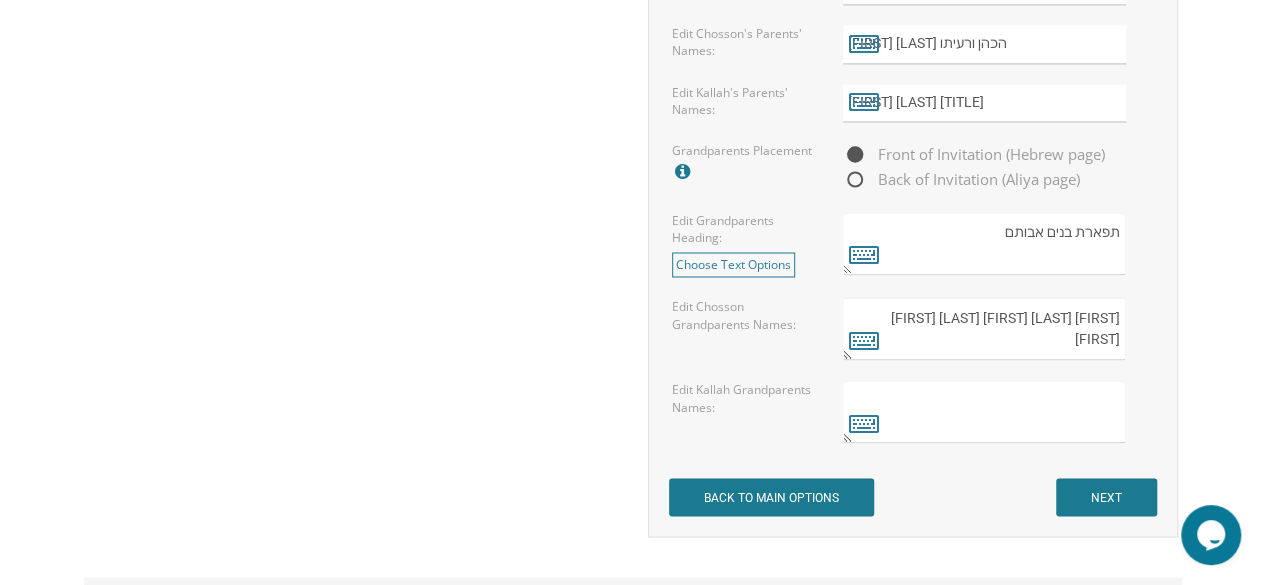 click on "נחמיה משה הכהן וטויבא שושנה פישר
שניאור" at bounding box center (984, 328) 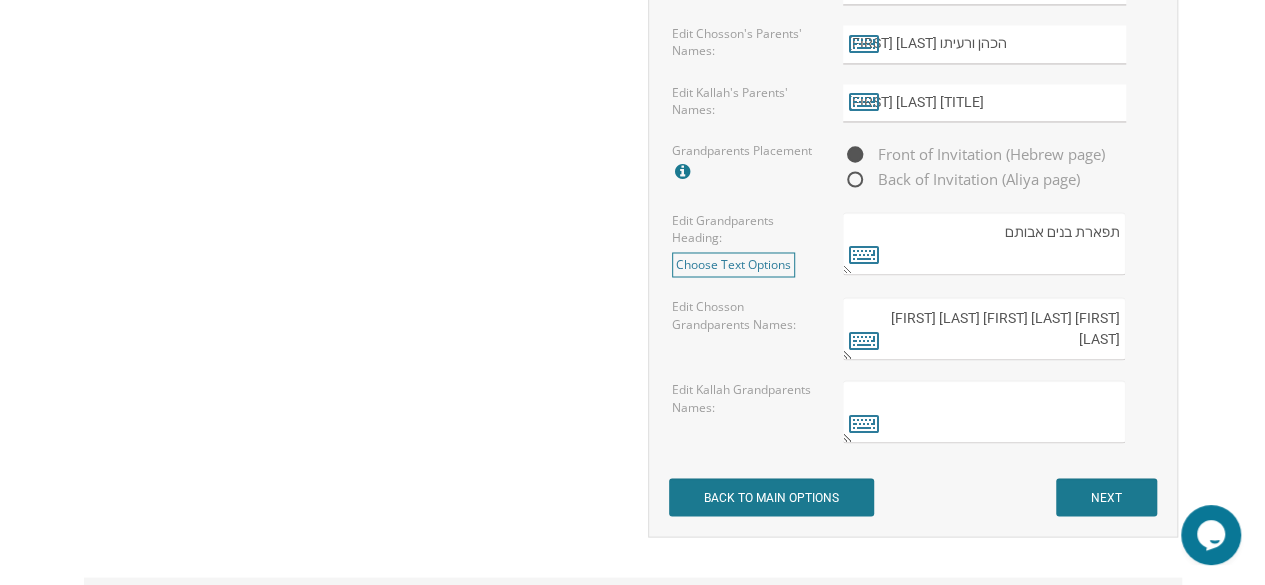 click on "נחמיה משה הכהן וטויבא שושנה פישר
שניאור זלמן ורב" at bounding box center [984, 328] 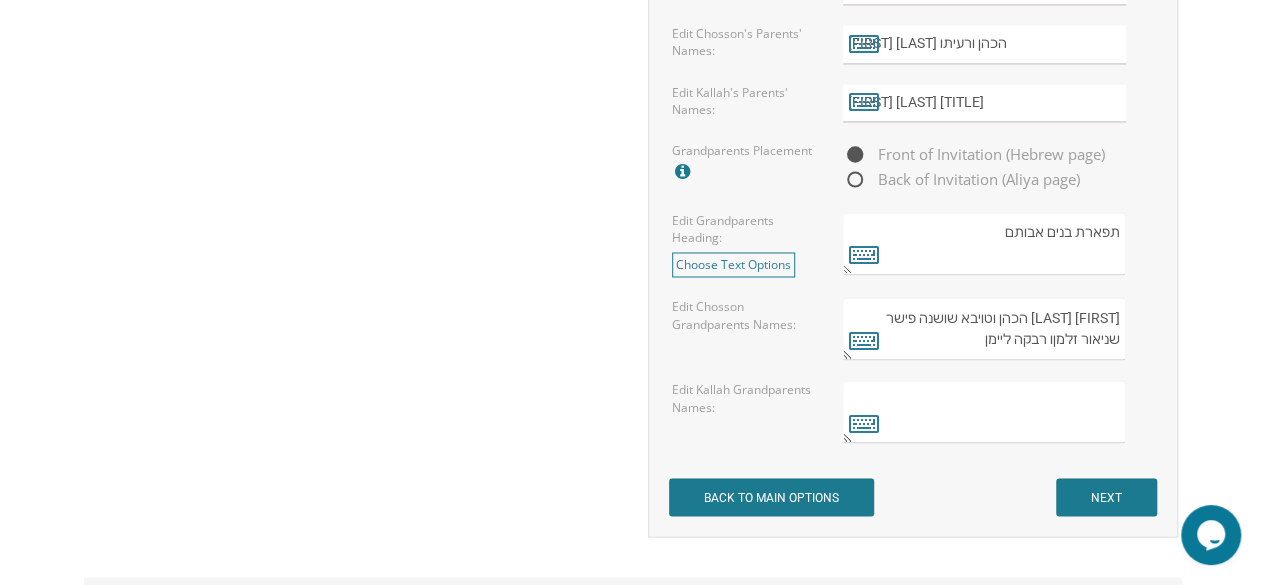 click at bounding box center (984, 411) 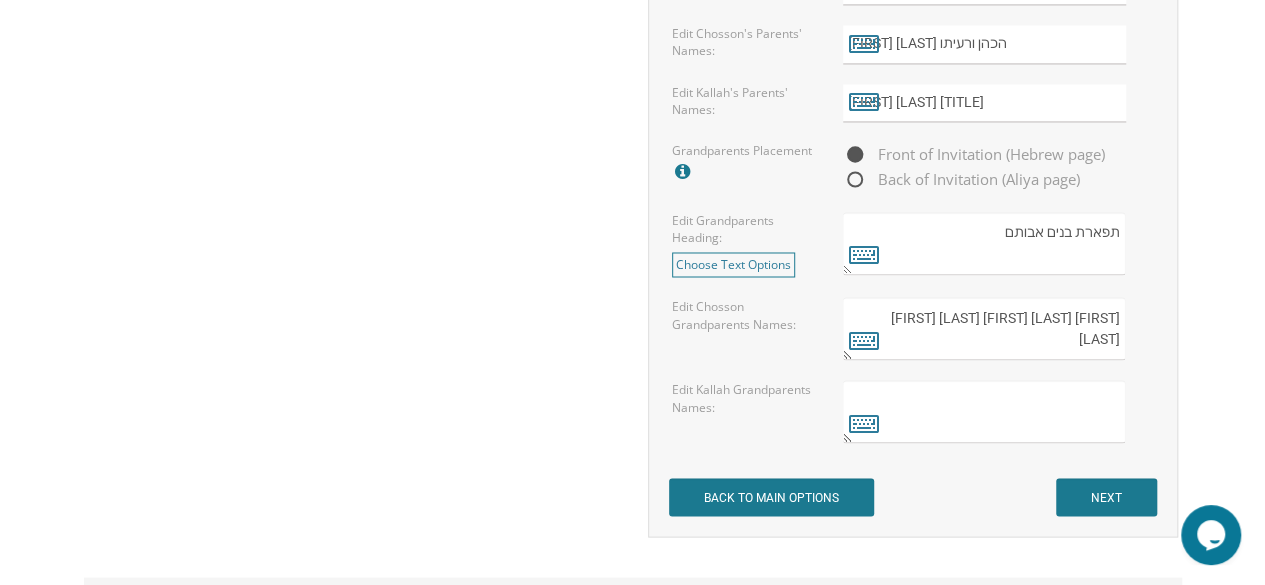 type on "נחמיה משה הכהן וטויבא שושנה פישר
שניאור זלמן ורבקה ליימן" 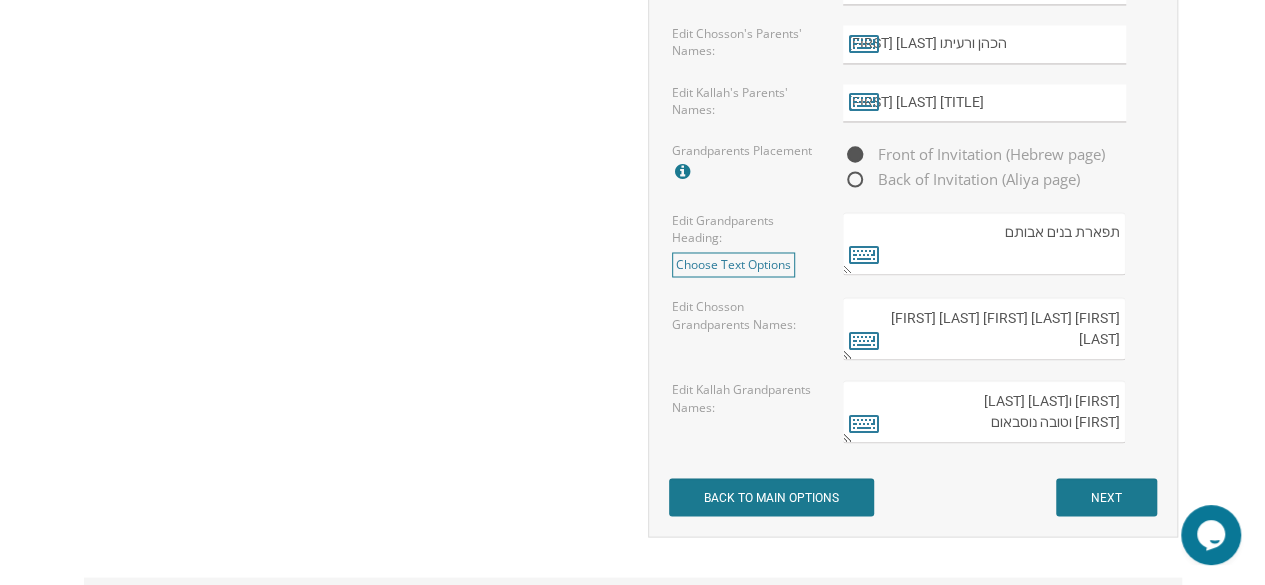 type on "ברוך וברכה ריבקין
יחיאל וטובה נוסבאום" 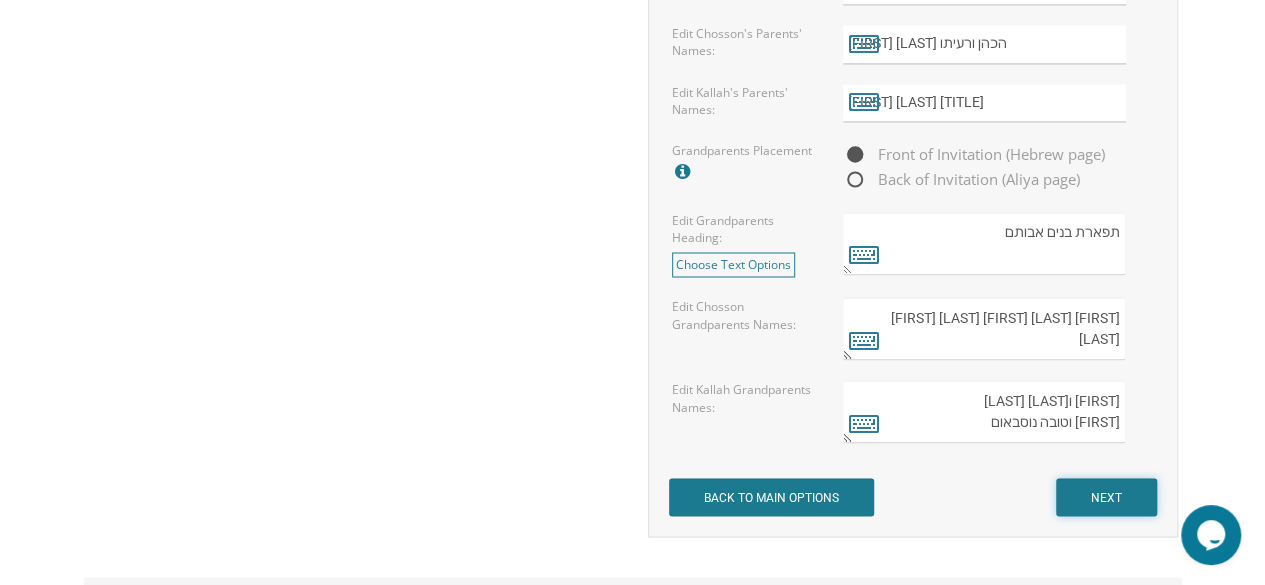 click on "NEXT" at bounding box center [1106, 497] 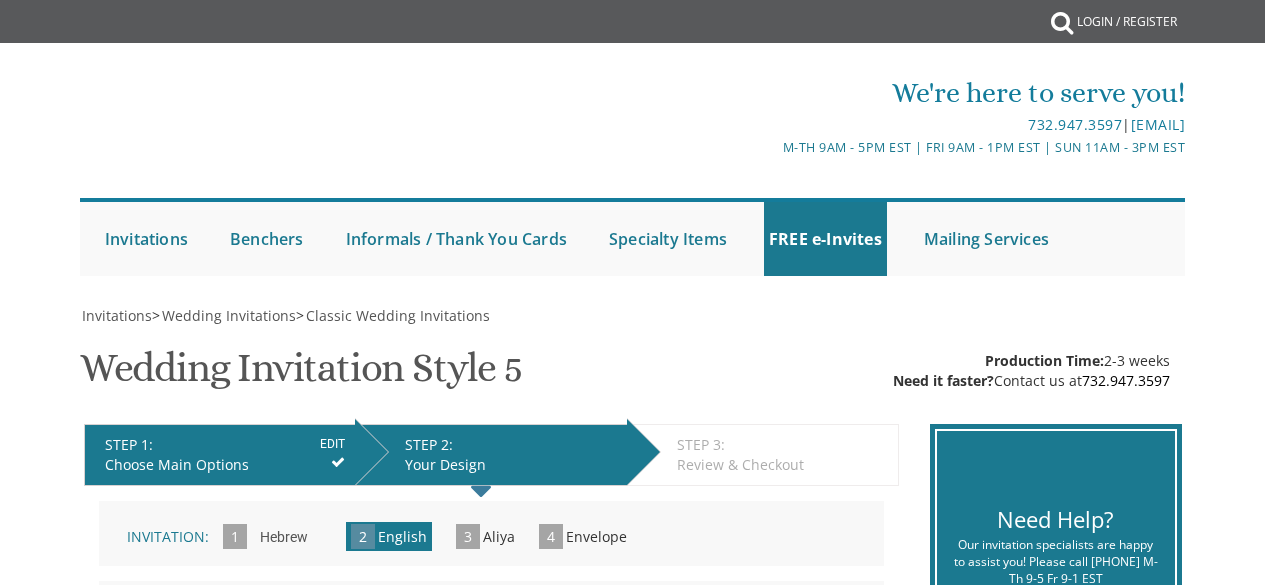 scroll, scrollTop: 0, scrollLeft: 0, axis: both 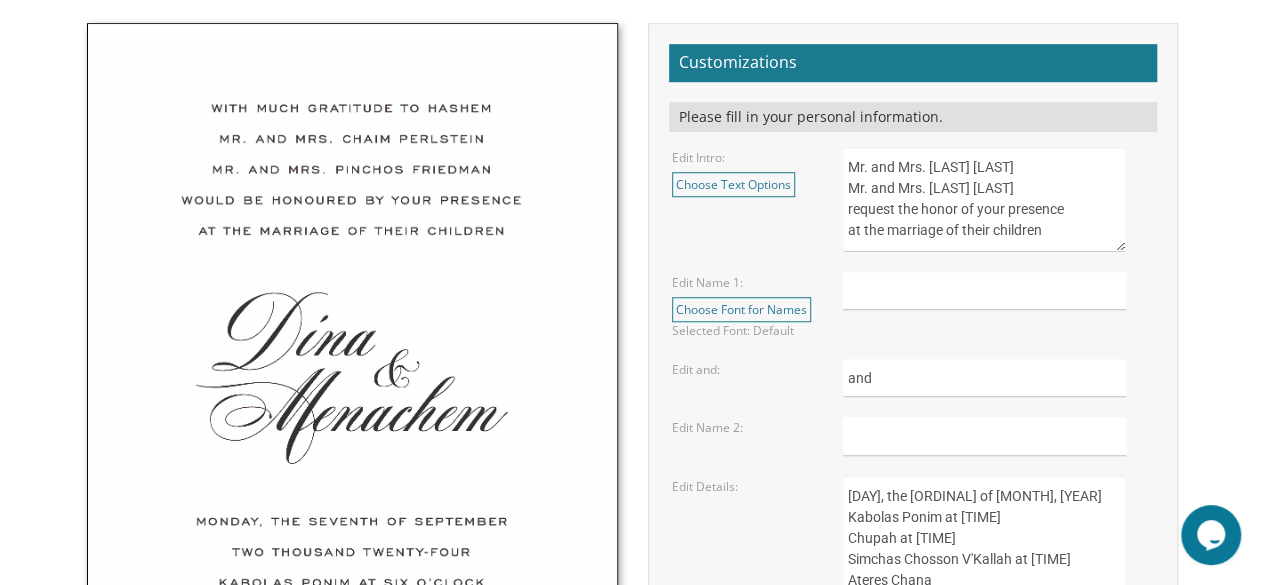 click on "Mr. and Mrs. Yossi Schwartz
Mr. and Mrs. Yaakov Friedman
request the honor of your presence
at the marriage of their children" at bounding box center [984, 199] 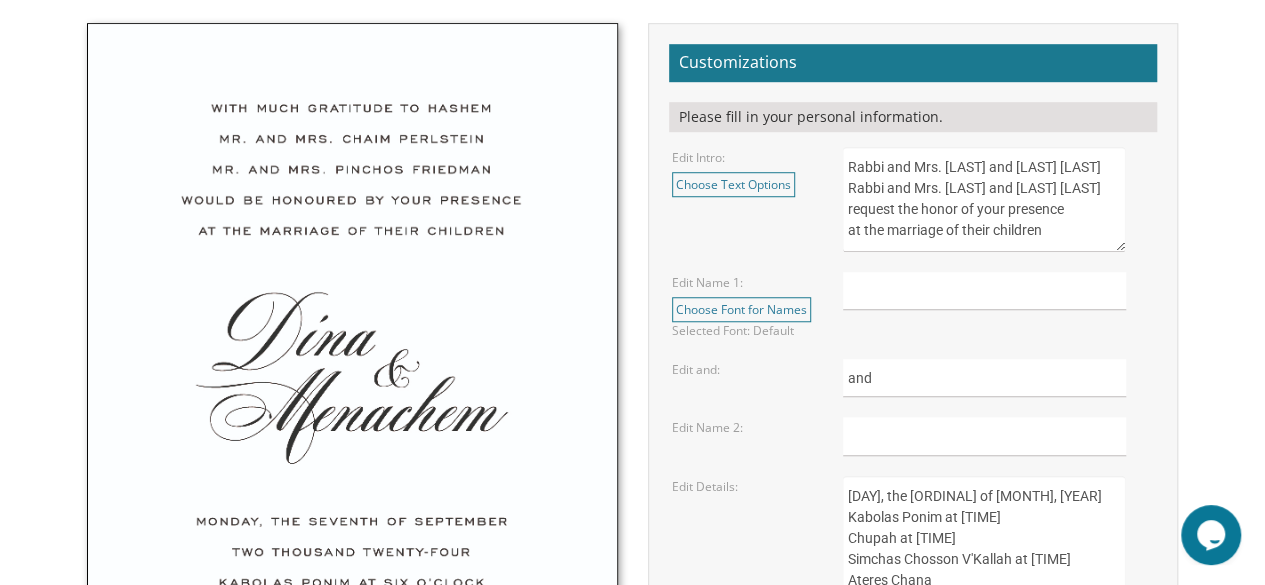 type on "Rabbi and Mrs. Shaul and Miryam Rivkin
Rabbi and Mrs. Ephraim and Rae Fischer
request the honor of your presence
at the marriage of their children" 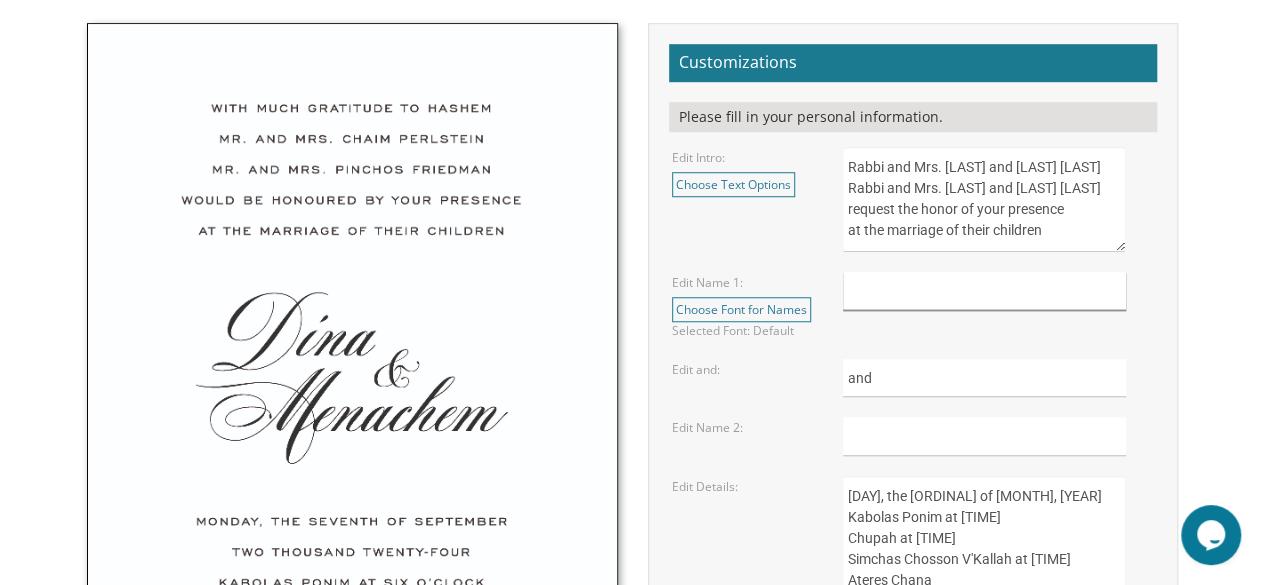 click at bounding box center [984, 291] 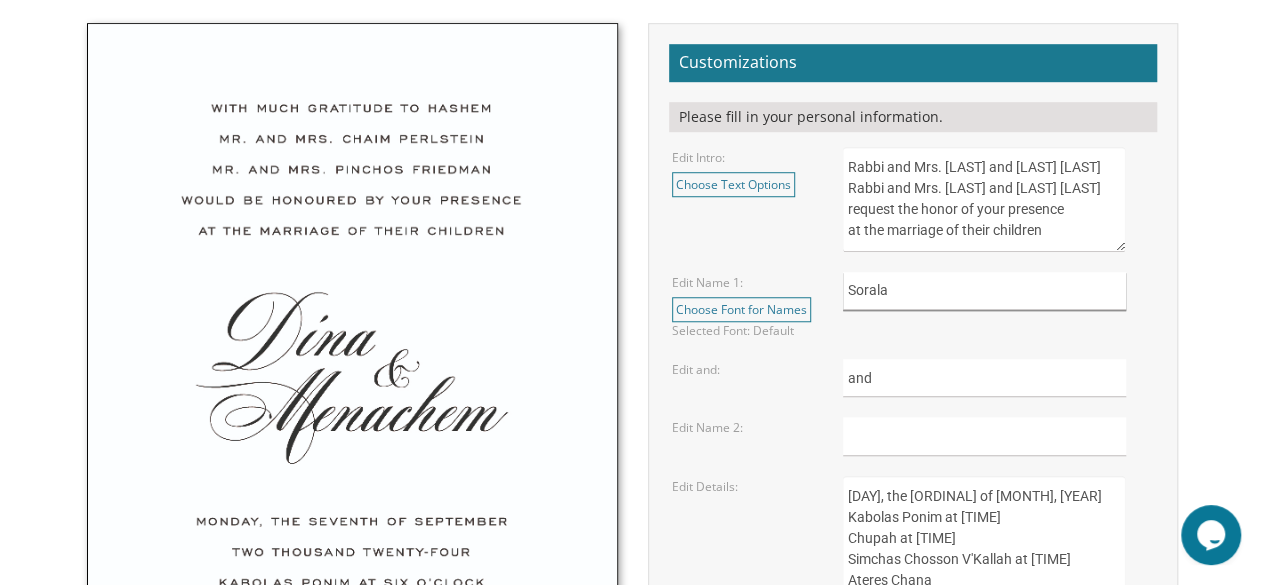 type on "Sorala" 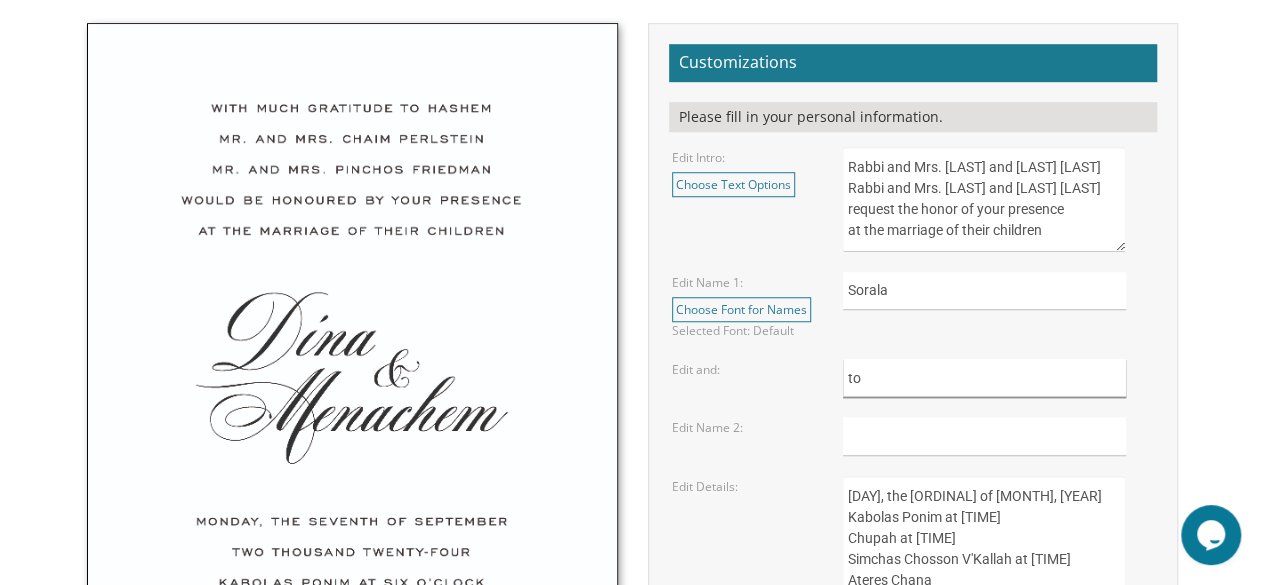 type on "to" 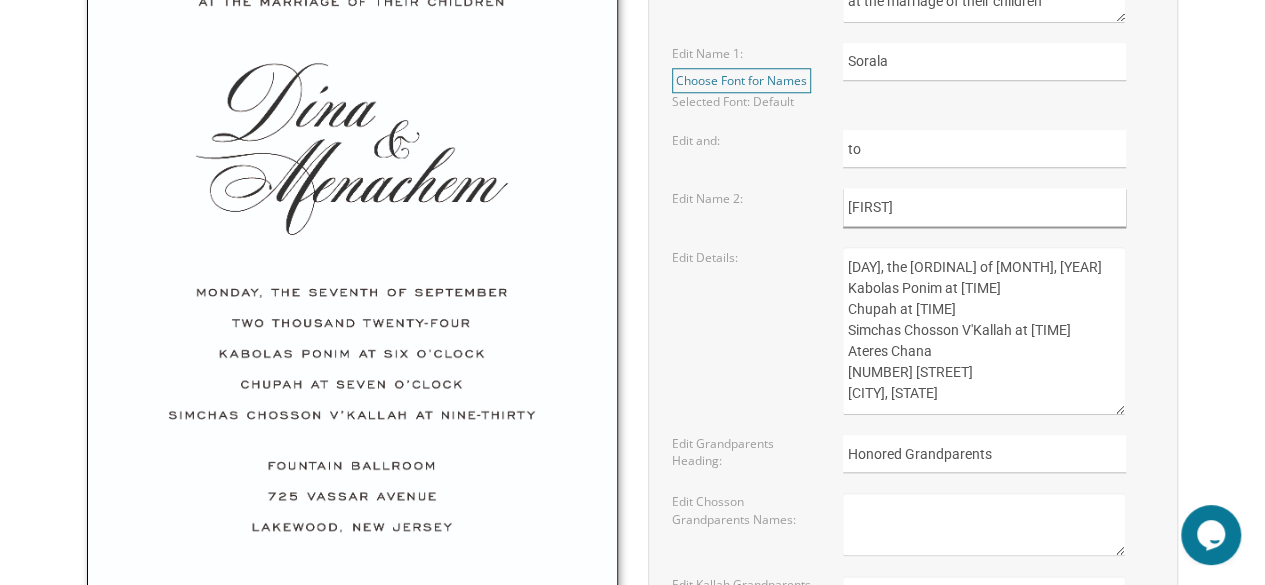 scroll, scrollTop: 920, scrollLeft: 0, axis: vertical 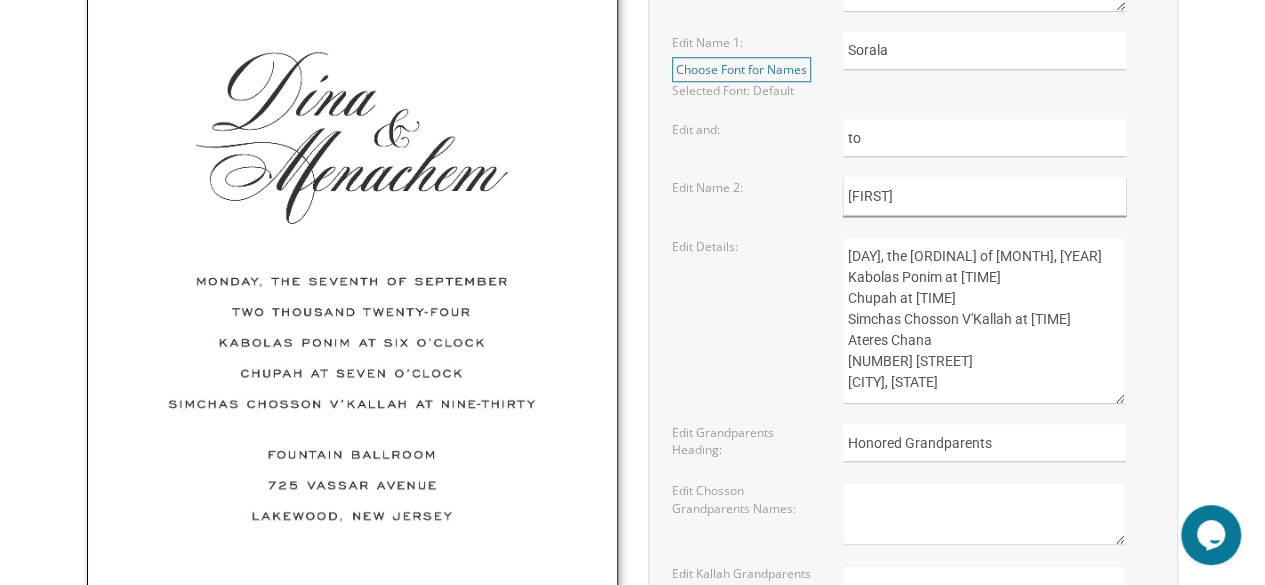 type on "Avigdor" 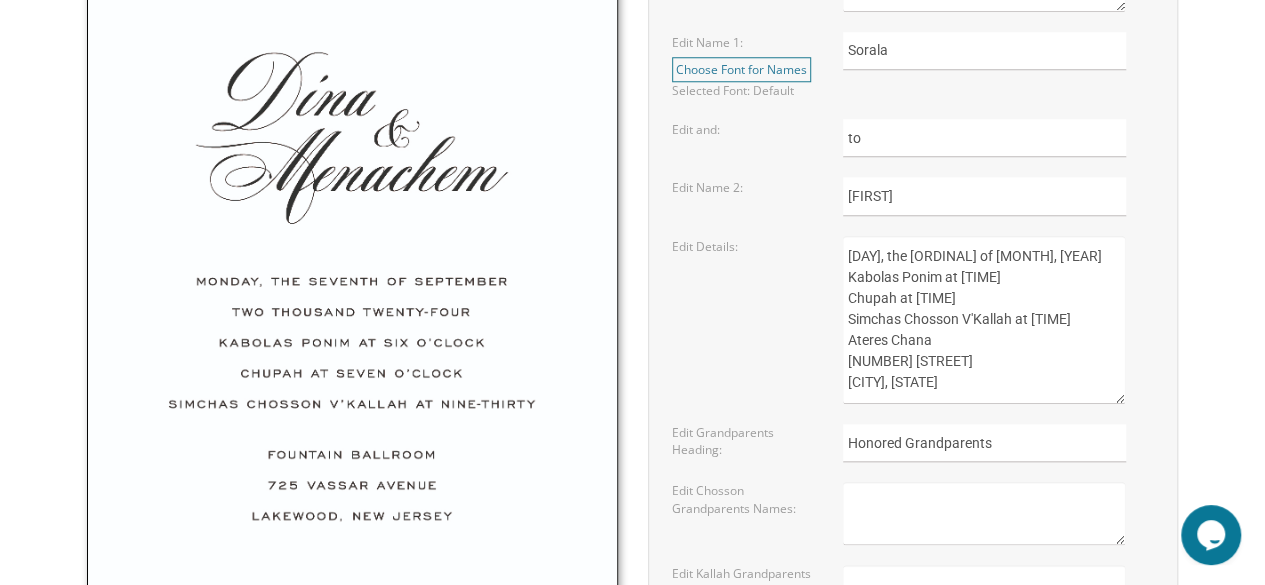 click on "Sunday, the eighth of May, 2016
Kabolas Ponim at six o'clock in the evening
Chupah at seven o'clock
Simchas Chosson V'Kallah at ten o'clock
Ateres Chana
350 Courtney Road
Lakewood, New Jersey" at bounding box center [984, 320] 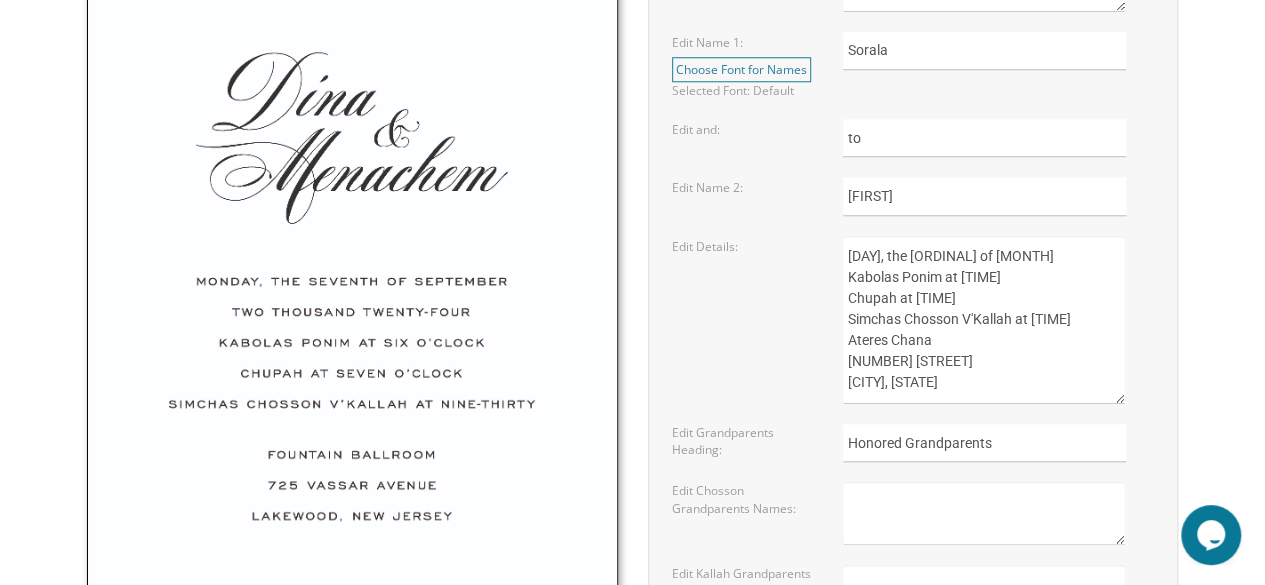click on "Sunday, the eighth of May, 2016
Kabolas Ponim at six o'clock in the evening
Chupah at seven o'clock
Simchas Chosson V'Kallah at ten o'clock
Ateres Chana
350 Courtney Road
Lakewood, New Jersey" at bounding box center [984, 320] 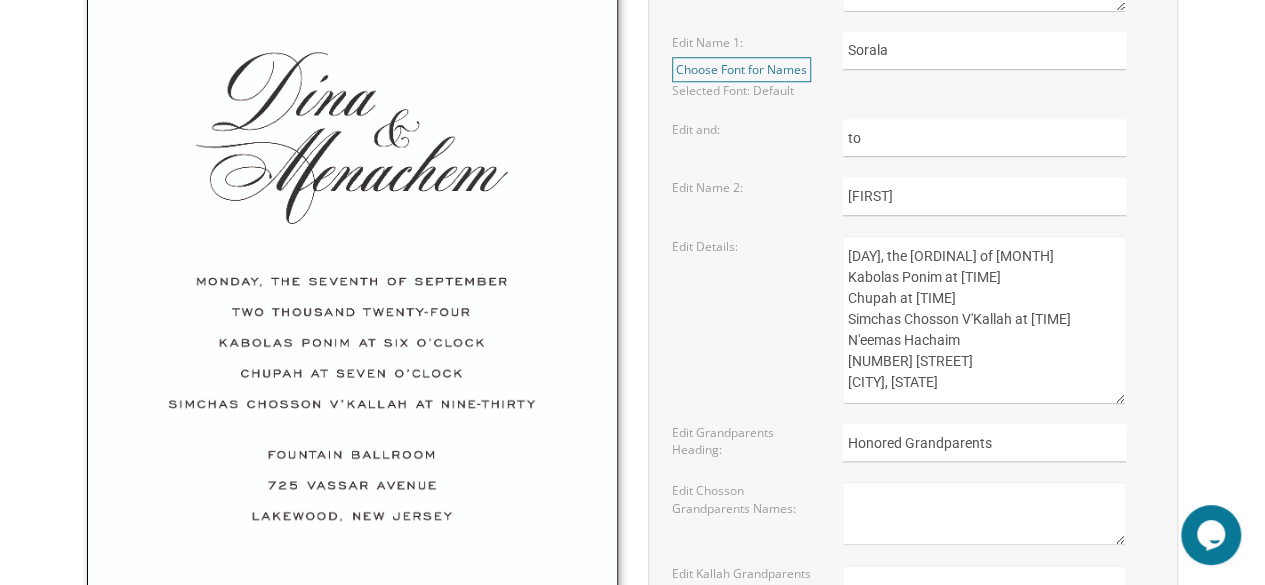 click on "Sunday, the eighth of May, 2016
Kabolas Ponim at six o'clock in the evening
Chupah at seven o'clock
Simchas Chosson V'Kallah at ten o'clock
Ateres Chana
350 Courtney Road
Lakewood, New Jersey" at bounding box center [984, 320] 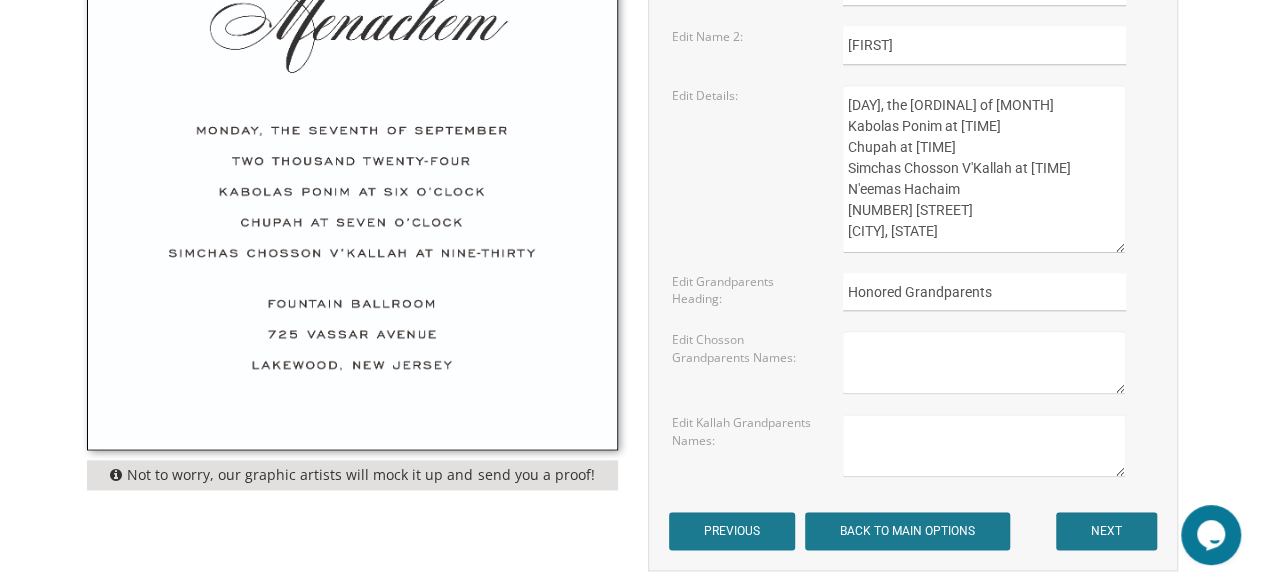 scroll, scrollTop: 1080, scrollLeft: 0, axis: vertical 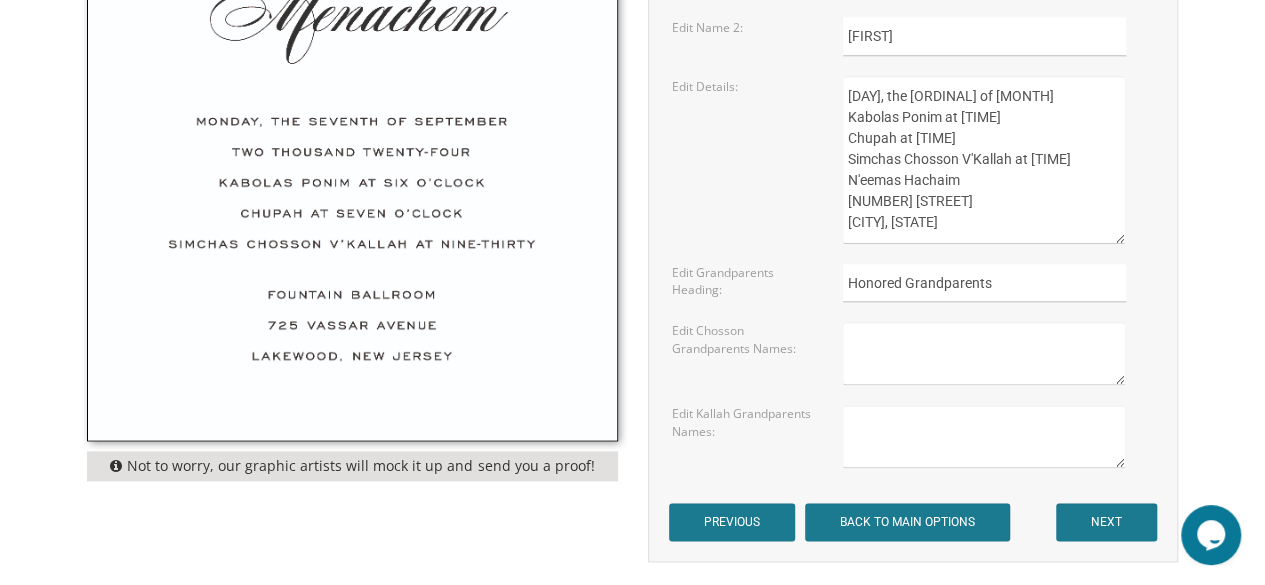 type on "Sunday, the Seventeenth of August
Kabolas Ponim at six o'clock in the evening
Chupah at seven o'clock
Simchas Chosson V'Kallah at ten o'clock
N'eemas Hachaim
555 Oak Street
Lakewood, New Jersey" 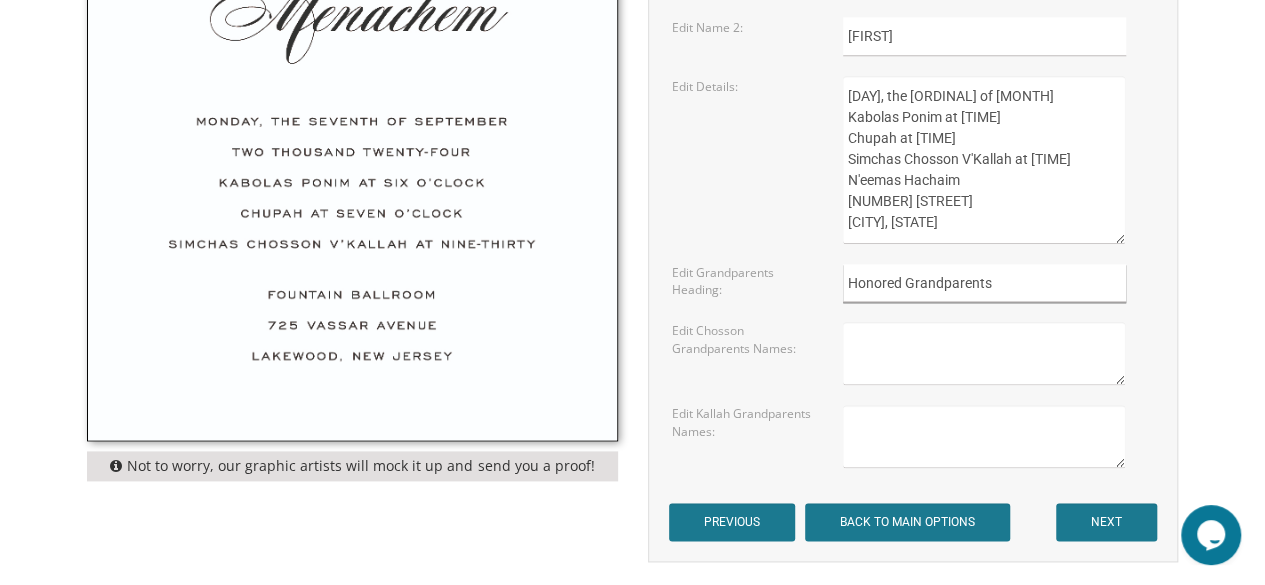 click on "Honored Grandparents" at bounding box center (984, 283) 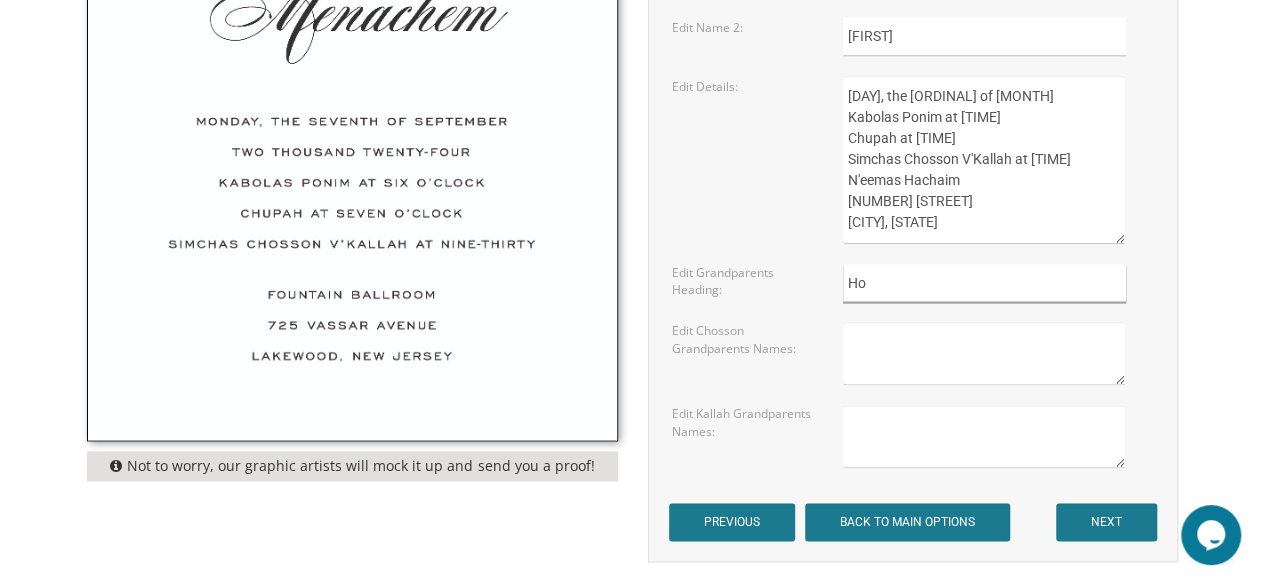 type on "H" 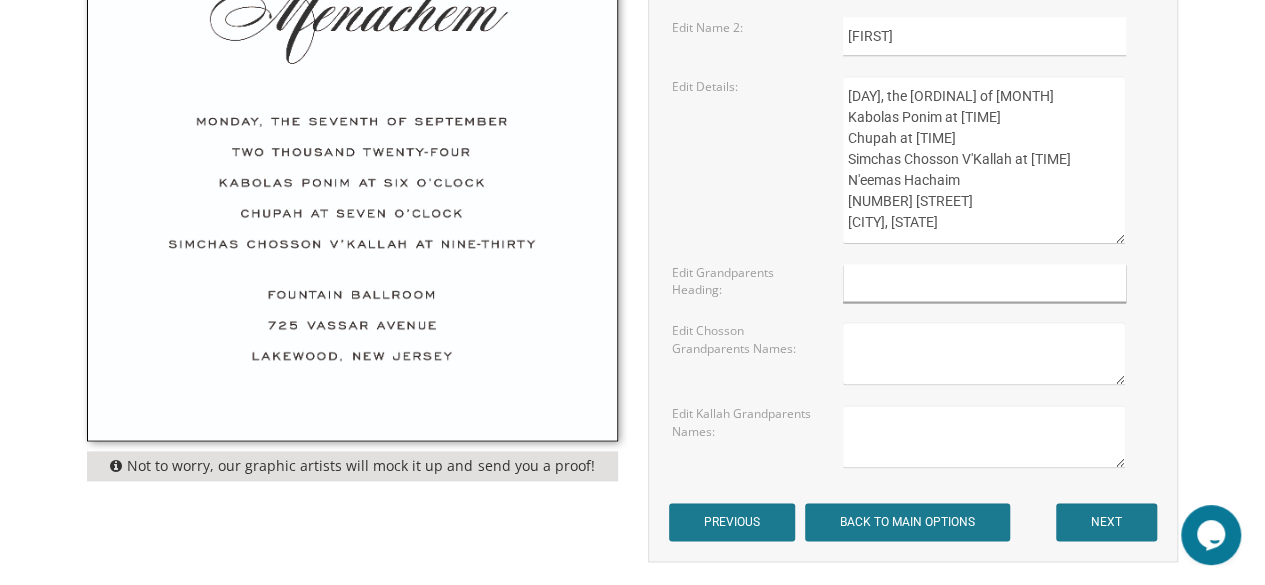 type 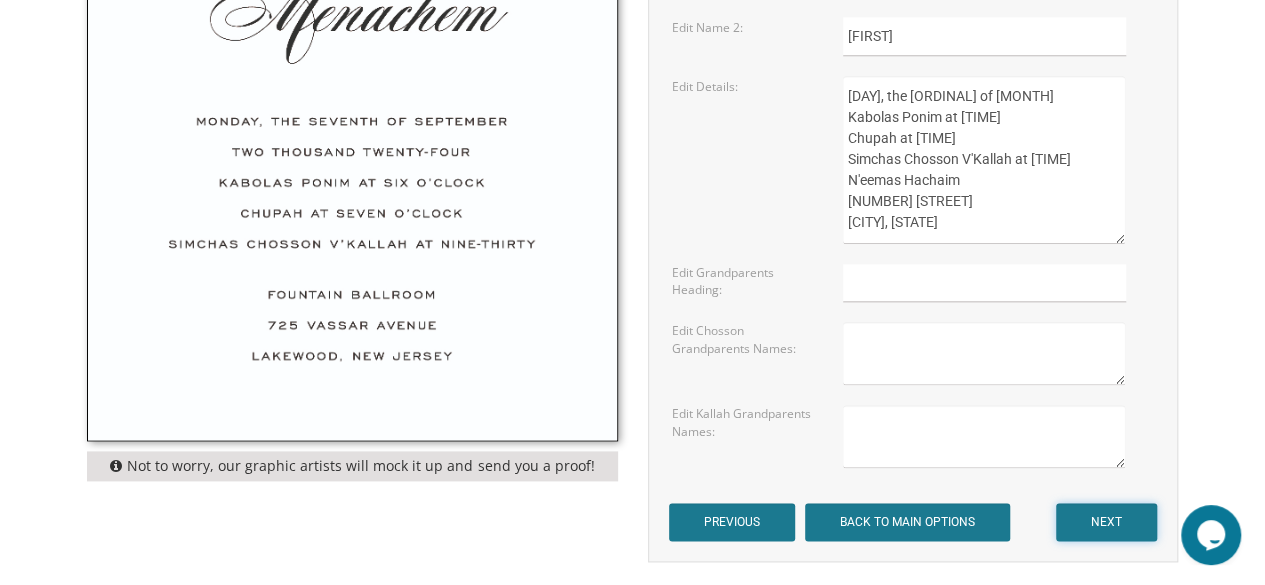 click on "NEXT" at bounding box center (1106, 522) 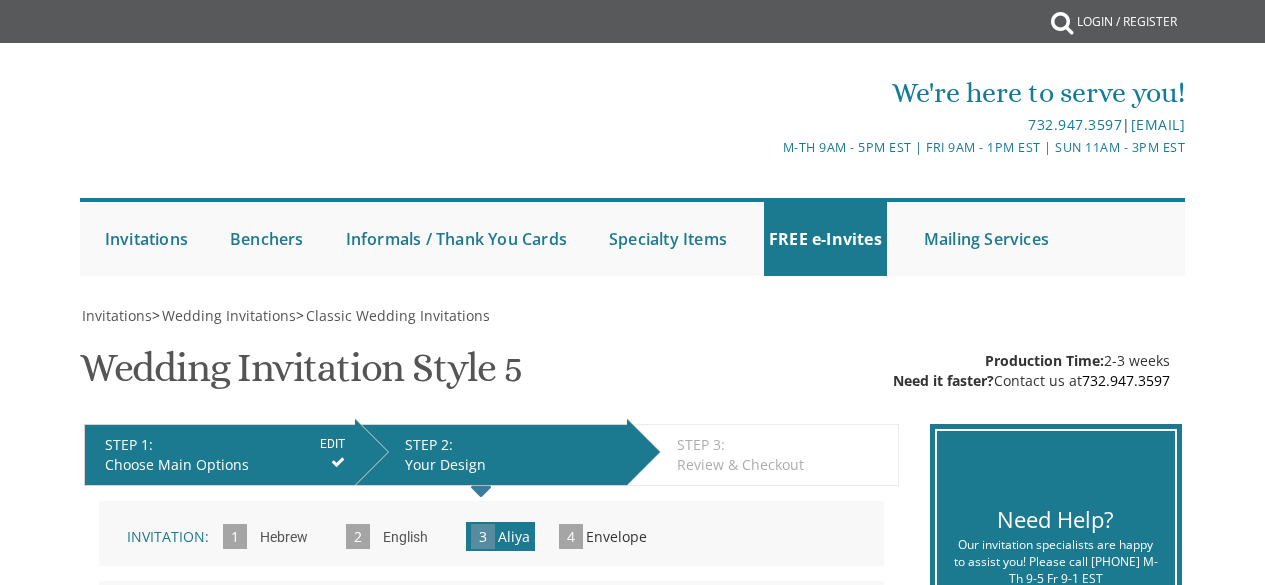 scroll, scrollTop: 0, scrollLeft: 0, axis: both 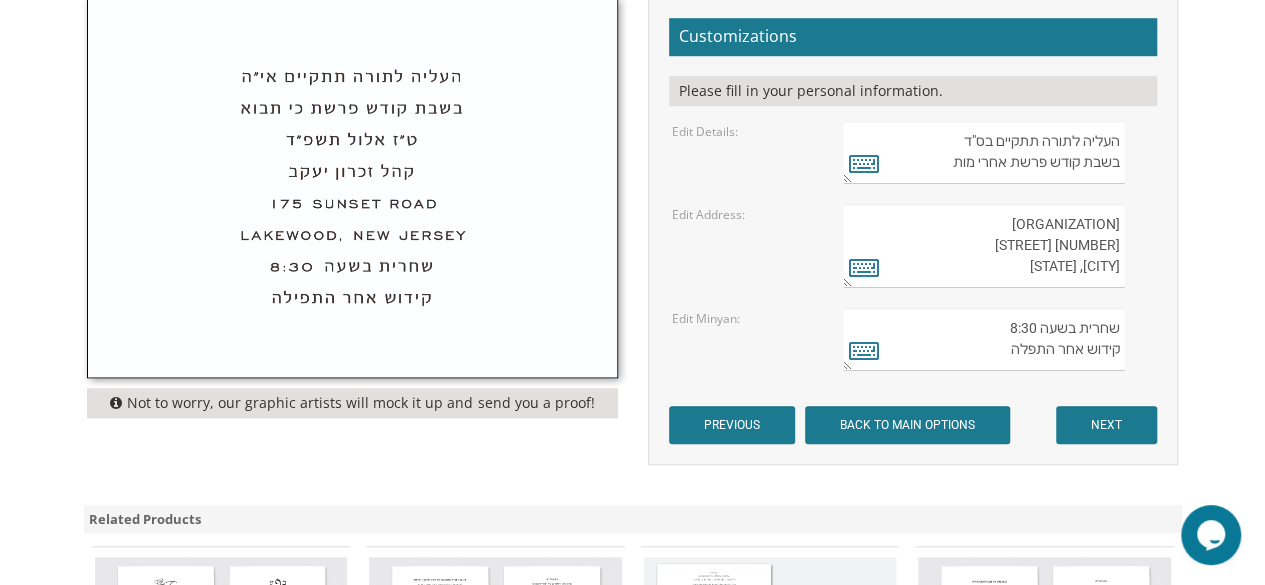 click on "העליה לתורה תתקיים בס"ד
בשבת קודש פרשת אחרי מות" at bounding box center [984, 152] 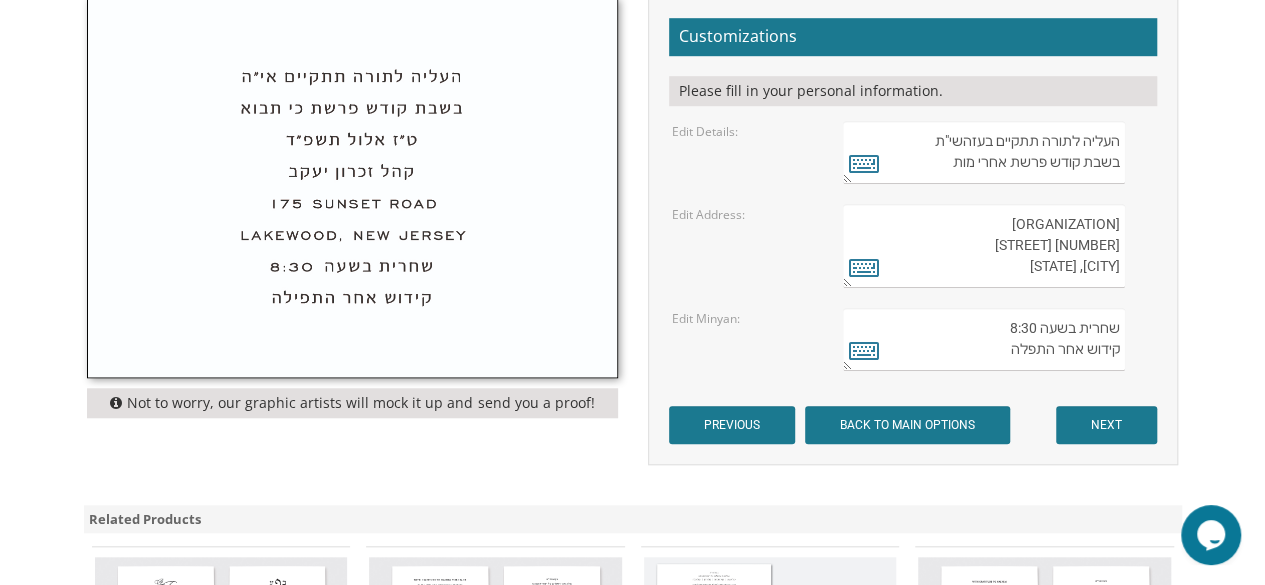 click on "העליה לתורה תתקיים בס"ד
בשבת קודש פרשת אחרי מות" at bounding box center (984, 152) 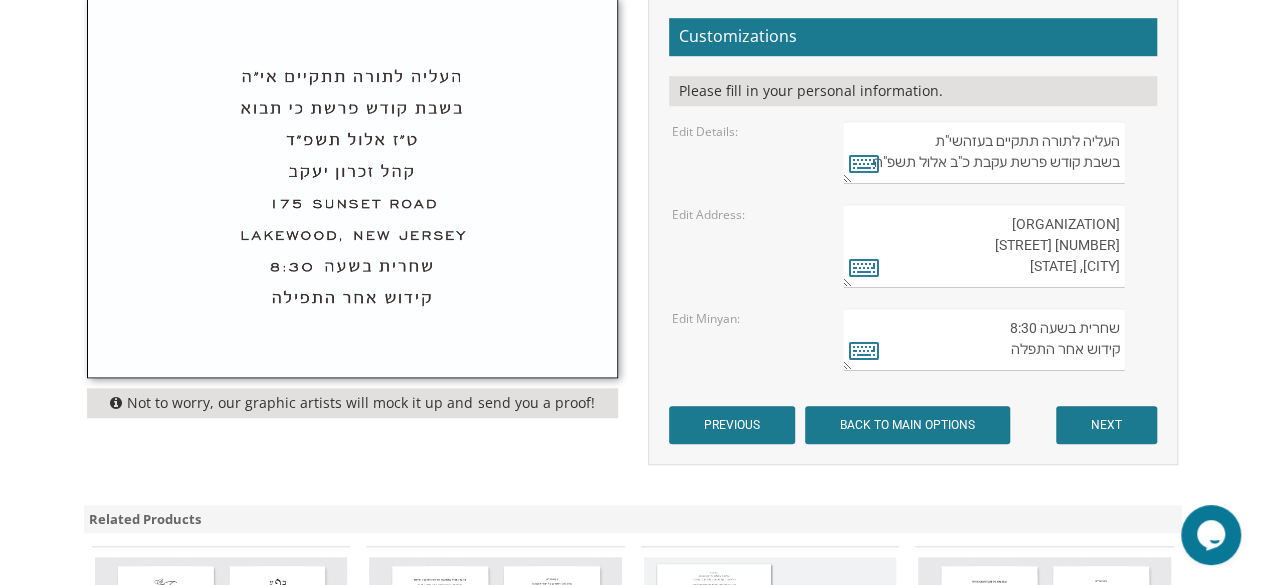 type on "העליה לתורה תתקיים בעזהשי"ת
בשבת קודש פרשת עקבת כ"ב אלול תשפ"ה" 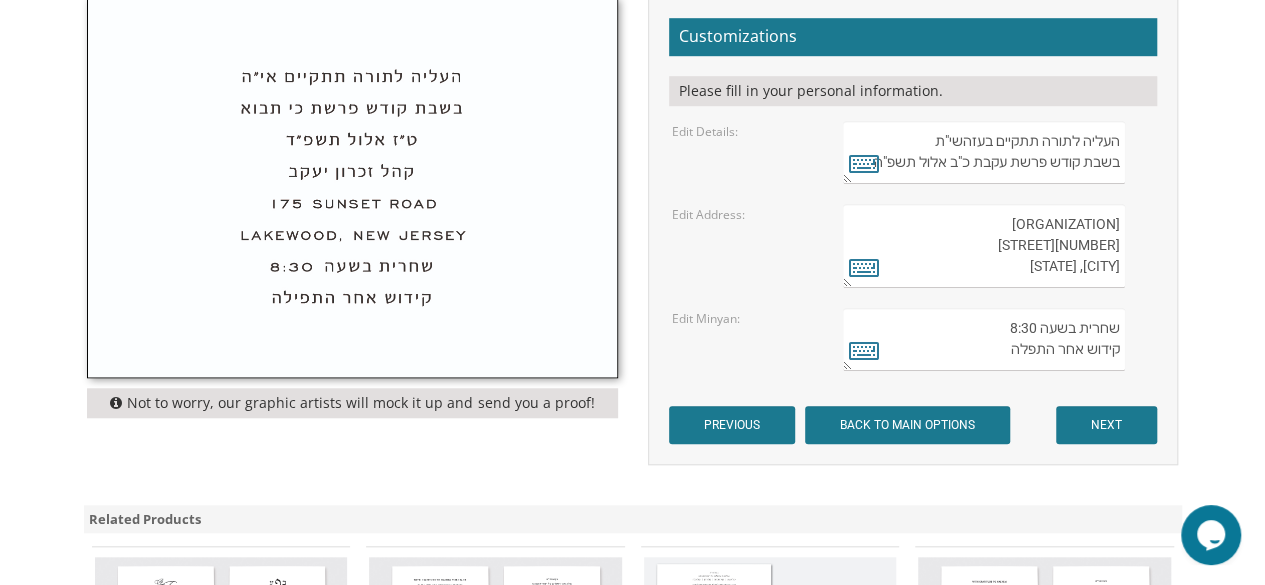 scroll, scrollTop: 0, scrollLeft: 0, axis: both 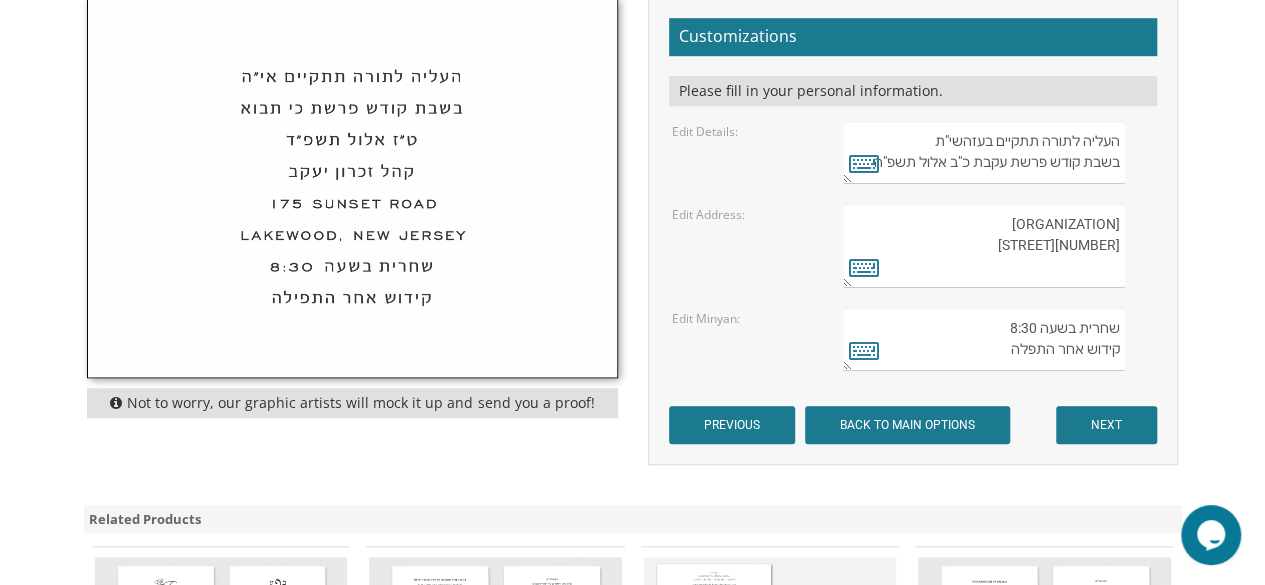 click on "בקהל זכרון שניאור
282 Oak Knoll Road
לייקוואוד, נו גזערזי" at bounding box center (984, 246) 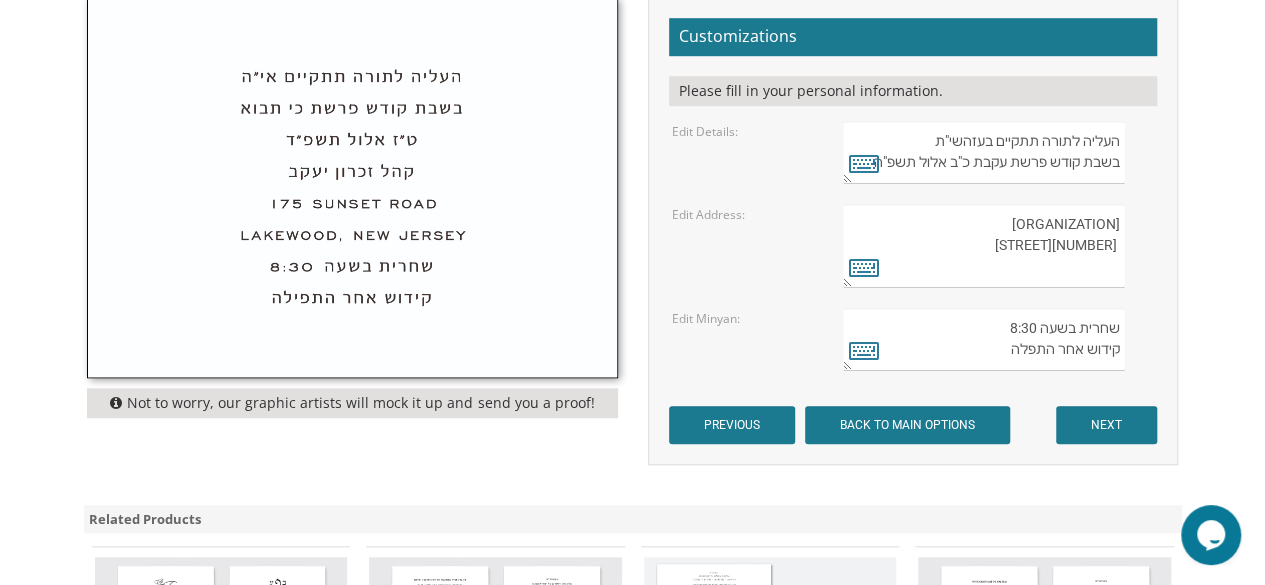 click on "בקהל זכרון שניאור
282 Oak Knoll Road
לייקוואוד, נו גזערזי" at bounding box center (984, 246) 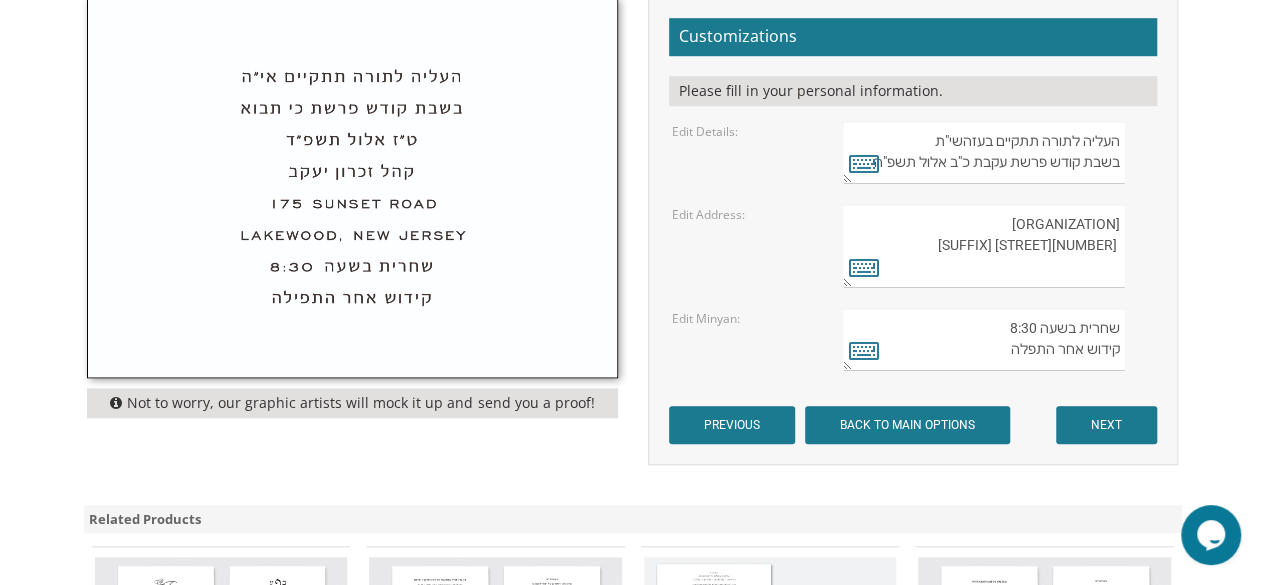 click on "בקהל זכרון שניאור
282 Oak Knoll Road
לייקוואוד, נו גזערזי" at bounding box center [984, 246] 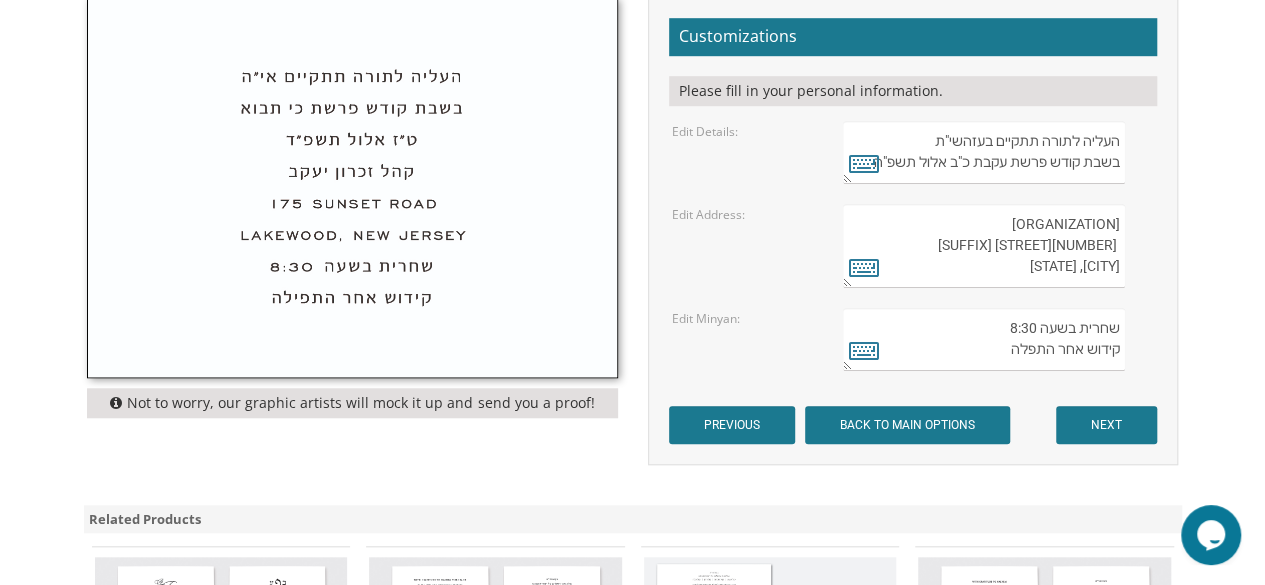 type on "Minyan Dexter Park
312North Highland Avenue
Chestnut Ridge, NY" 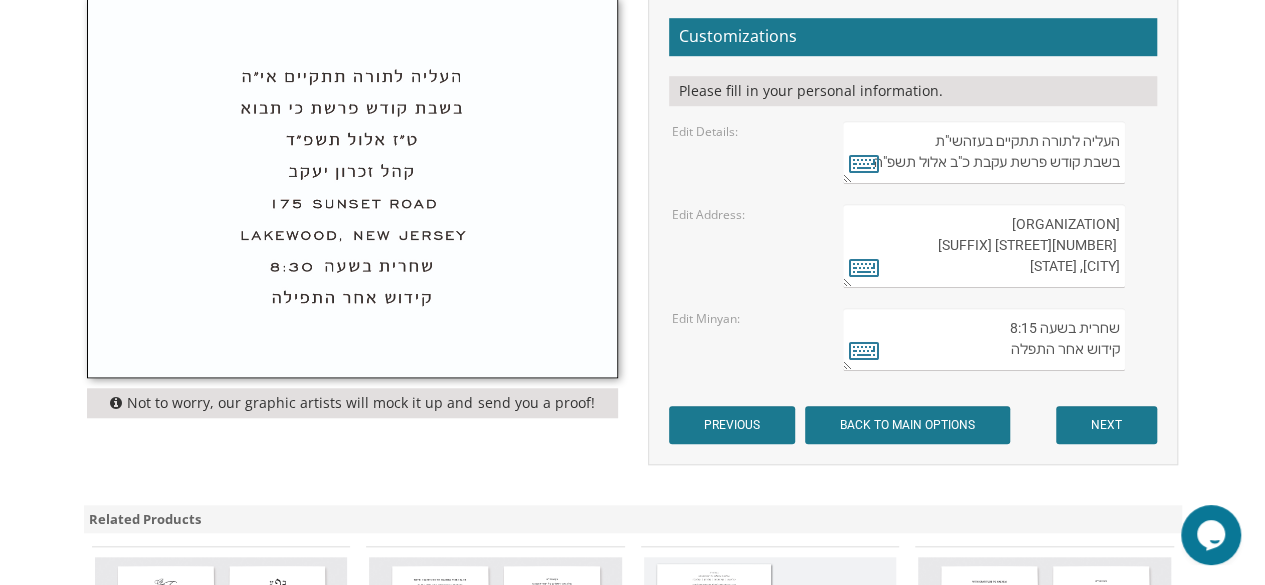 type on "שחרית בשעה 8:15
קידוש אחר התפלה" 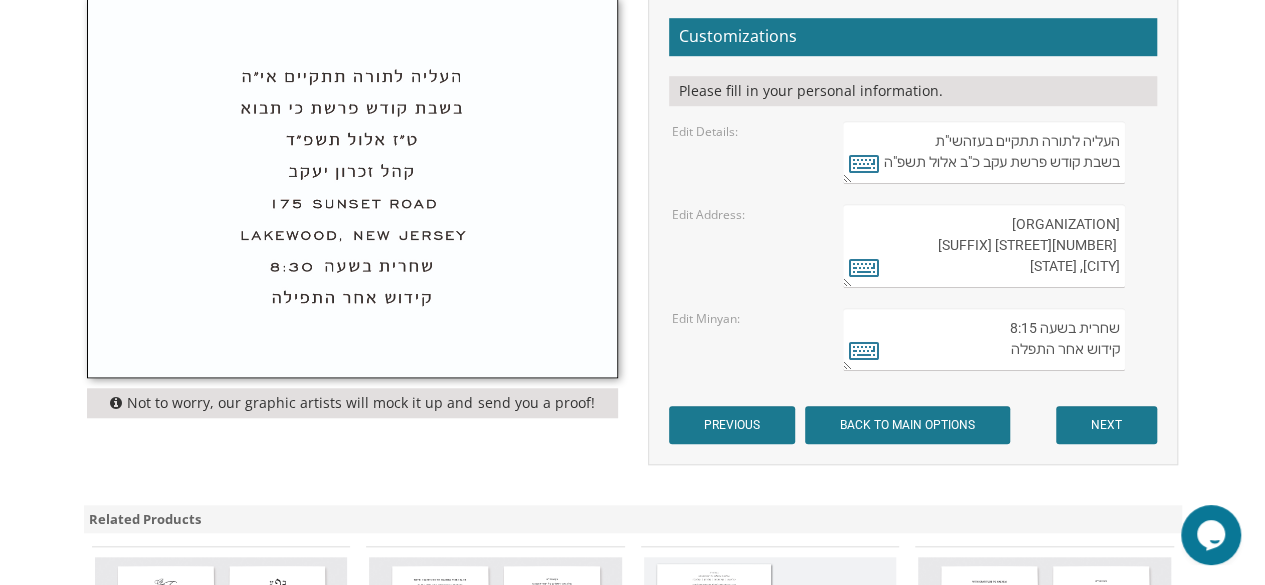 type on "העליה לתורה תתקיים בעזהשי"ת
בשבת קודש פרשת עקב כ"ב אלול תשפ"ה" 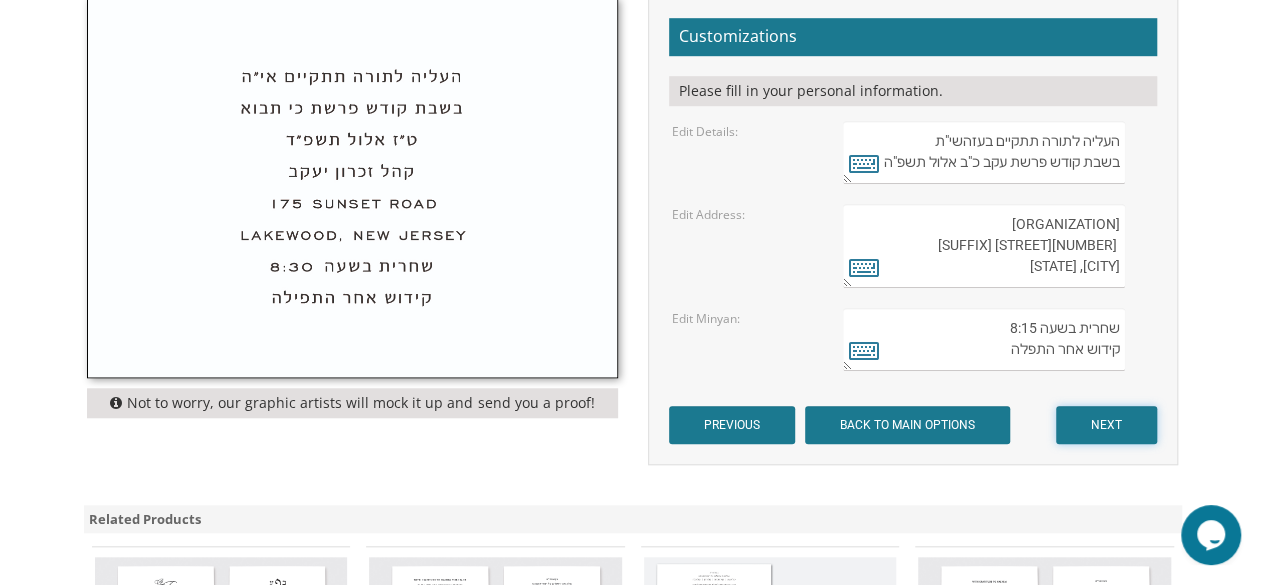 click on "NEXT" at bounding box center [1106, 425] 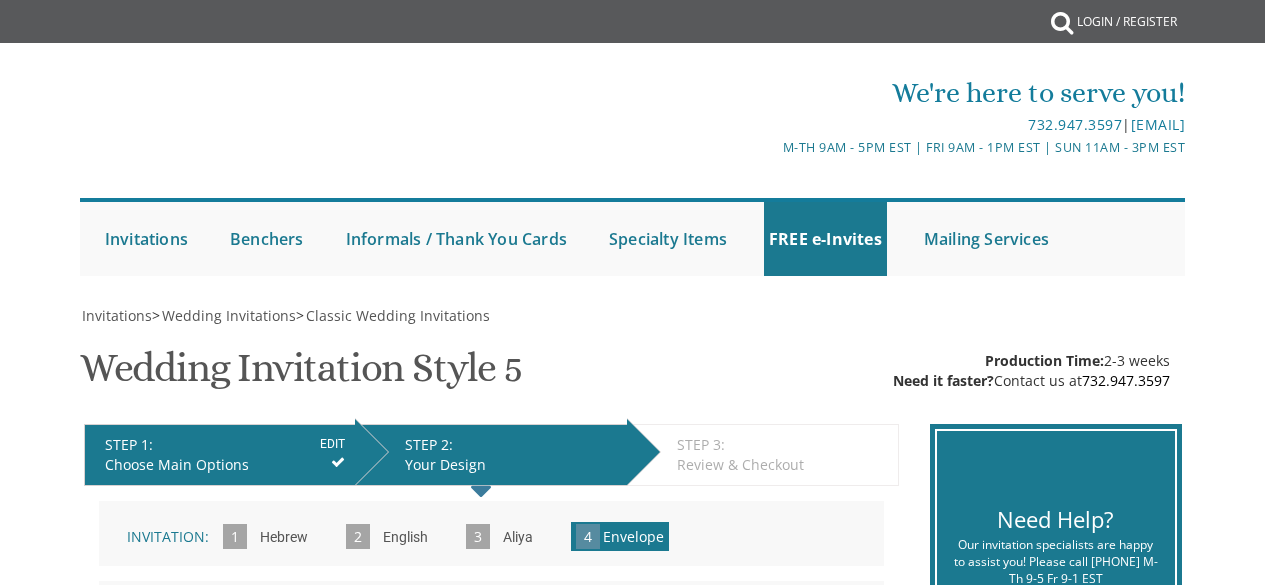 scroll, scrollTop: 0, scrollLeft: 0, axis: both 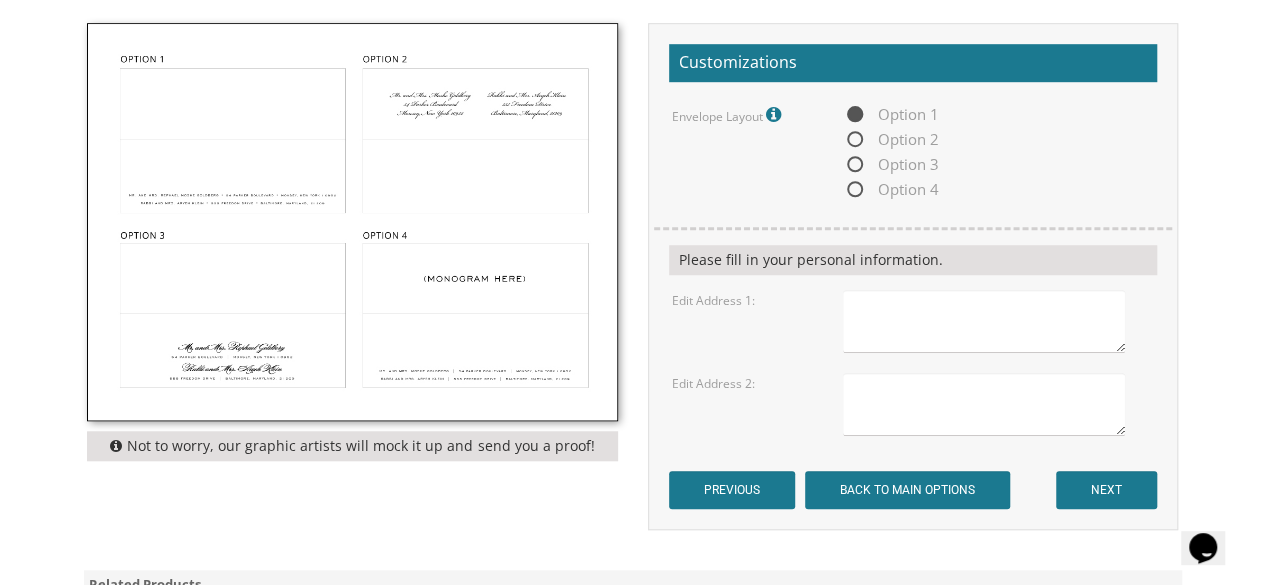click at bounding box center [984, 321] 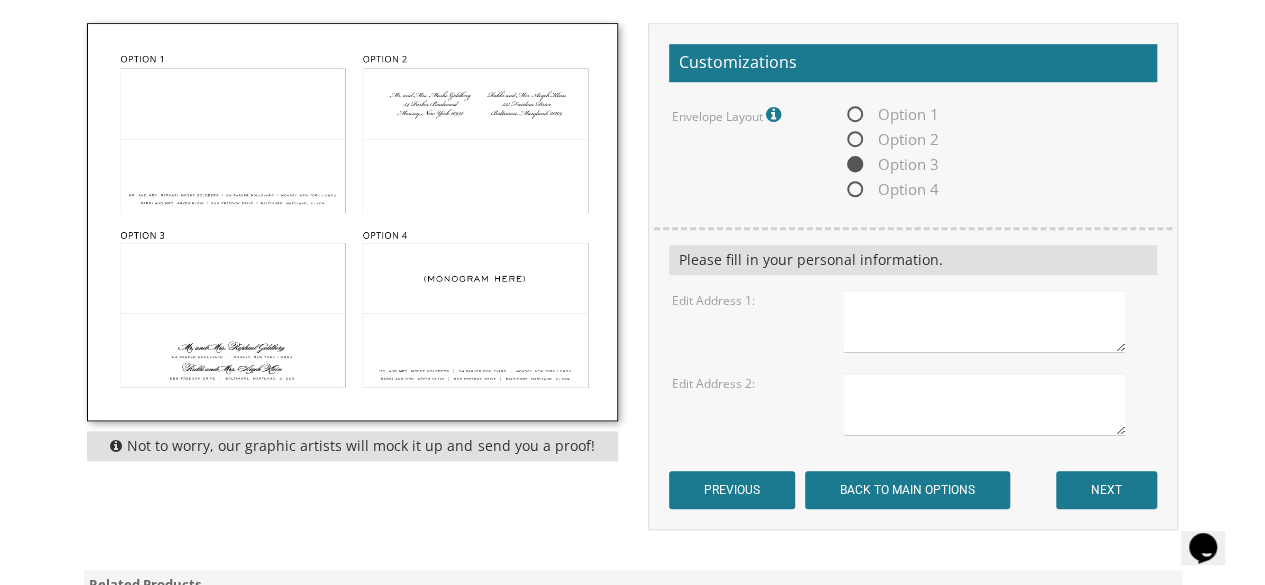 click at bounding box center (984, 321) 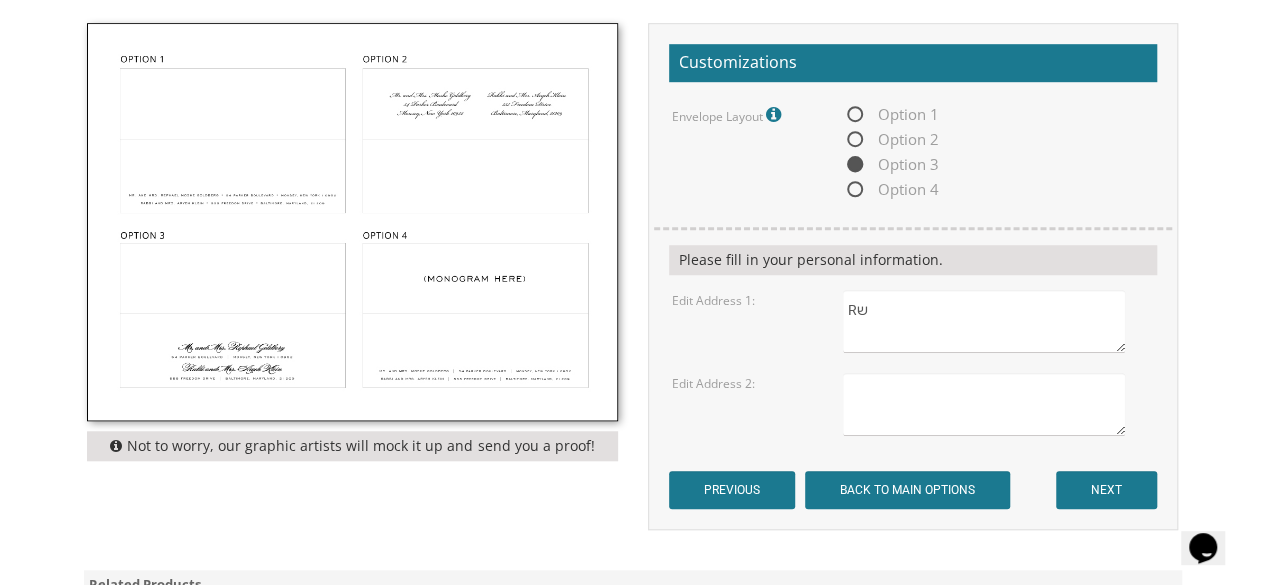 type on "R" 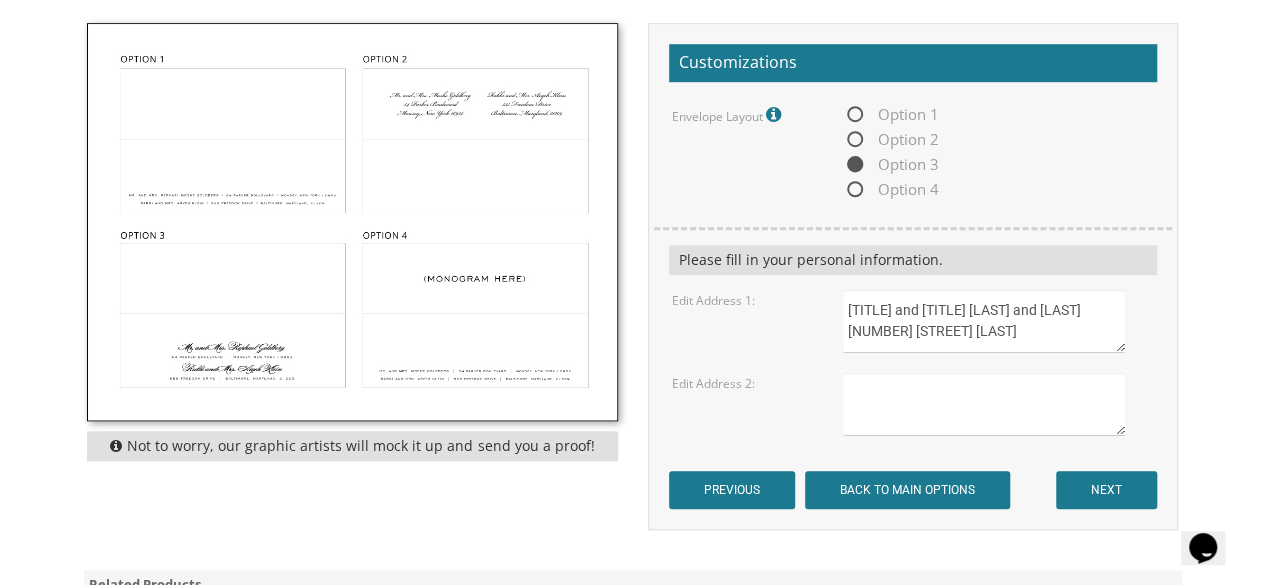 scroll, scrollTop: 10, scrollLeft: 0, axis: vertical 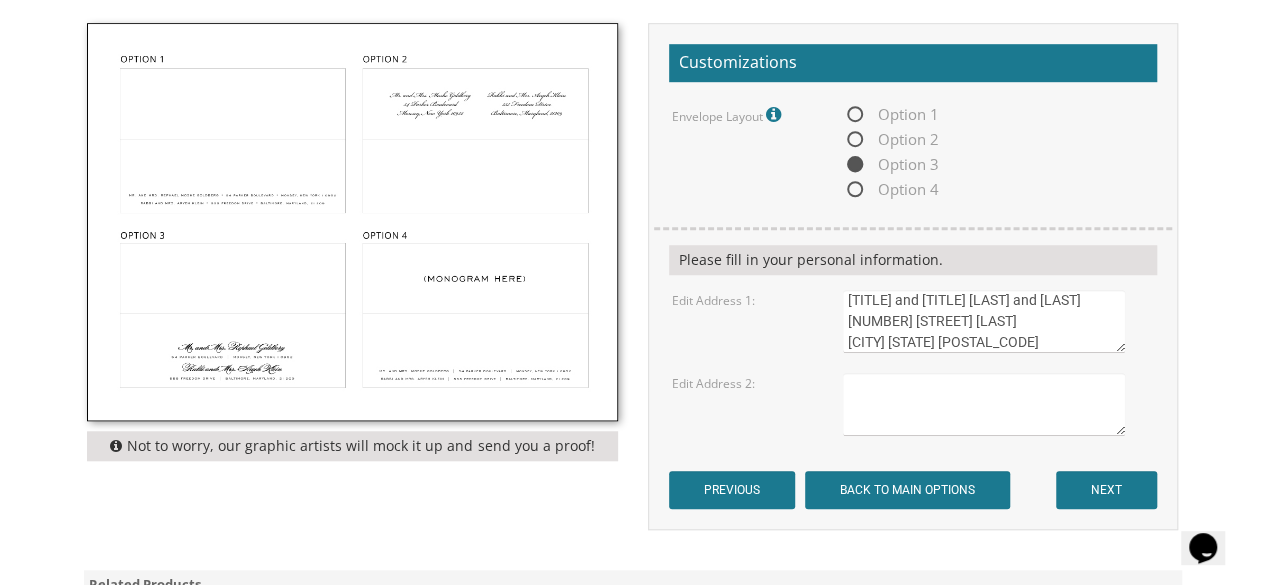 type on "Rabbi and Mrs. Shaul and Miryam Rivkin
3736 Shannon Road
Cleveland Heights, OH 44118" 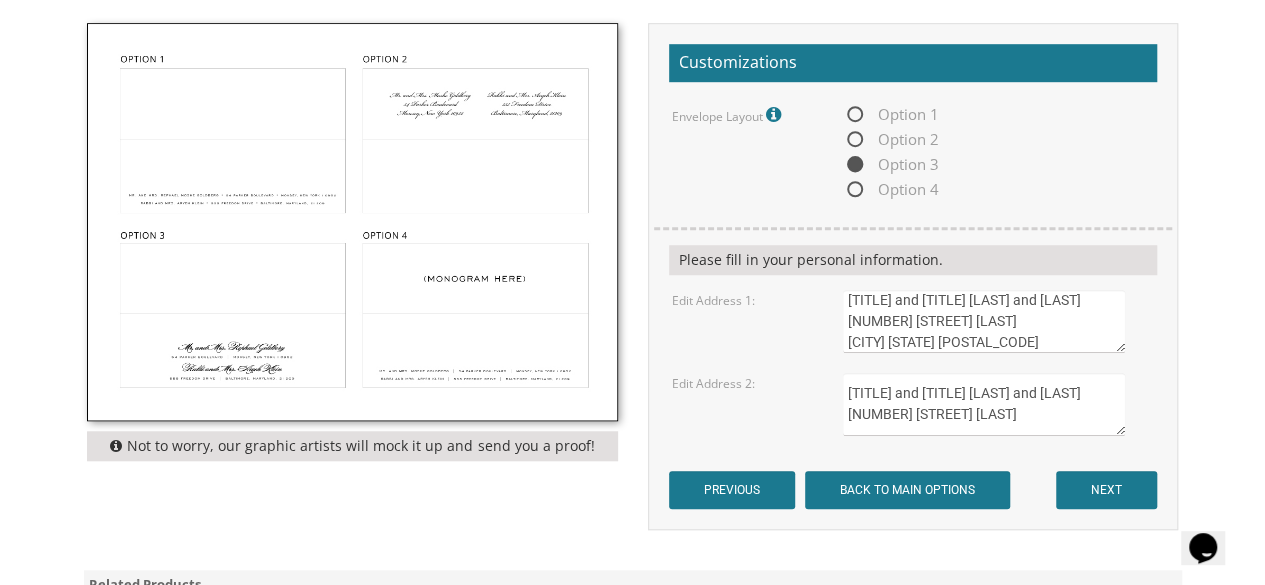 scroll, scrollTop: 10, scrollLeft: 0, axis: vertical 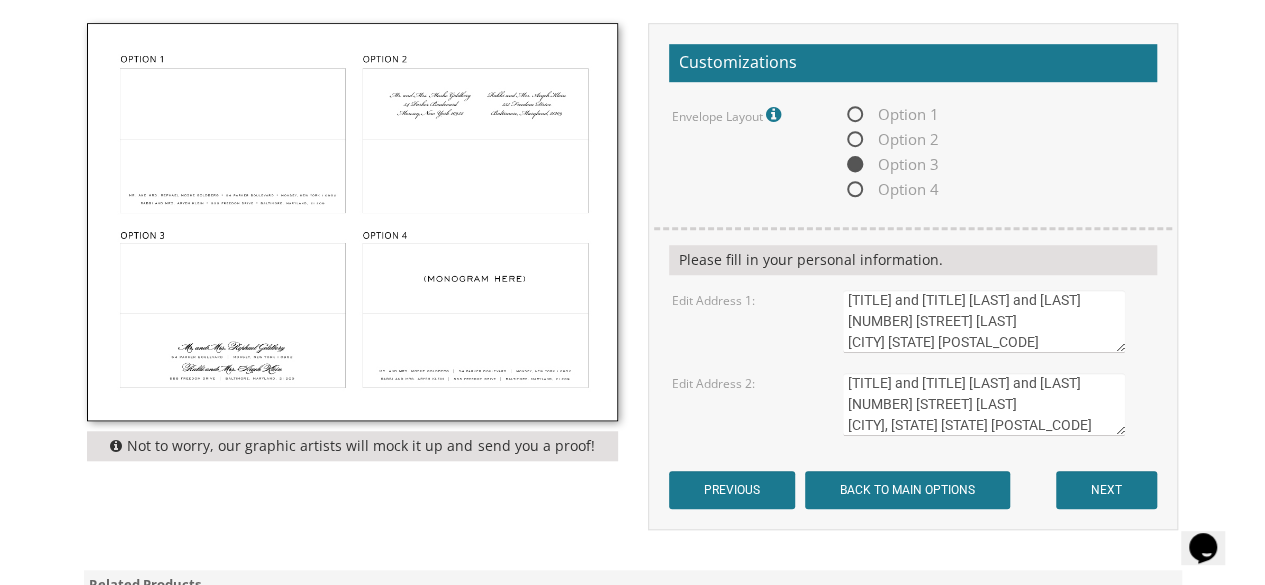 type on "Rabbi and Mrs. Ephraim and Rae Fischer
14 Wallace Drive
Spring Valley, New York 10977" 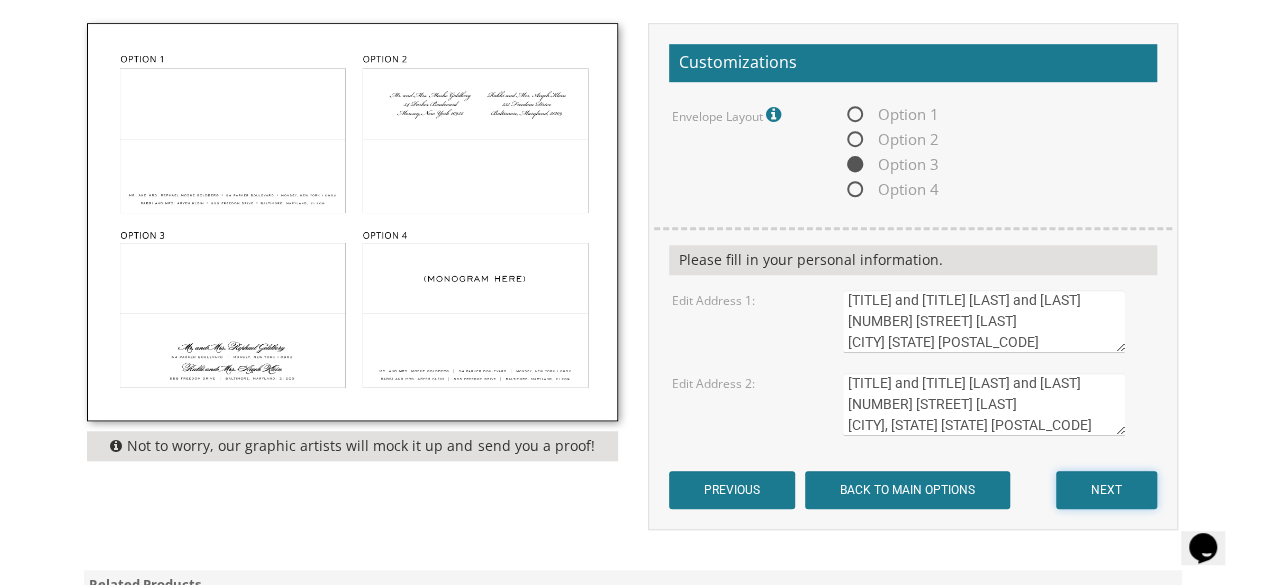 click on "NEXT" at bounding box center (1106, 490) 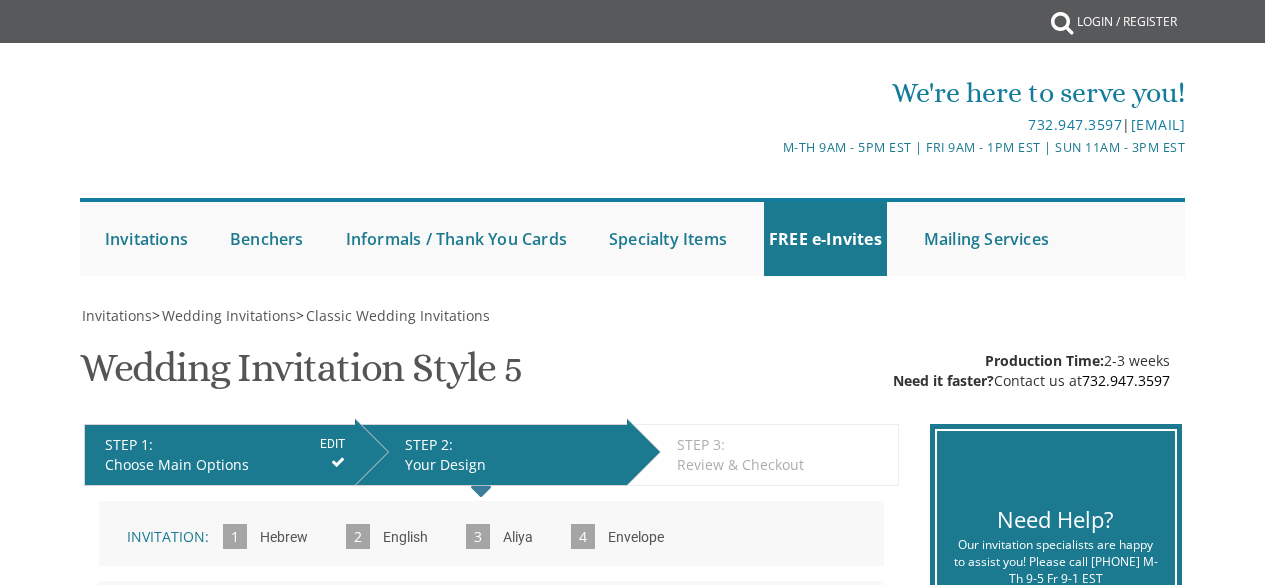scroll, scrollTop: 0, scrollLeft: 0, axis: both 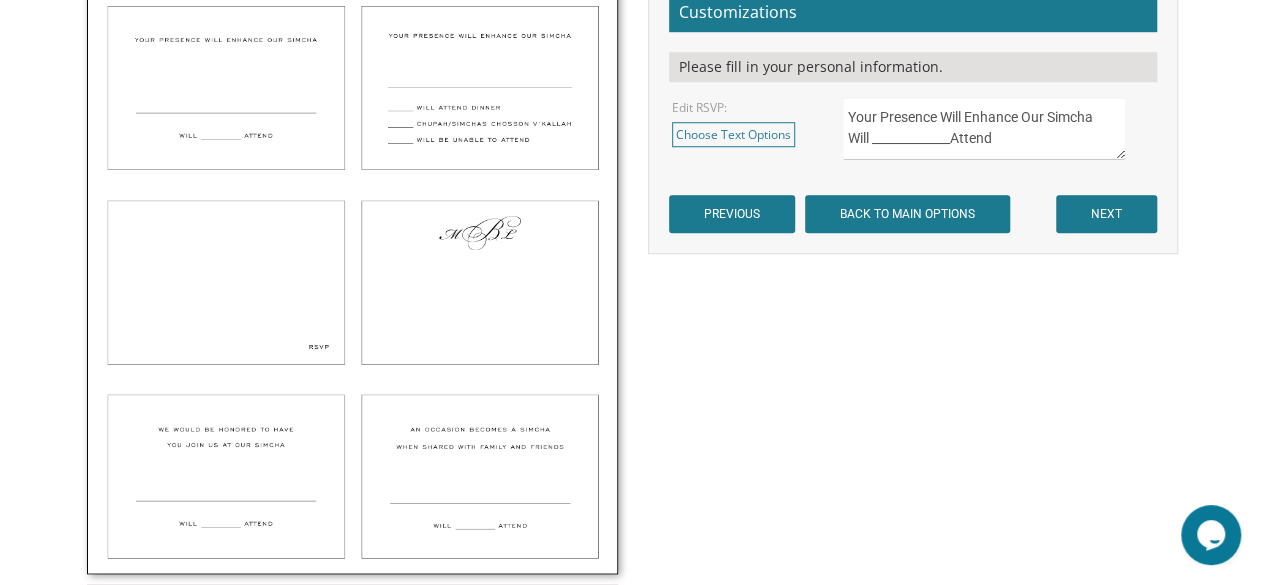 click at bounding box center [352, 273] 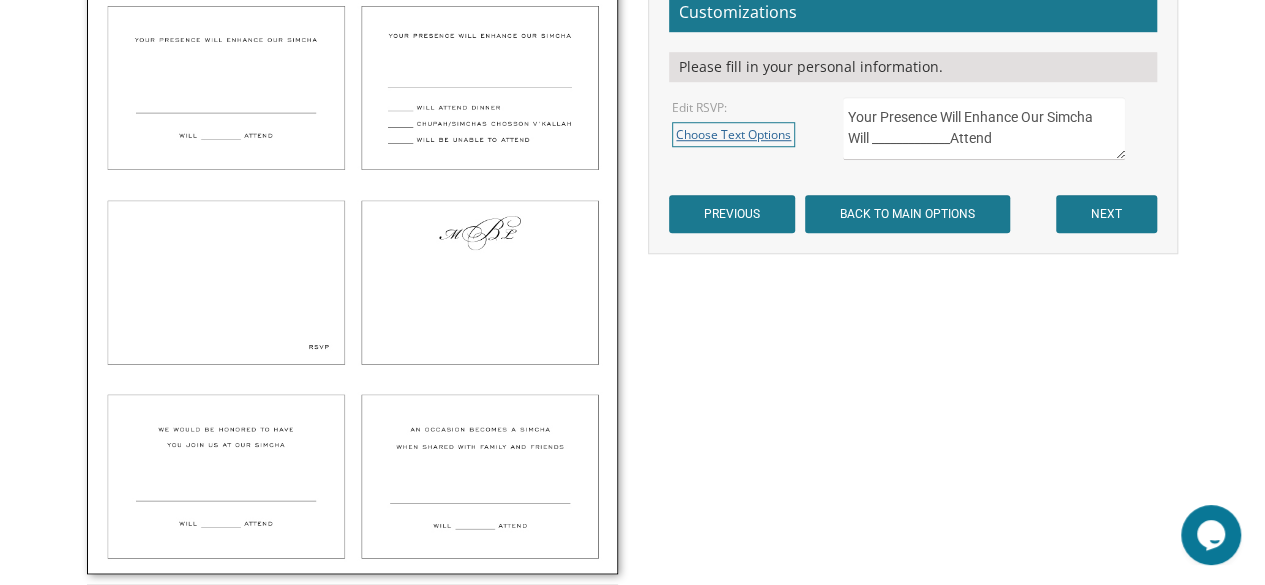 click on "Choose Text Options" at bounding box center (733, 134) 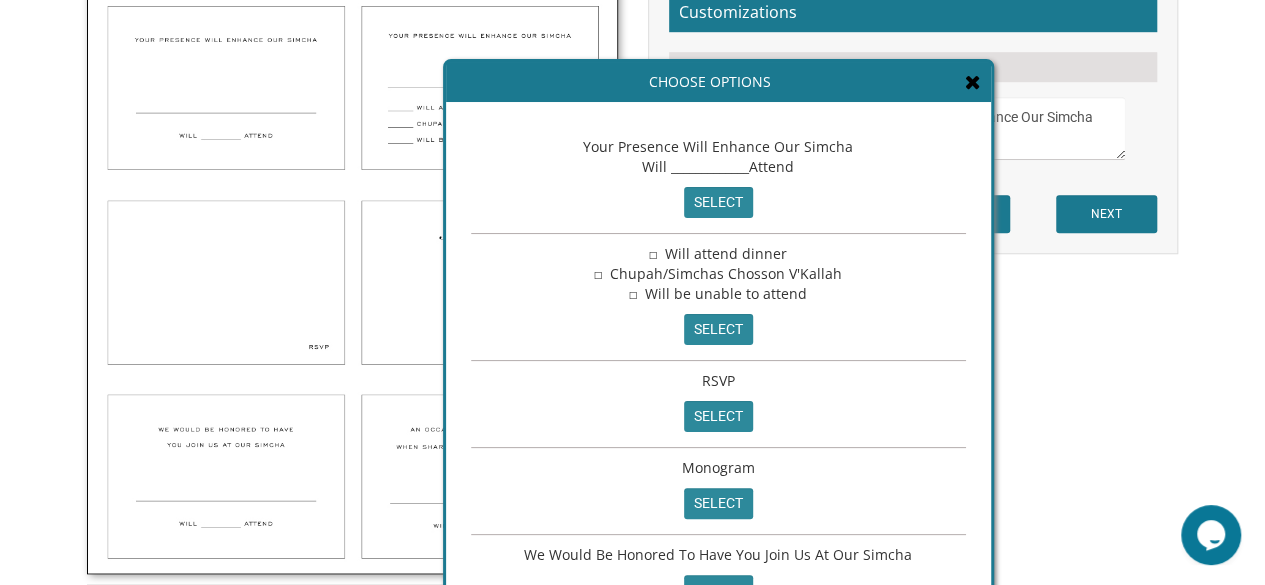 click on "☐  Will attend dinner
☐  Chupah/Simchas Chosson V'Kallah
☐  Will be unable to attend
select" at bounding box center (718, 297) 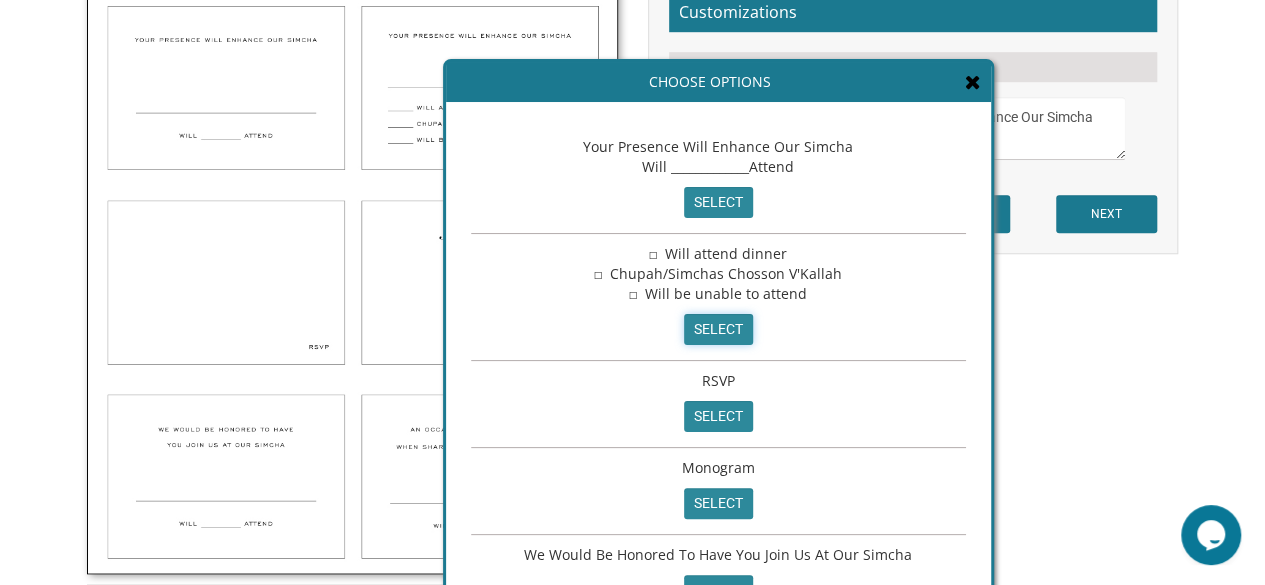 click on "select" at bounding box center (718, 329) 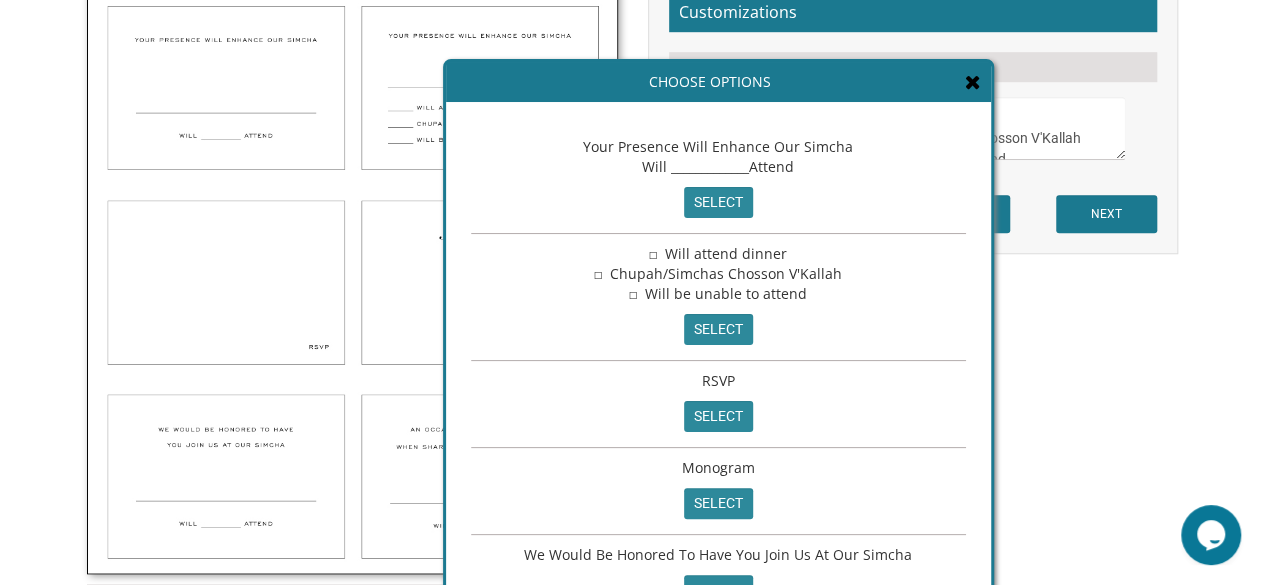 scroll, scrollTop: 42, scrollLeft: 0, axis: vertical 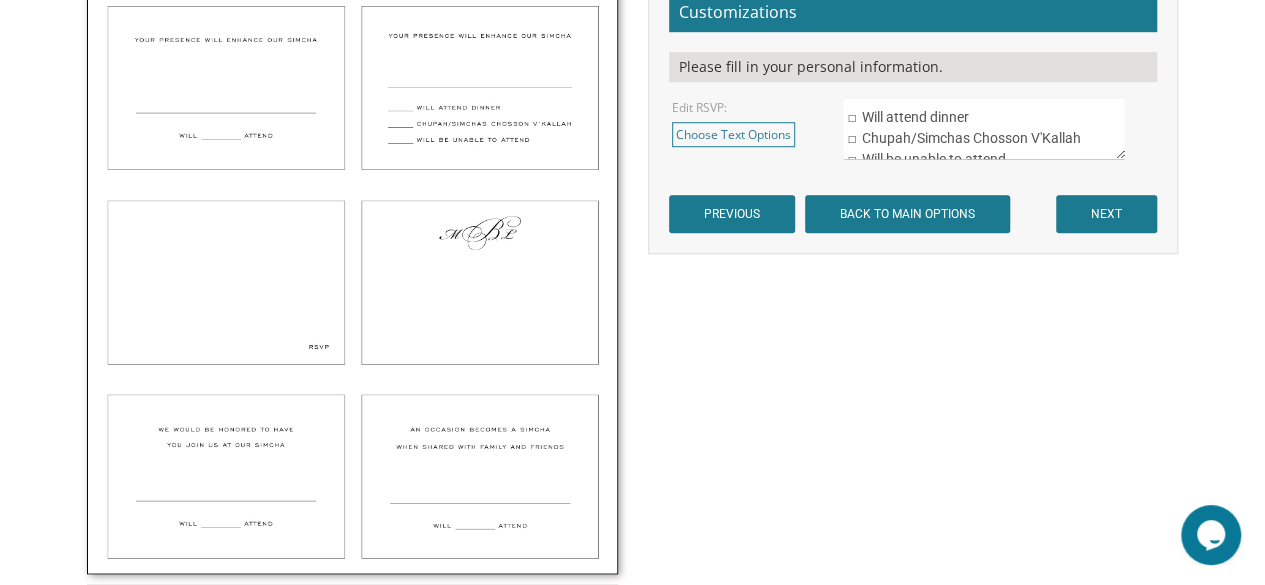 click on "Your Presence Will Enhance Our Simcha
Will _____________Attend" at bounding box center (984, 128) 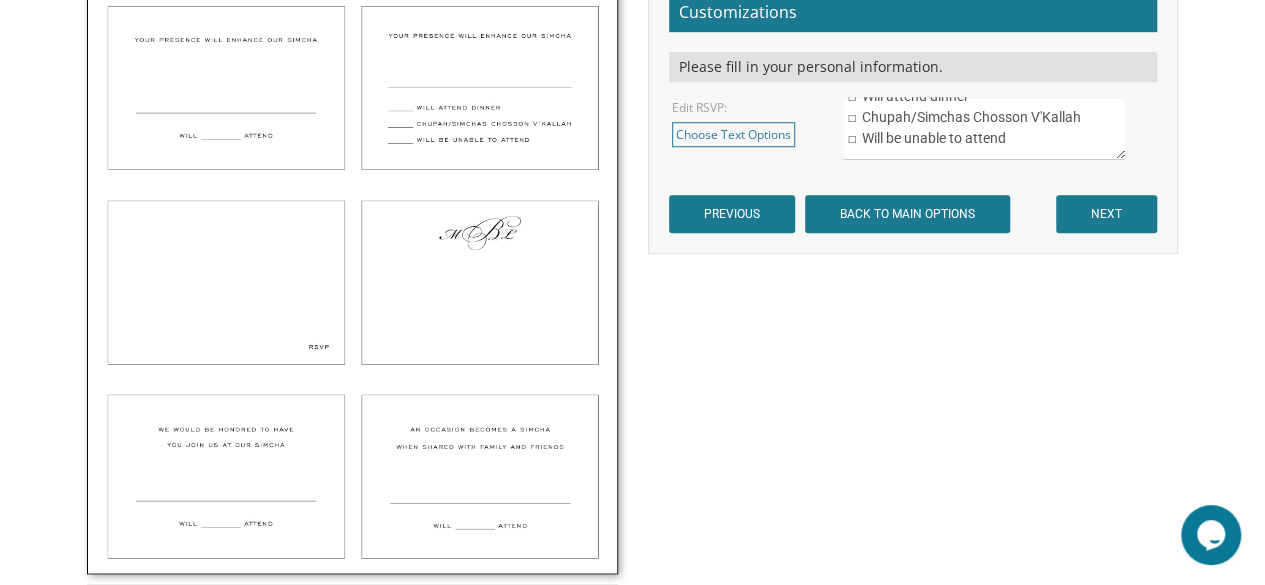 scroll, scrollTop: 84, scrollLeft: 0, axis: vertical 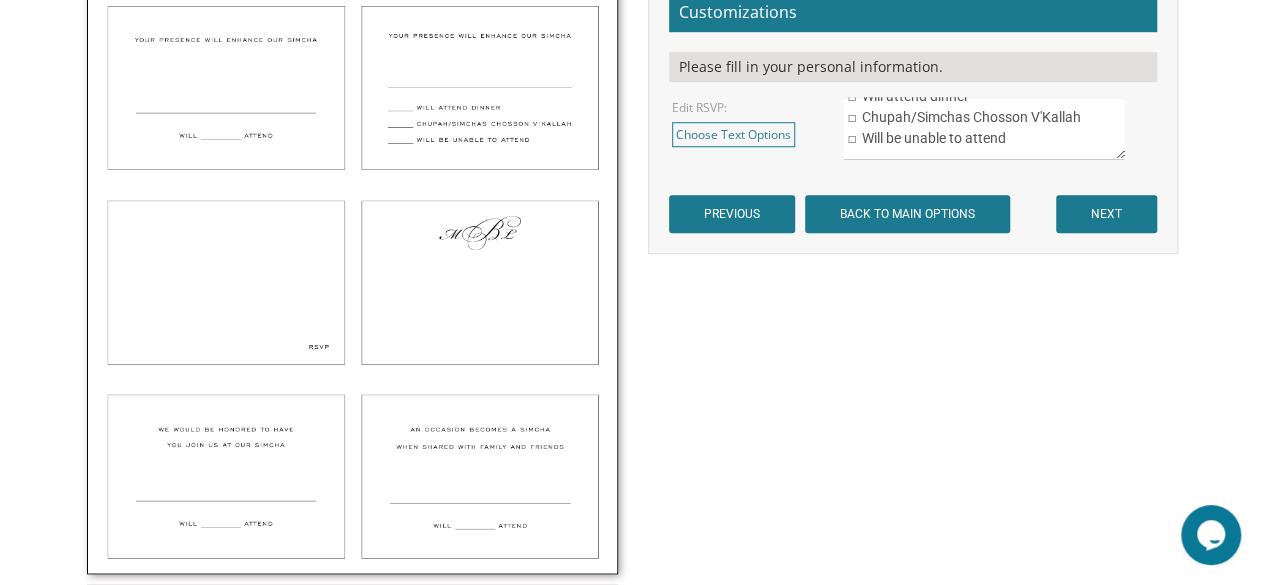 type on "Your Presence Will Enhance Our Simcha
______________________________________
☐  Will attend dinner
☐  Chupah/Simchas Chosson V'Kallah
☐  Will be unable to attend" 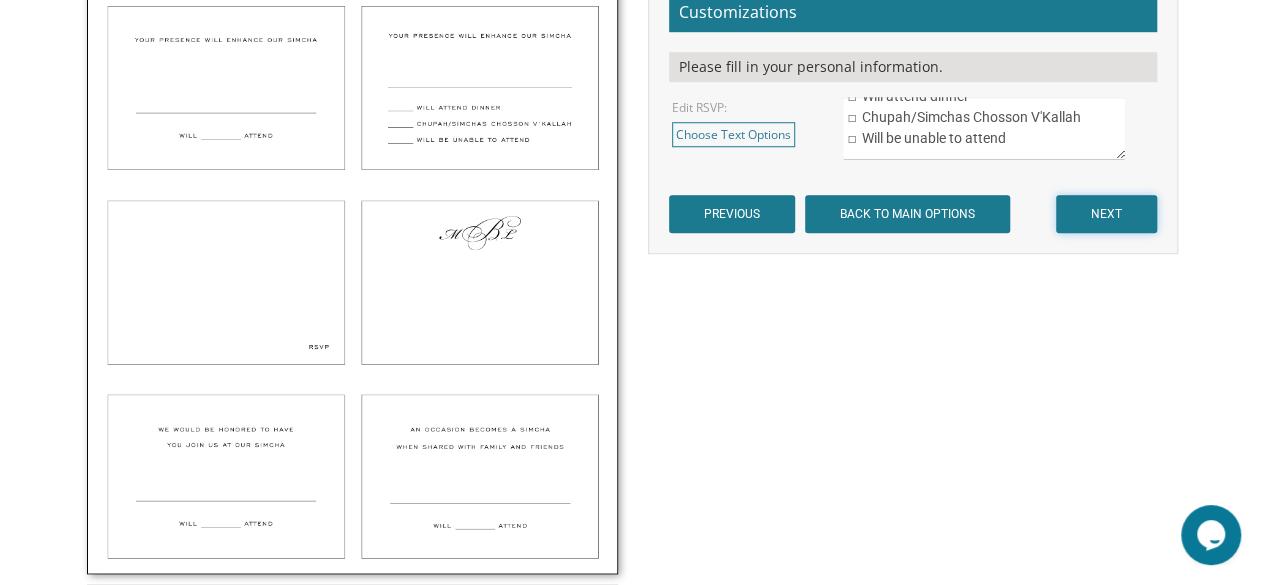 click on "NEXT" at bounding box center (1106, 214) 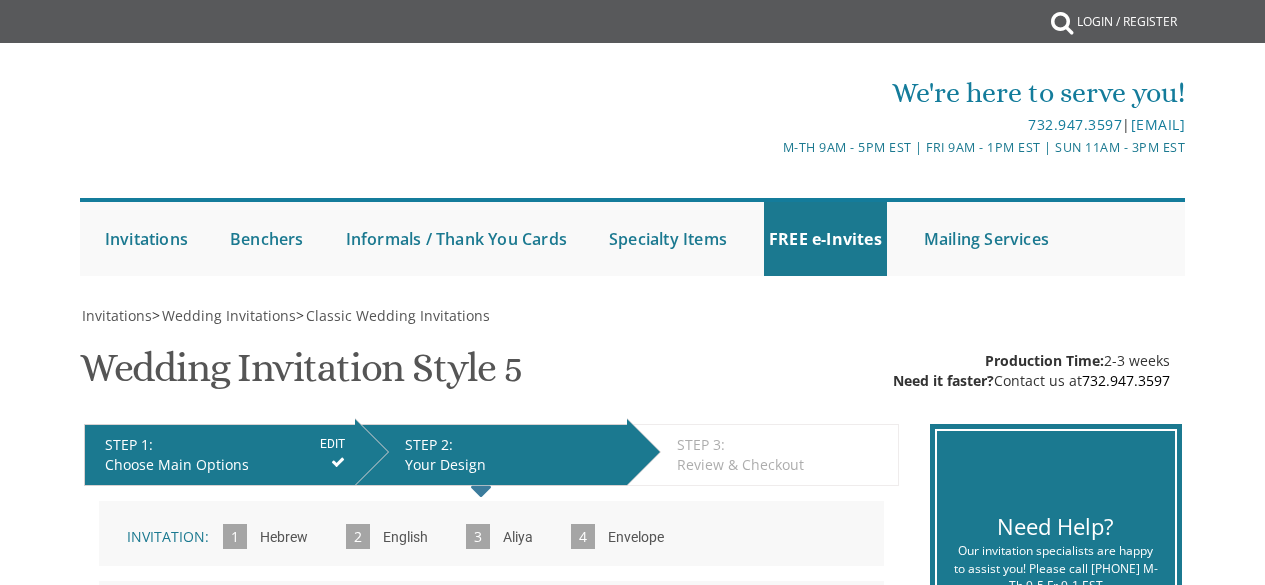 scroll, scrollTop: 0, scrollLeft: 0, axis: both 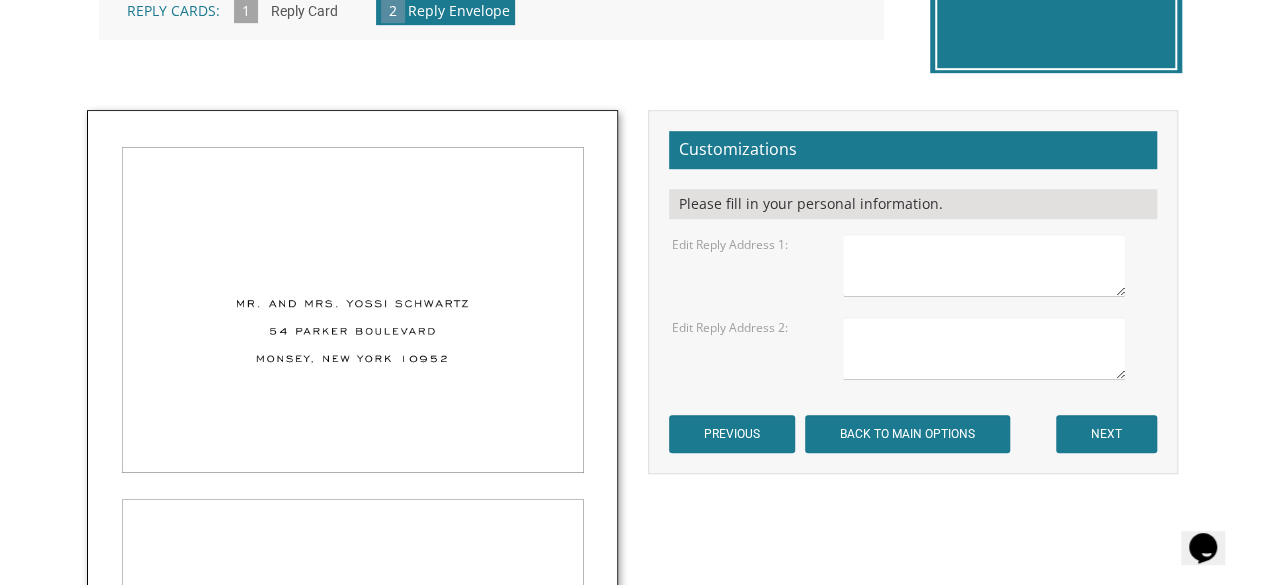 click at bounding box center [984, 265] 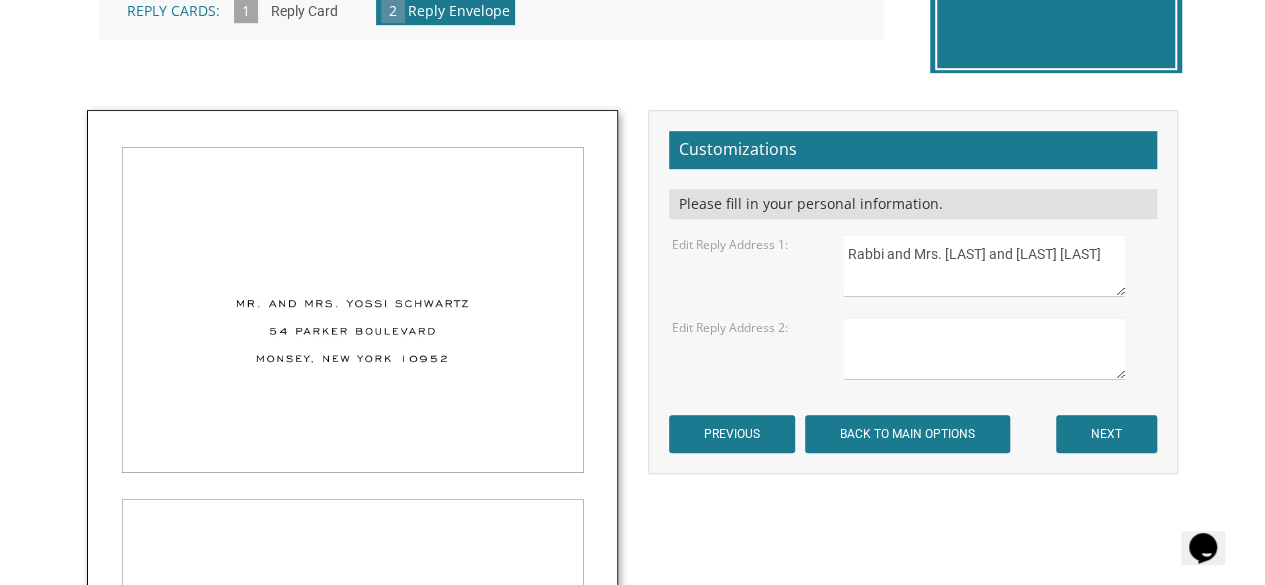 click on "Rabbi and Mrs. [LAST] and [LAST] [LAST]" at bounding box center [984, 265] 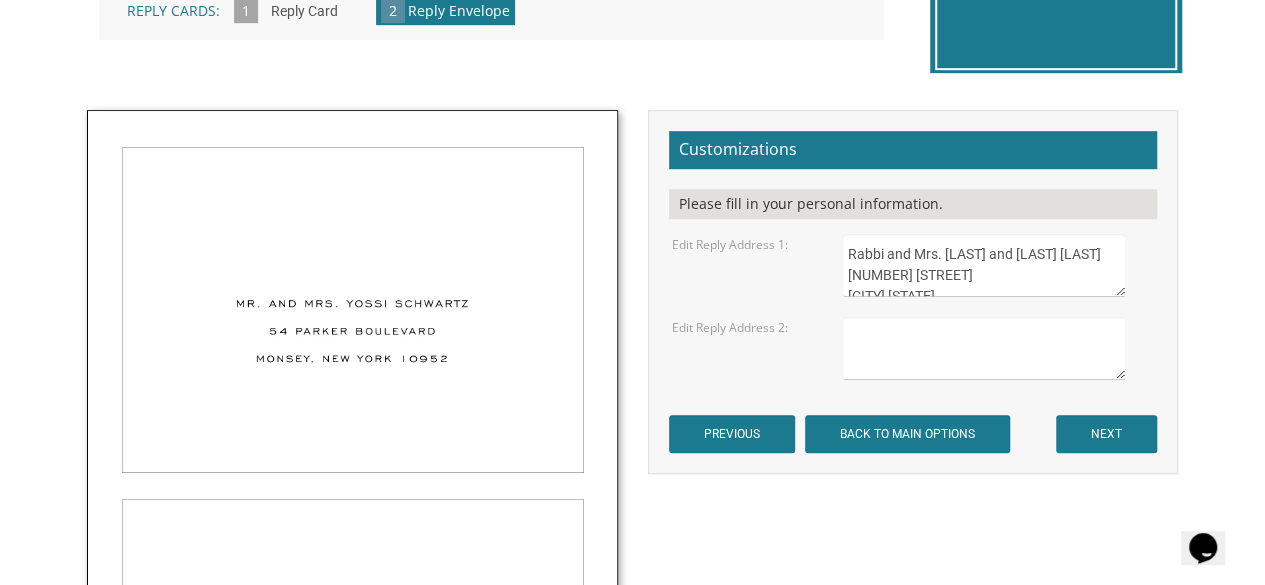 scroll, scrollTop: 9, scrollLeft: 0, axis: vertical 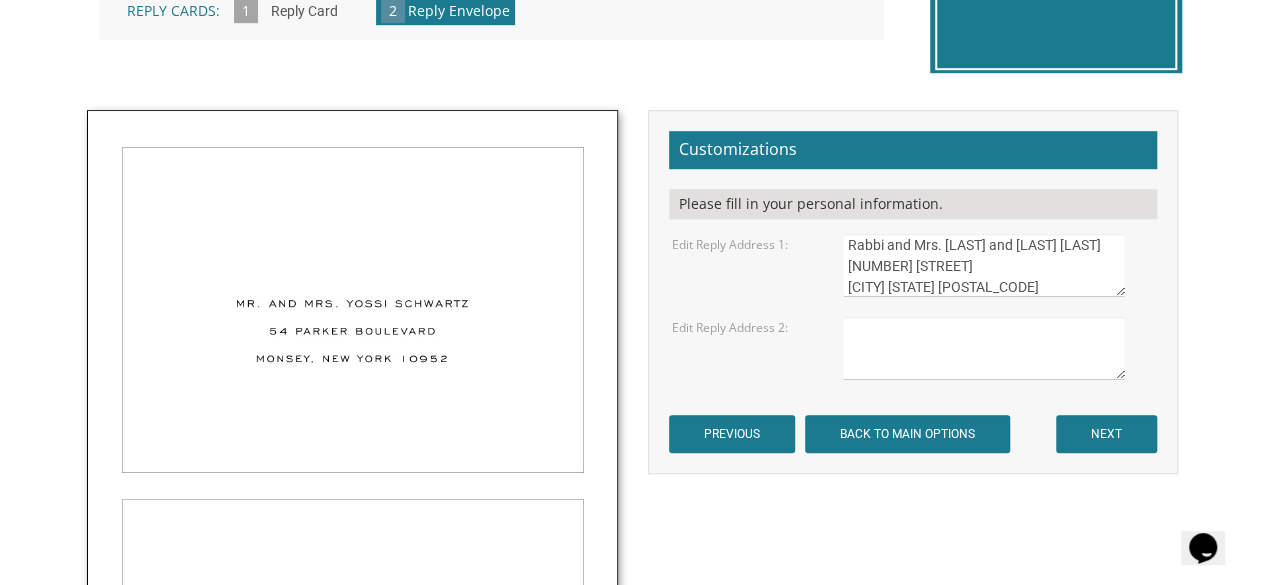 type on "Rabbi and Mrs. Shaul and Miryam Rivkin
3736 Shannon Road
Cleveland Heights, OH 44118" 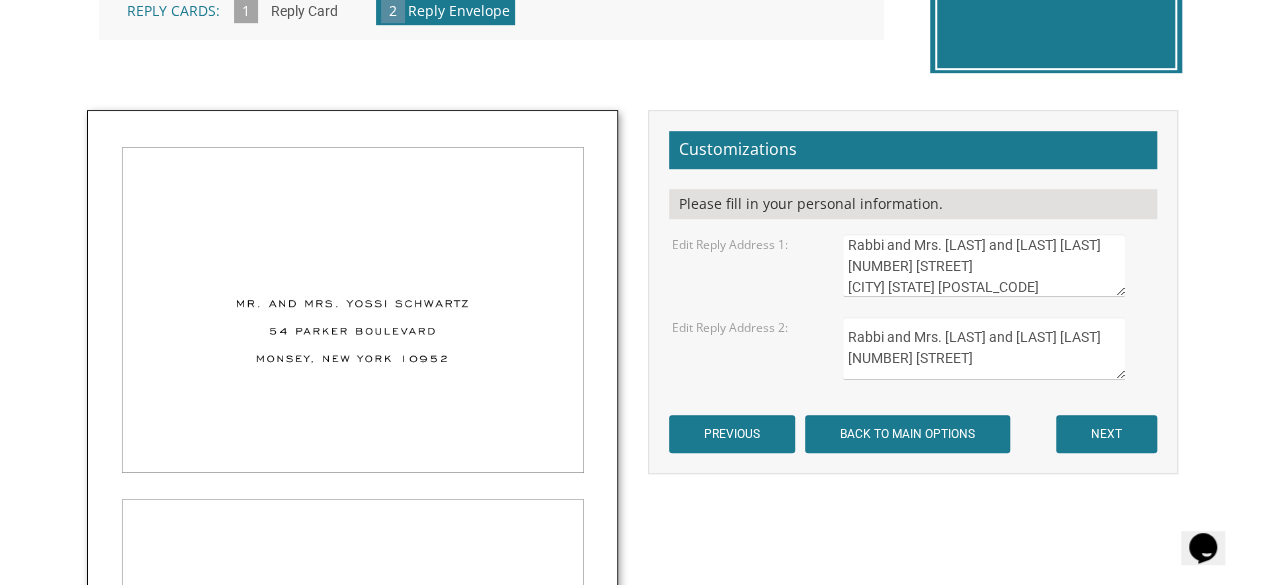scroll, scrollTop: 9, scrollLeft: 0, axis: vertical 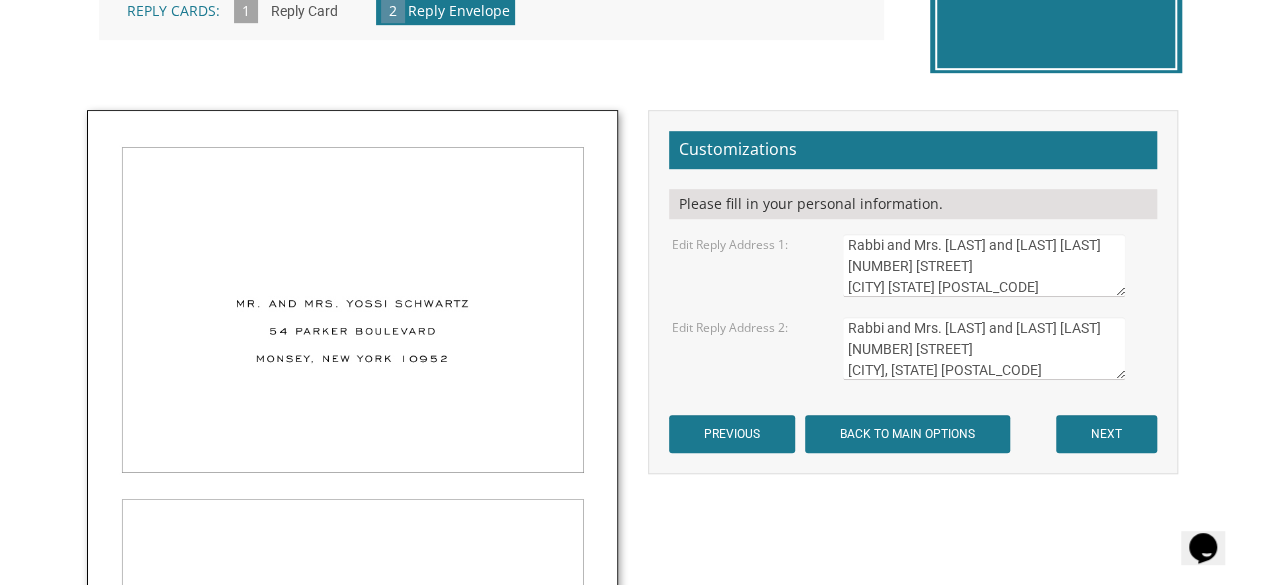 type on "Rabbi and Mrs. Ephraim and Rae Fischer
14 Wallace Drive
Spring Valley, NY 10977" 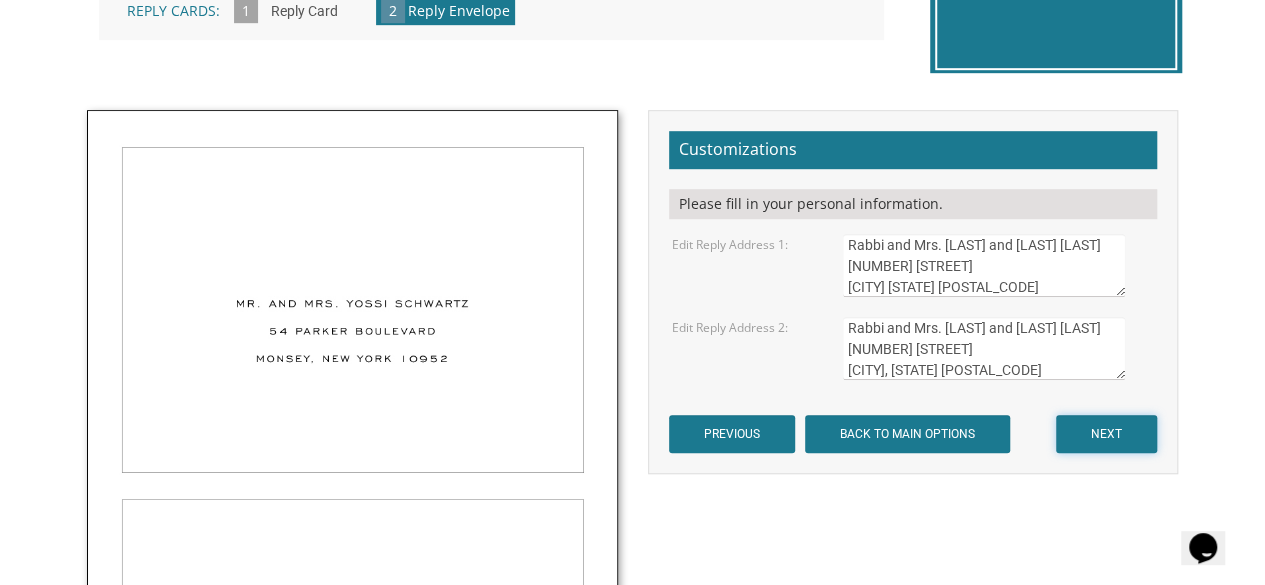 click on "NEXT" at bounding box center (1106, 434) 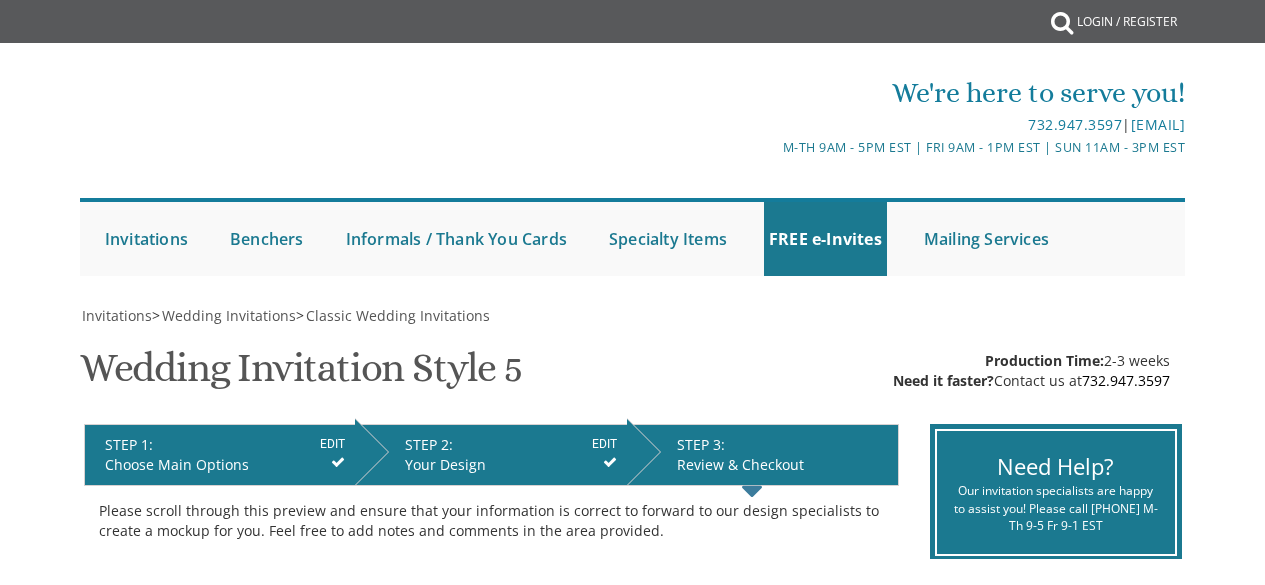 scroll, scrollTop: 0, scrollLeft: 0, axis: both 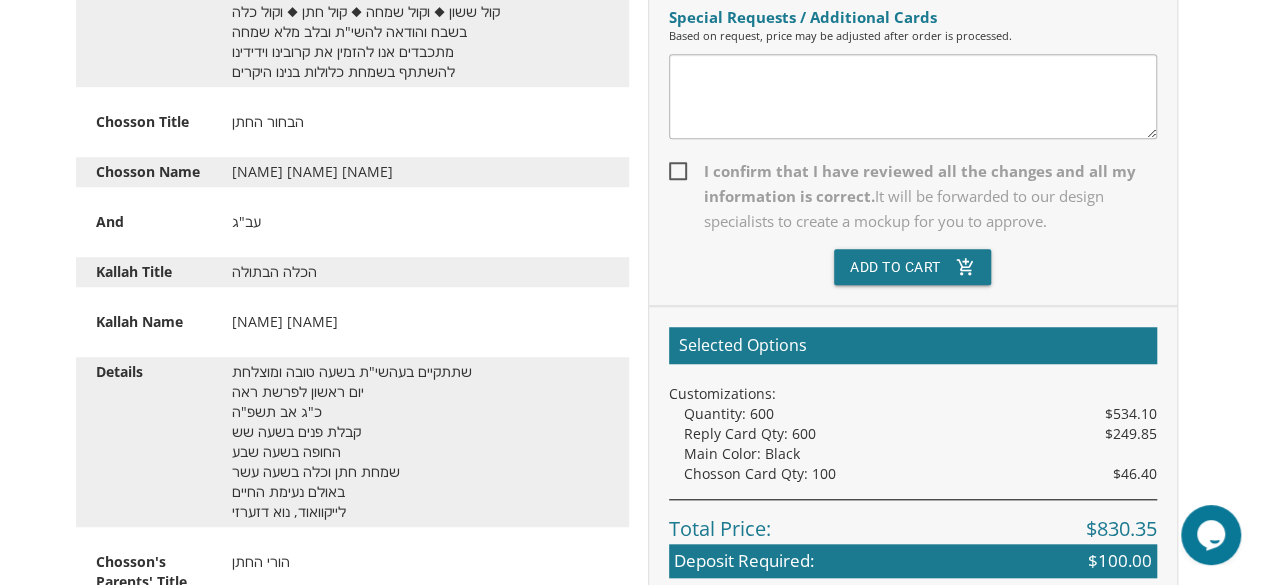 click on "I confirm that I have reviewed all the changes and all my information is correct.   It will be forwarded to our design specialists to create a mockup for you to approve." at bounding box center (913, 196) 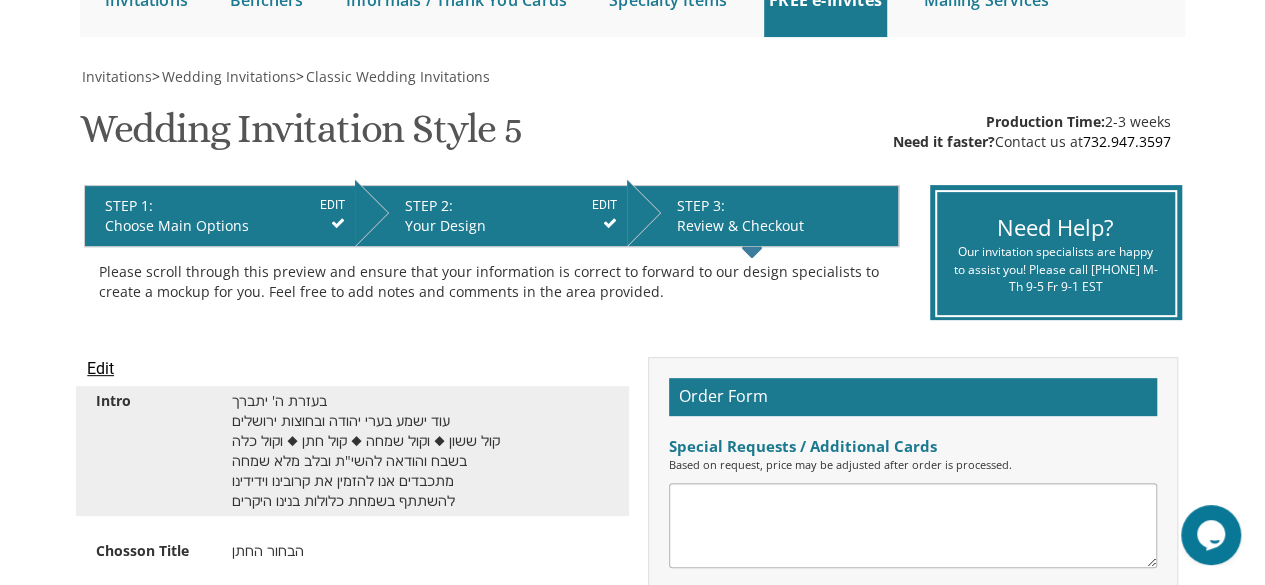 scroll, scrollTop: 234, scrollLeft: 0, axis: vertical 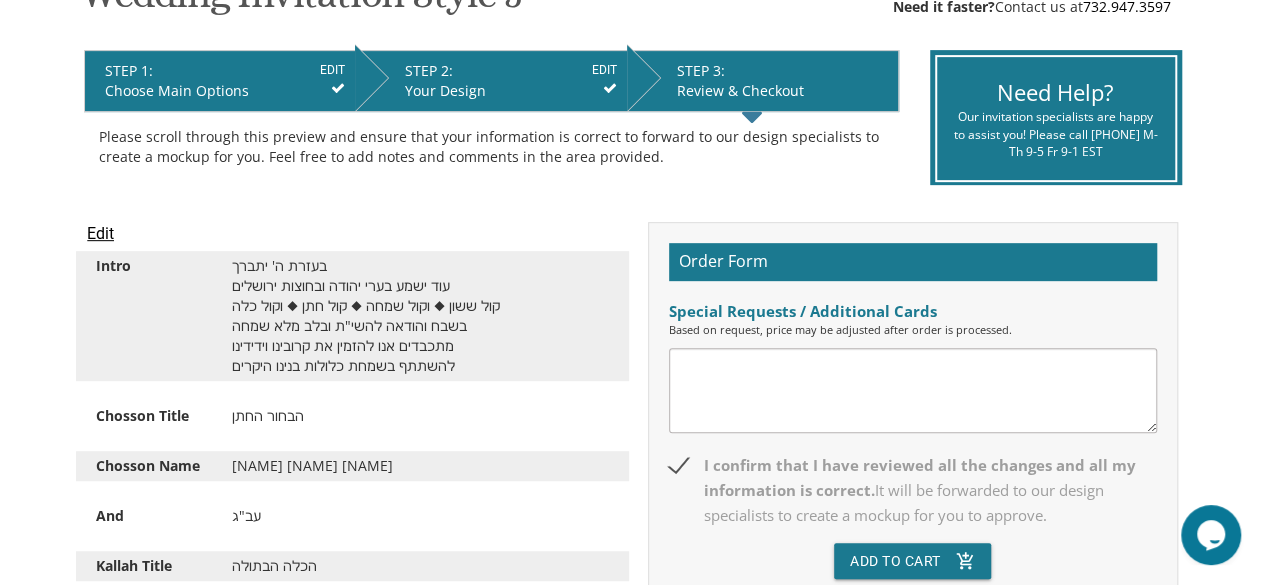 click on "I confirm that I have reviewed all the changes and all my information is correct.   It will be forwarded to our design specialists to create a mockup for you to approve." at bounding box center [913, 490] 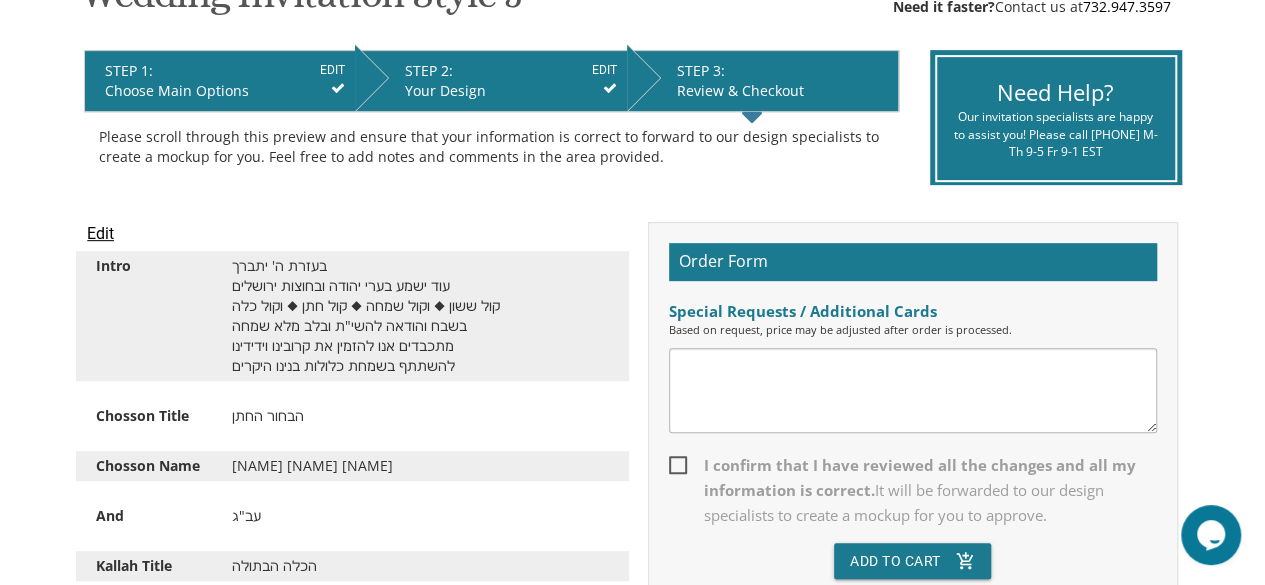 click on "EDIT" at bounding box center (604, 70) 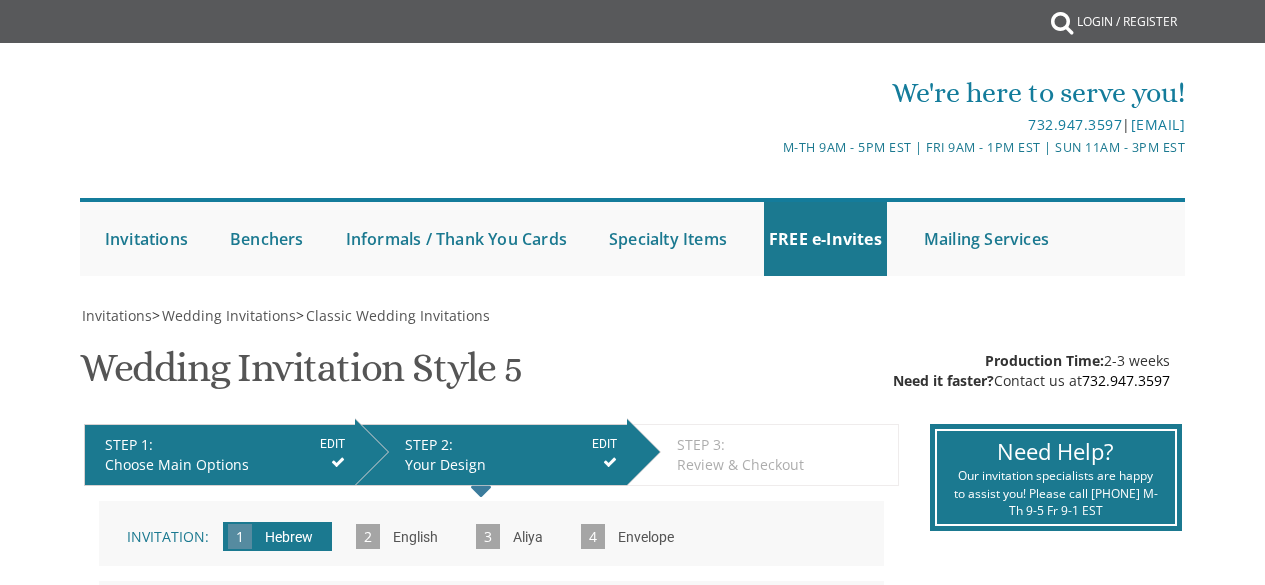 scroll, scrollTop: 0, scrollLeft: 0, axis: both 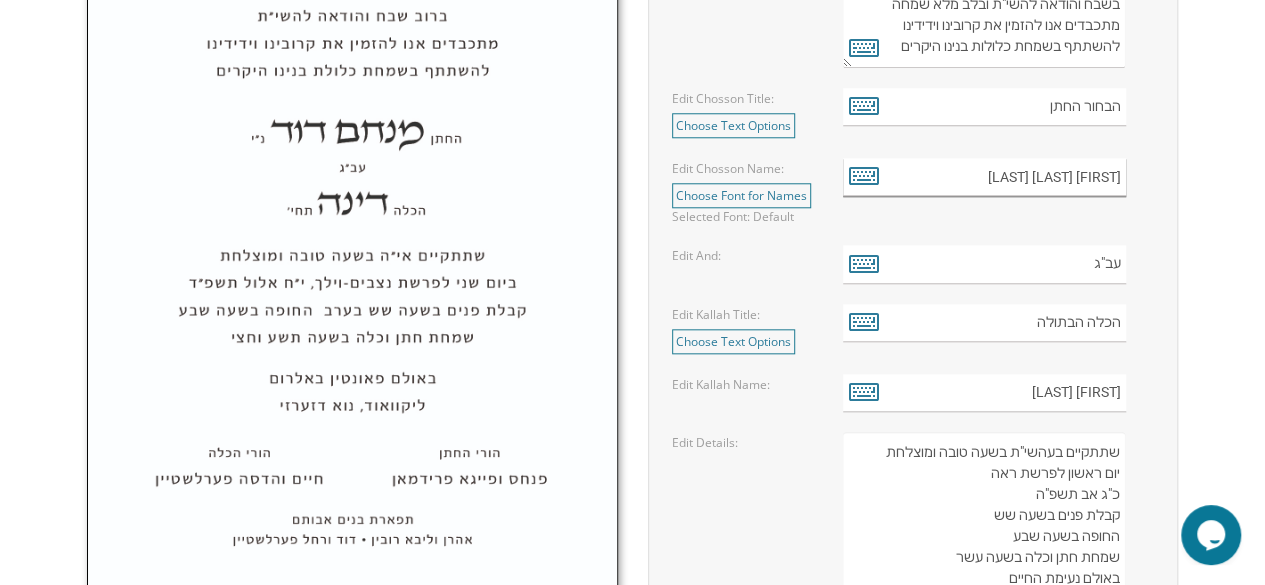 click on "אביגדור שמחה הכהו נ"י" at bounding box center [984, 177] 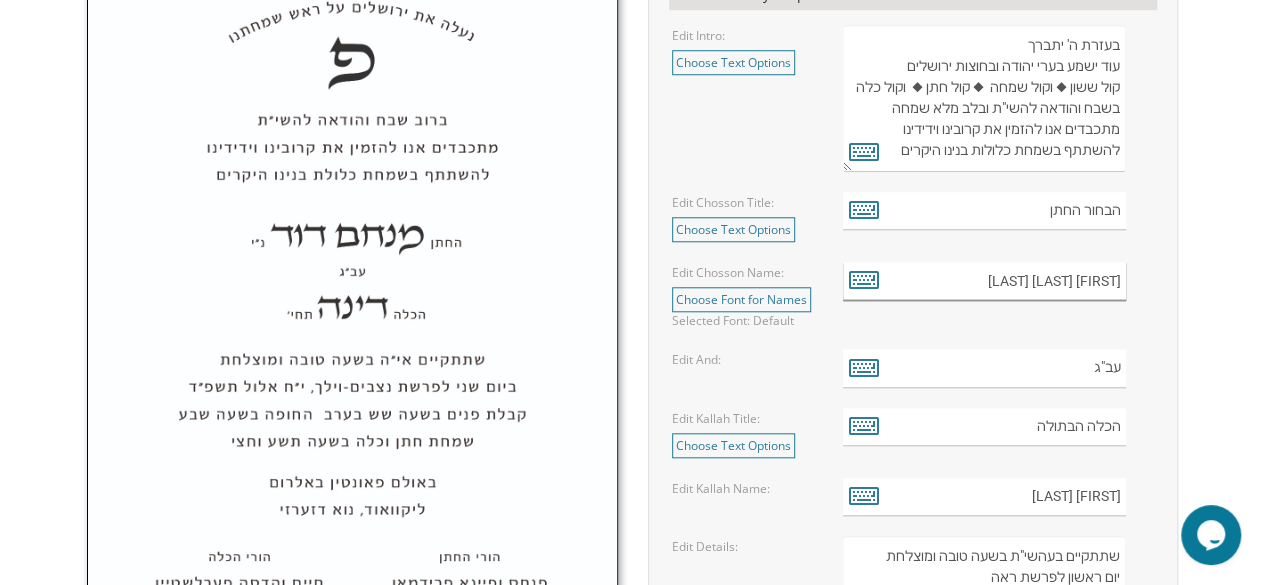 scroll, scrollTop: 819, scrollLeft: 0, axis: vertical 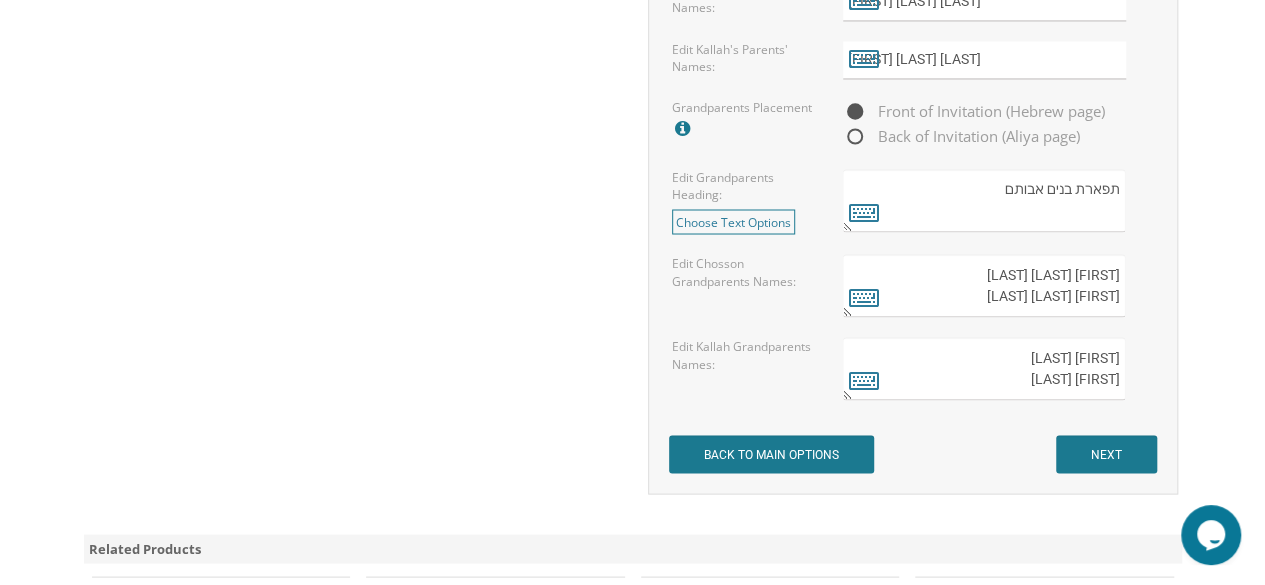 type on "אביגדור שמחה הכהן נ"י" 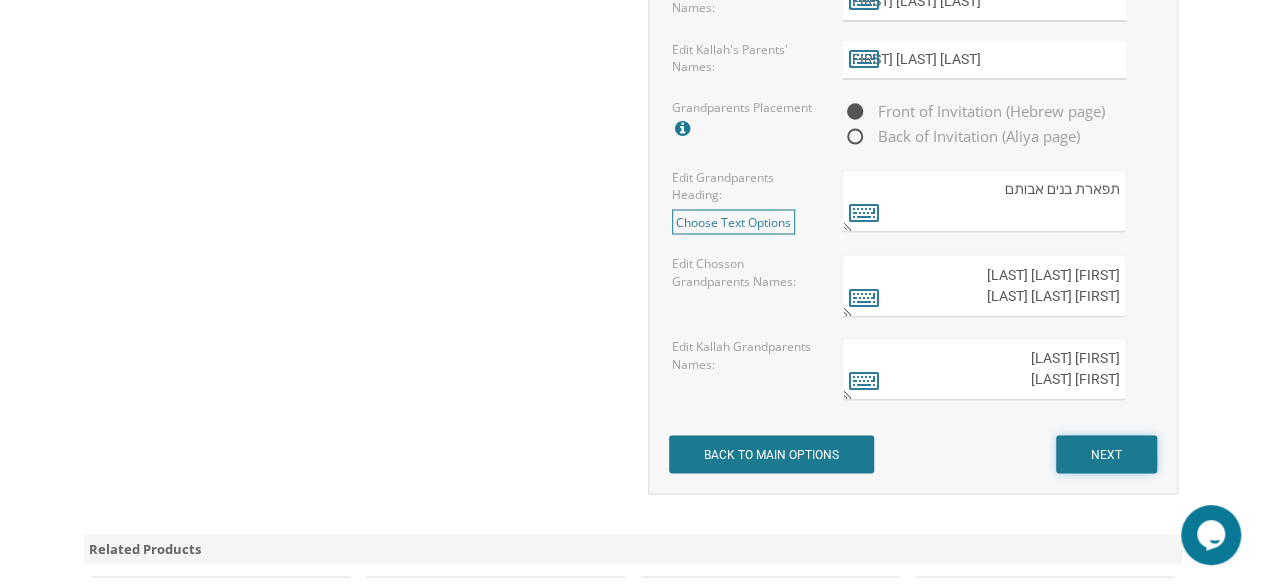 click on "NEXT" at bounding box center [1106, 454] 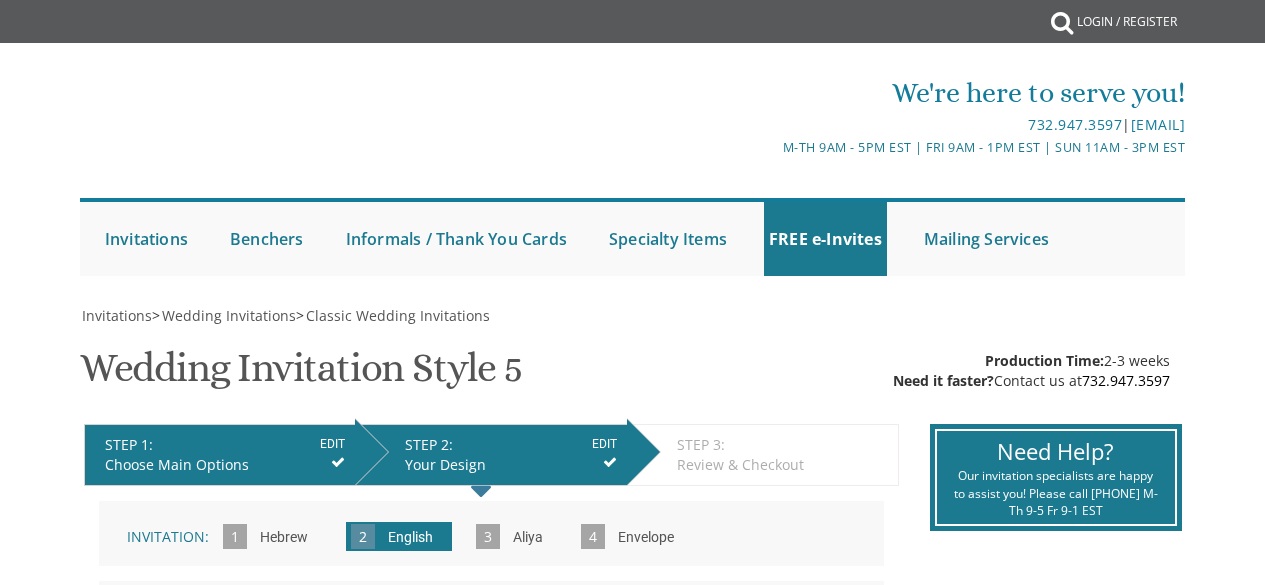 scroll, scrollTop: 0, scrollLeft: 0, axis: both 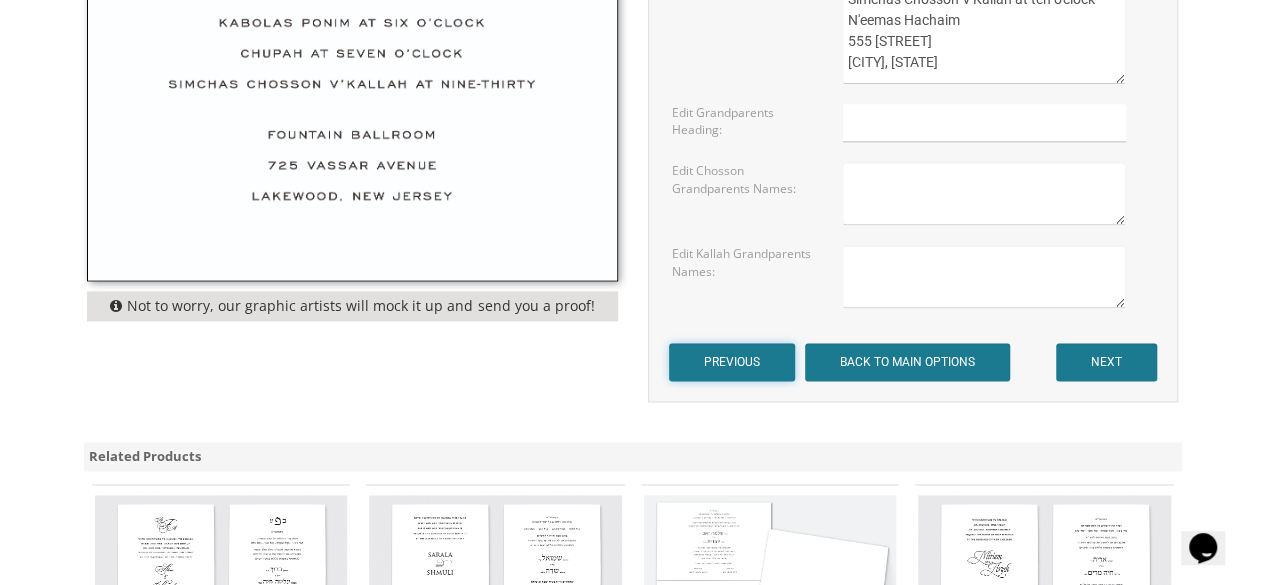 click on "PREVIOUS" at bounding box center (732, 362) 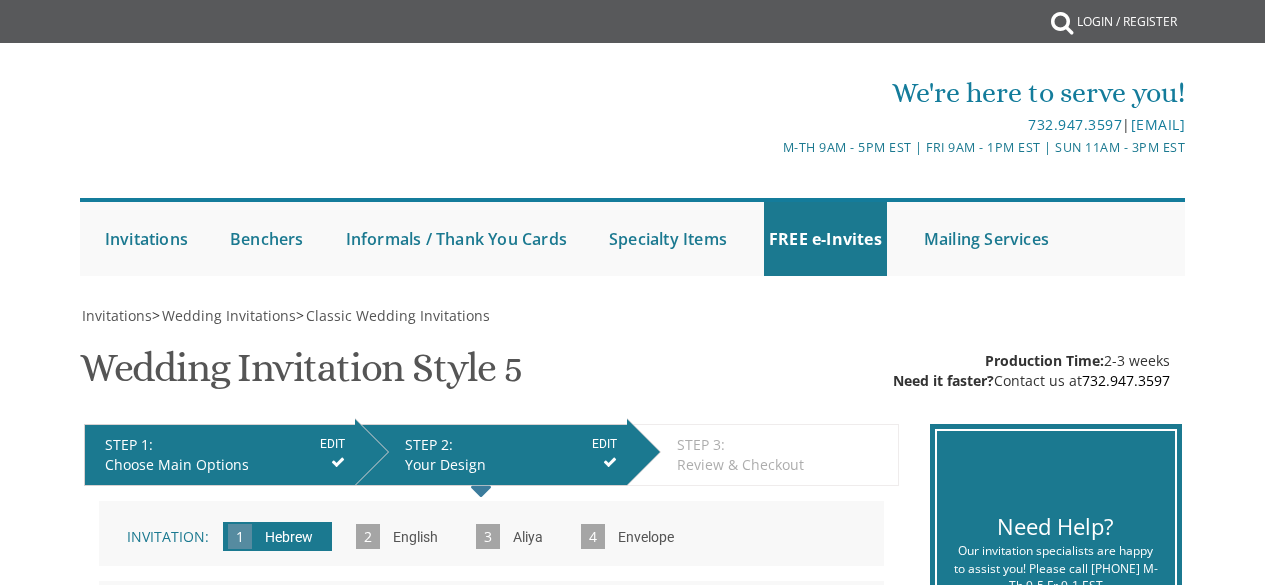 scroll, scrollTop: 0, scrollLeft: 0, axis: both 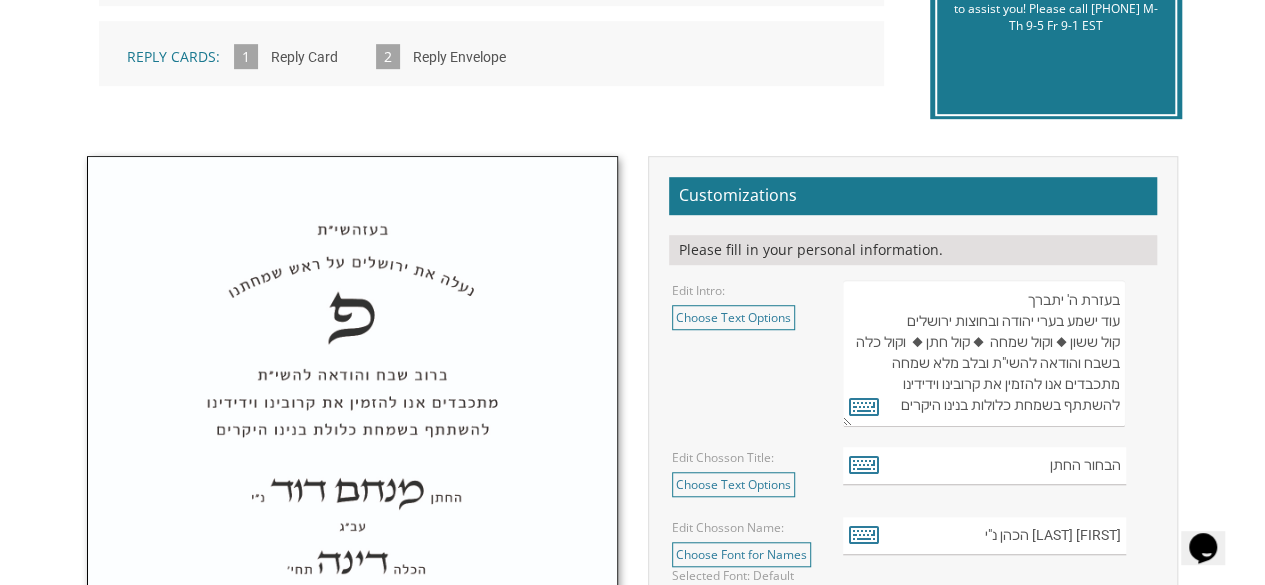click on "בעזרת ה' יתברך
עוד ישמע בערי יהודה ובחוצות ירושלים
קול ששון ◆ וקול שמחה  ◆ קול חתן ◆  וקול כלה
בשבח והודאה להשי"ת ובלב מלא שמחה
מתכבדים אנו להזמין את קרובינו וידידינו
להשתתף בשמחת כלולות בנינו היקרים" at bounding box center [984, 353] 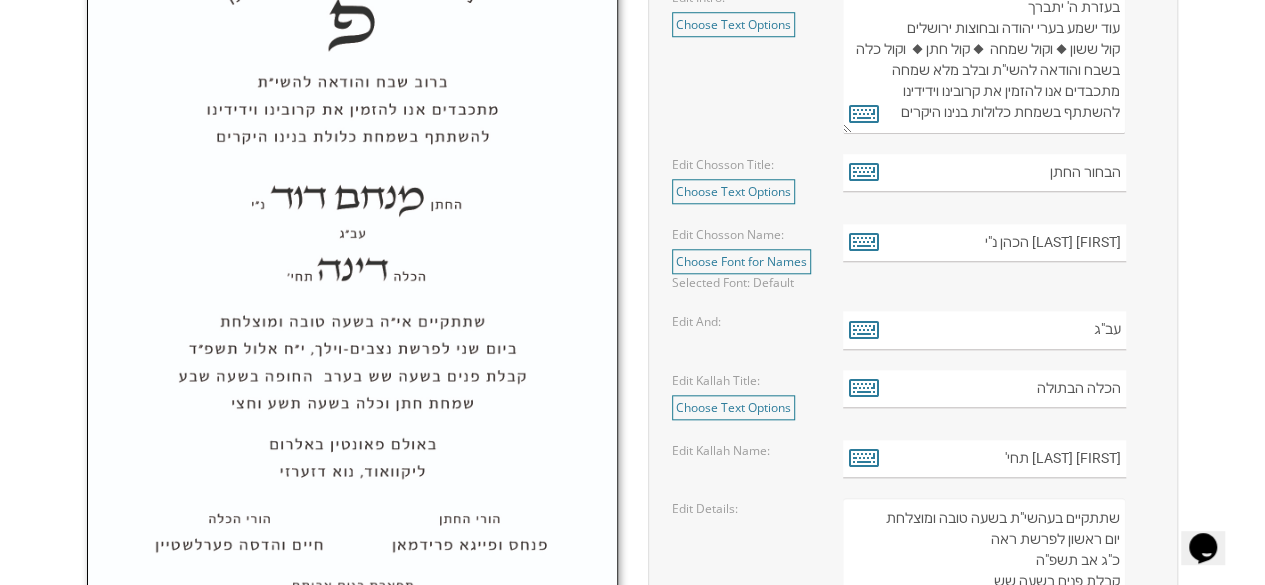 scroll, scrollTop: 866, scrollLeft: 0, axis: vertical 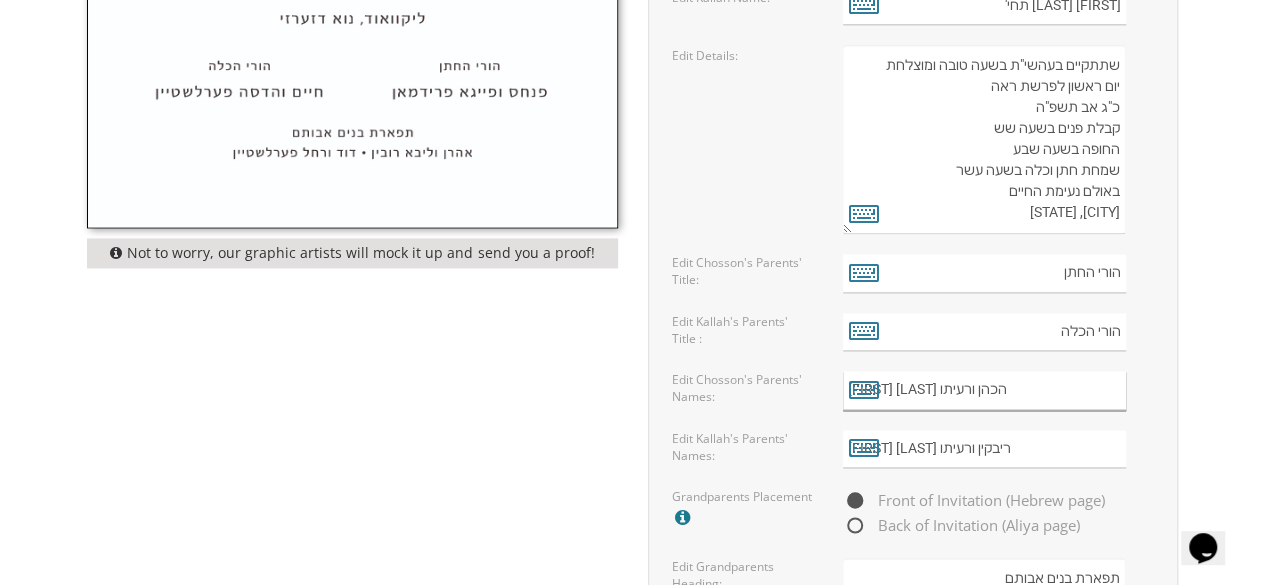click on "אפרים יצחק הכהן ורעיתו" at bounding box center [984, 390] 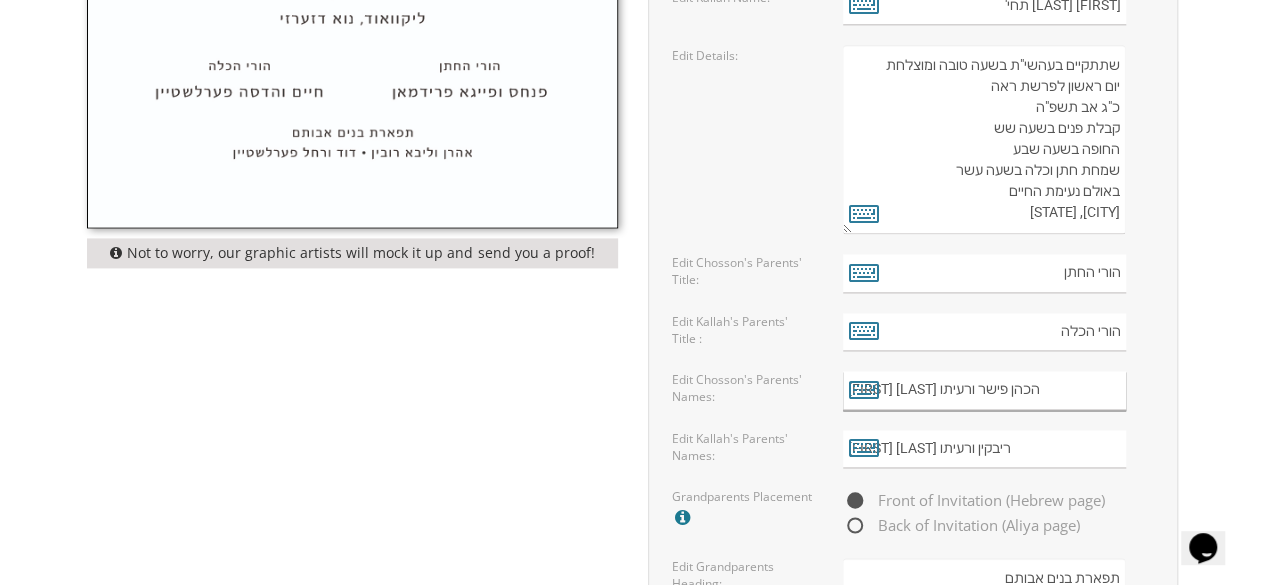 type on "אפרים יצחק הכהן פישר ורעיתו" 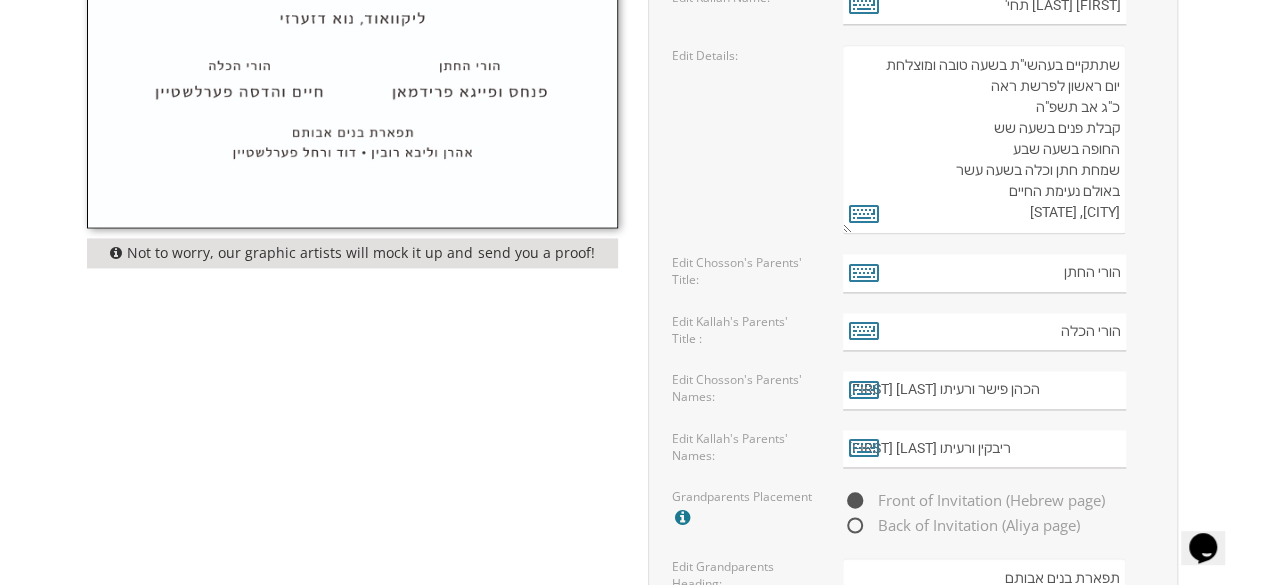 click on "My Cart
{{shoppingcart.totalQuantityDisplay}}
Total:
{{shoppingcart.subtotal}}
{{shoppingcart.total}}
{{shoppingcartitem.description}}
Qty. {{shoppingcartitem.quantity}}
{{productoption.name}}" at bounding box center [632, 148] 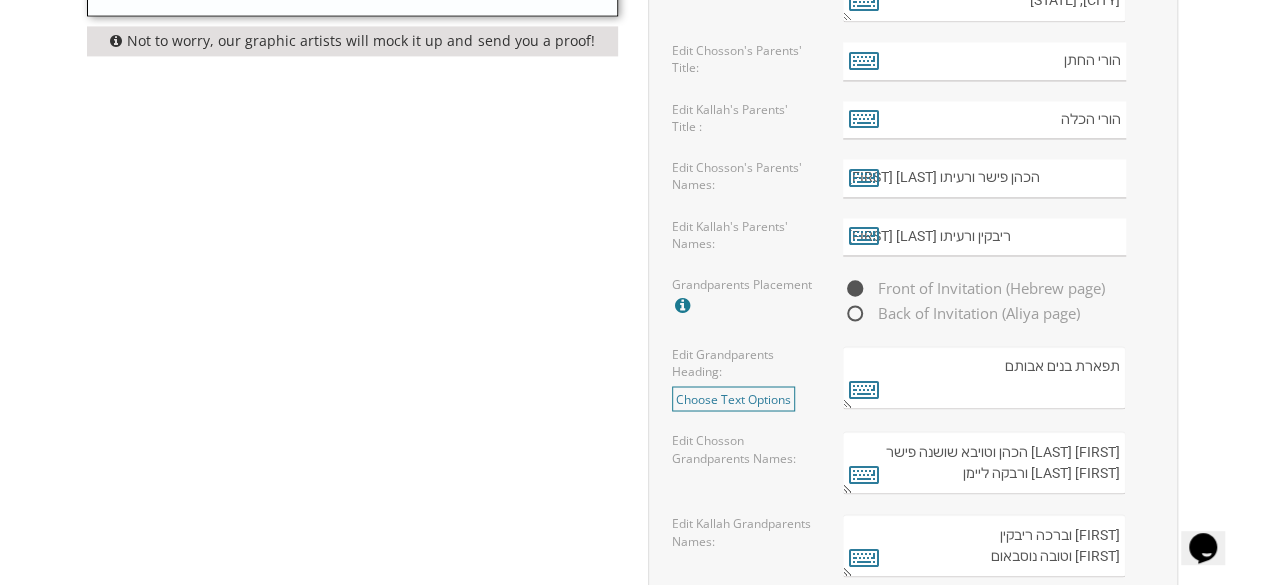 scroll, scrollTop: 1520, scrollLeft: 0, axis: vertical 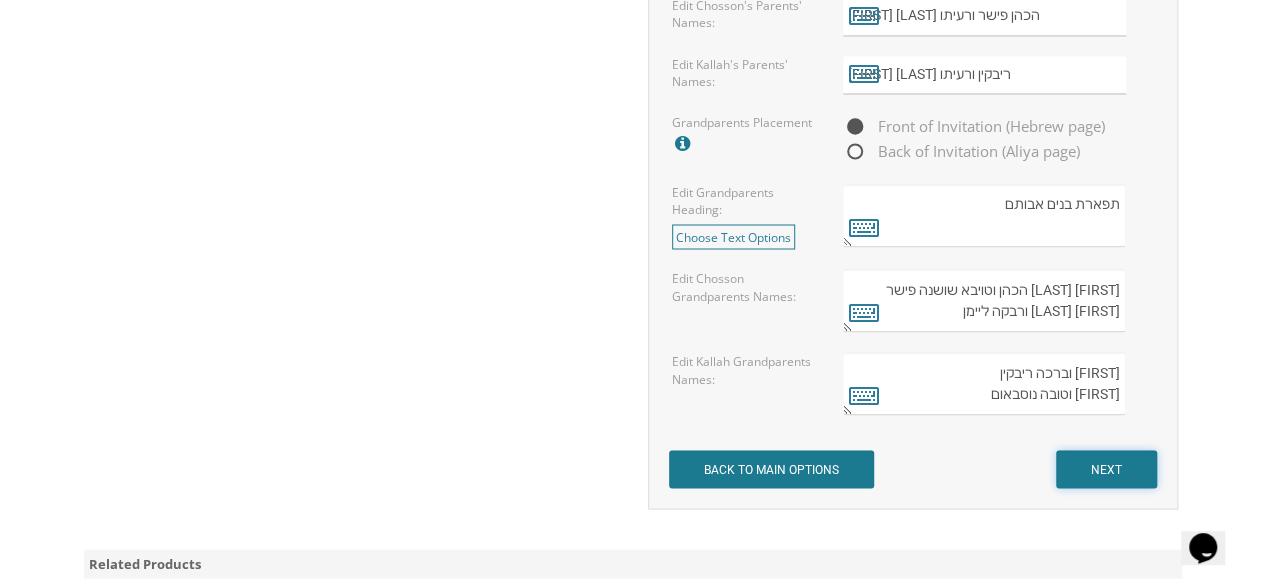 click on "NEXT" at bounding box center [1106, 469] 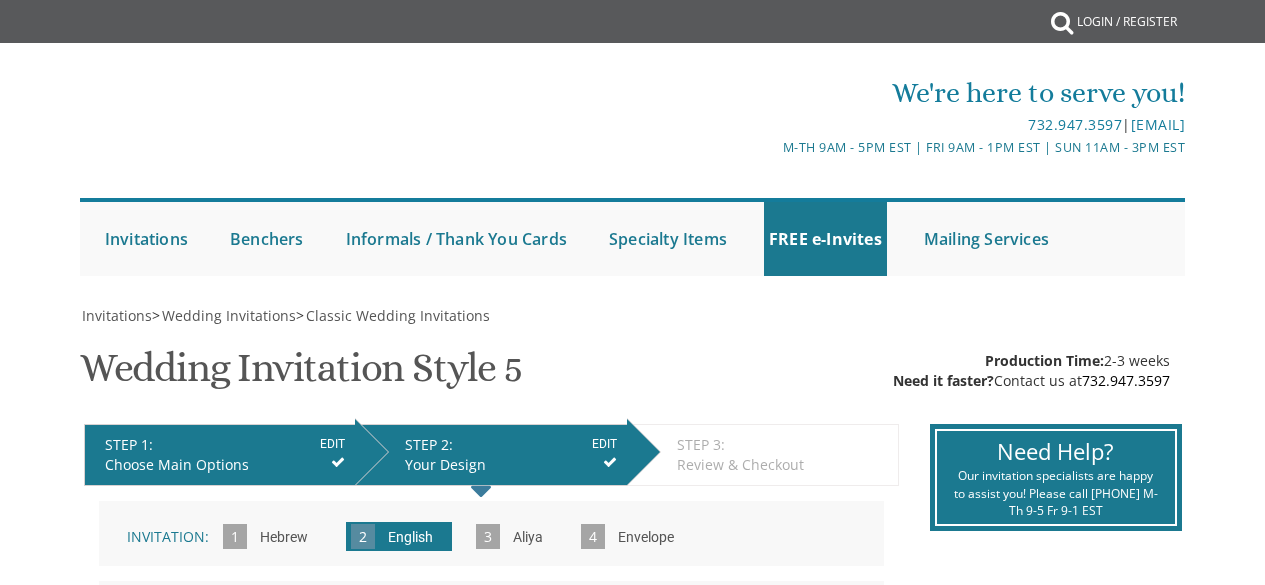 scroll, scrollTop: 0, scrollLeft: 0, axis: both 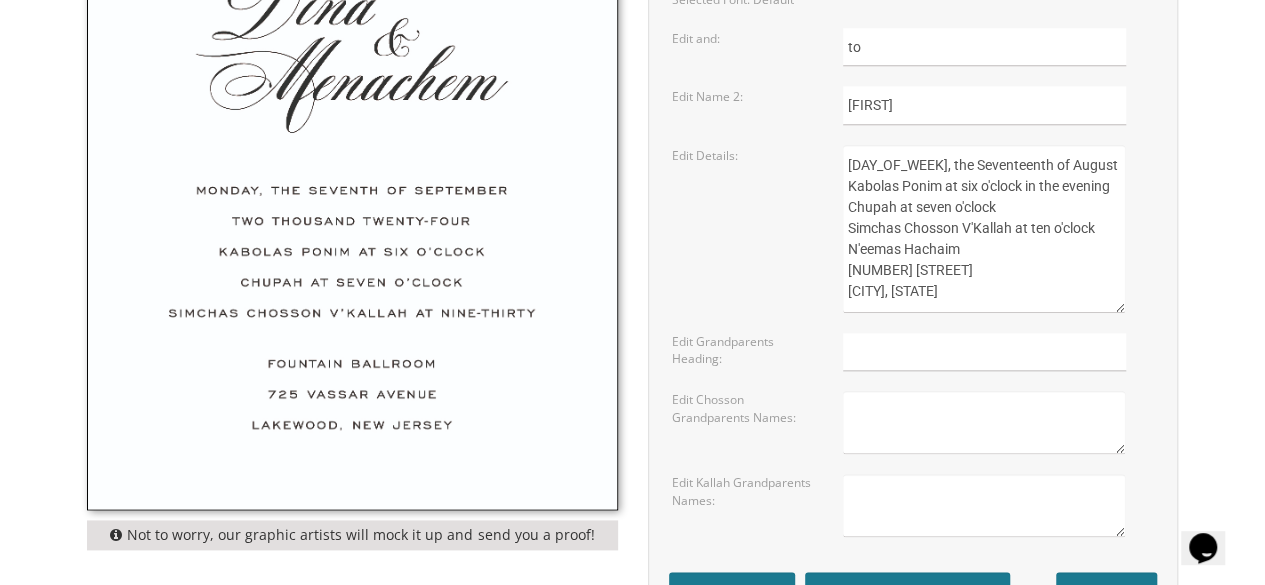 click on "[DAY], the [ORDINAL] of [MONTH]
[EVENT] at [TIME] in the [TIME]
[EVENT] at [TIME]
[EVENT] at [TIME]
[NAME]
[NUMBER] [STREET]
[CITY], [STATE]" at bounding box center (984, 229) 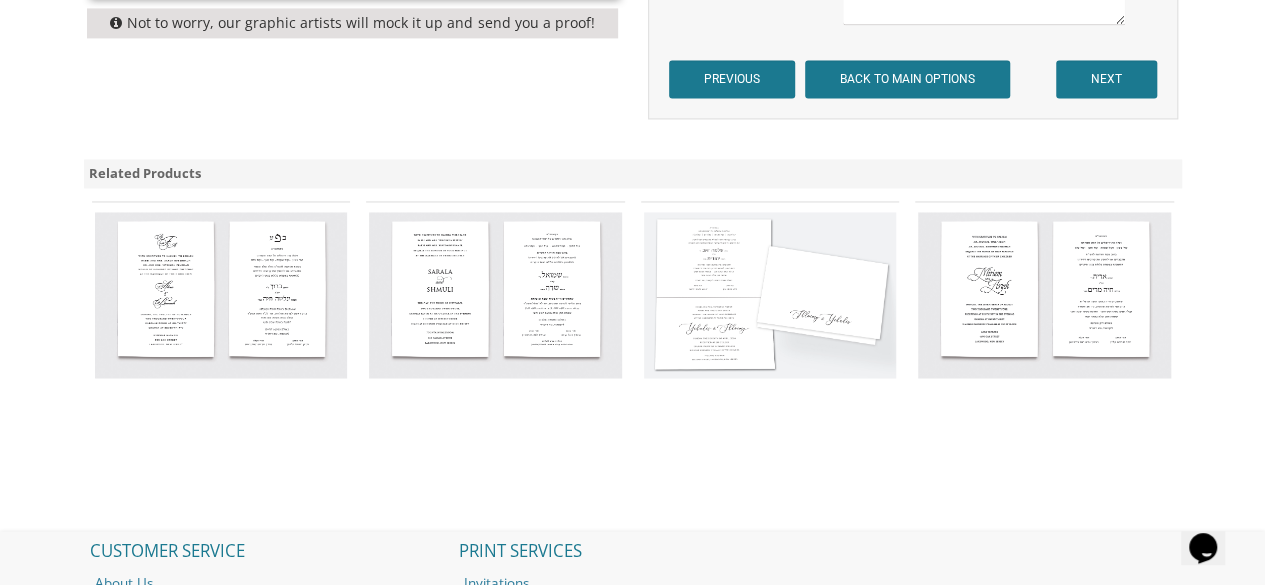 scroll, scrollTop: 1024, scrollLeft: 0, axis: vertical 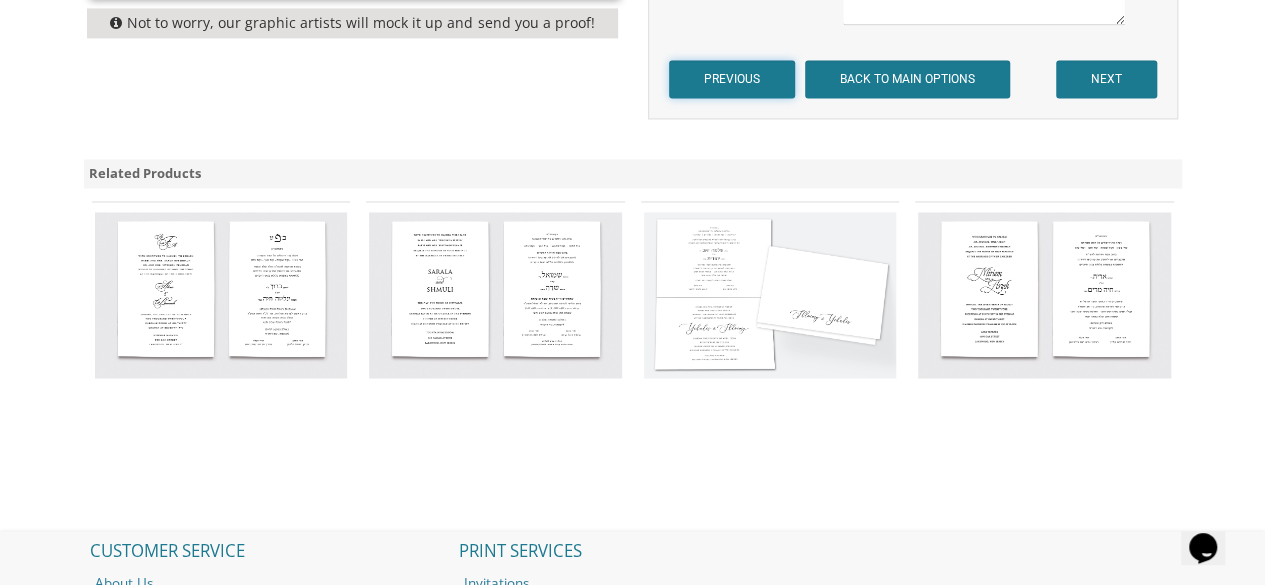 click on "PREVIOUS" at bounding box center (732, 79) 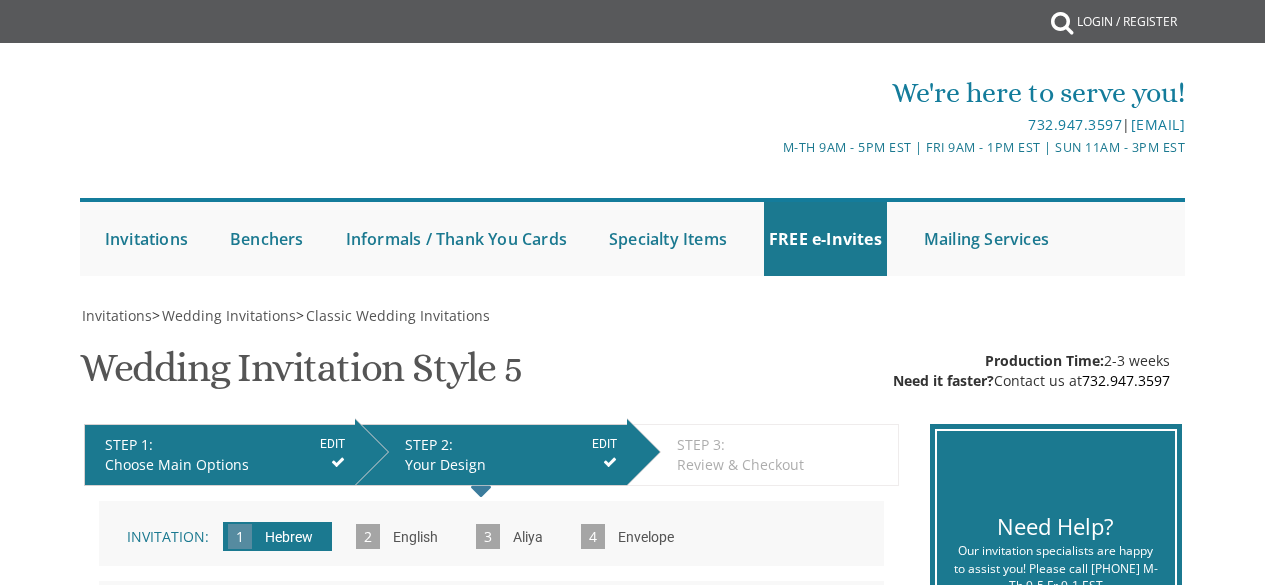scroll, scrollTop: 0, scrollLeft: 0, axis: both 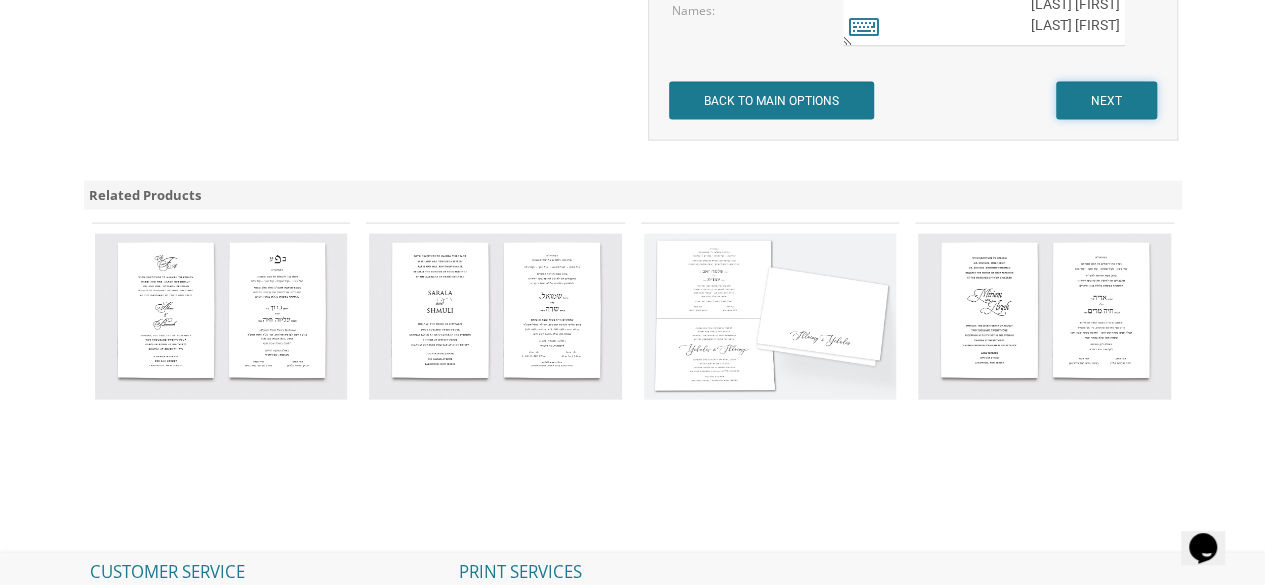 click on "NEXT" at bounding box center [1106, 101] 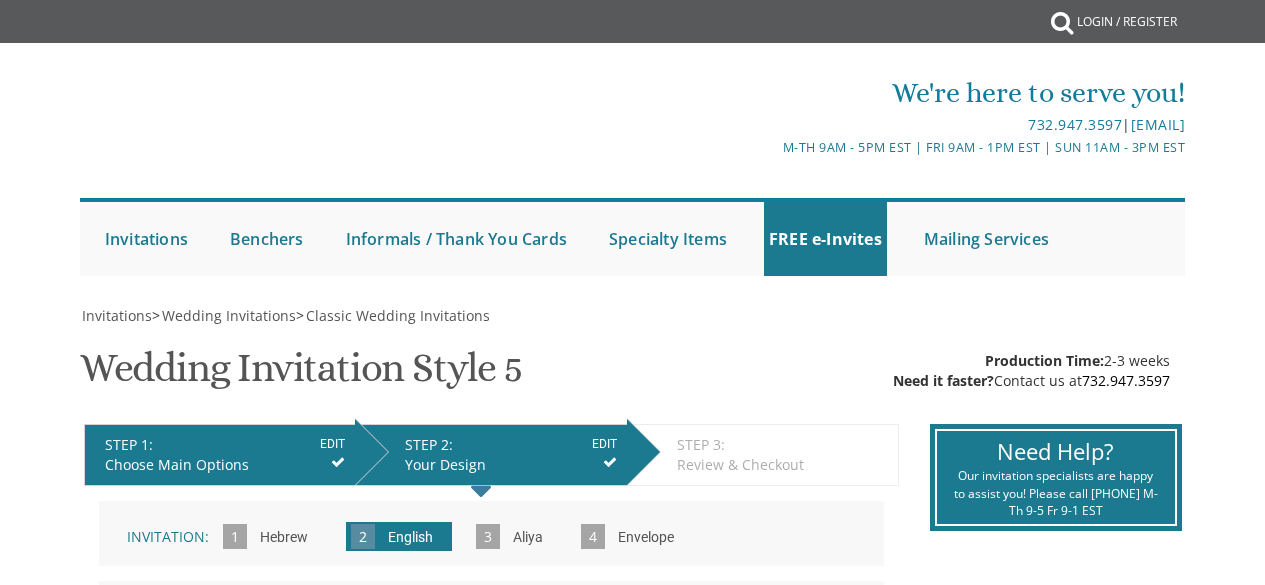 scroll, scrollTop: 0, scrollLeft: 0, axis: both 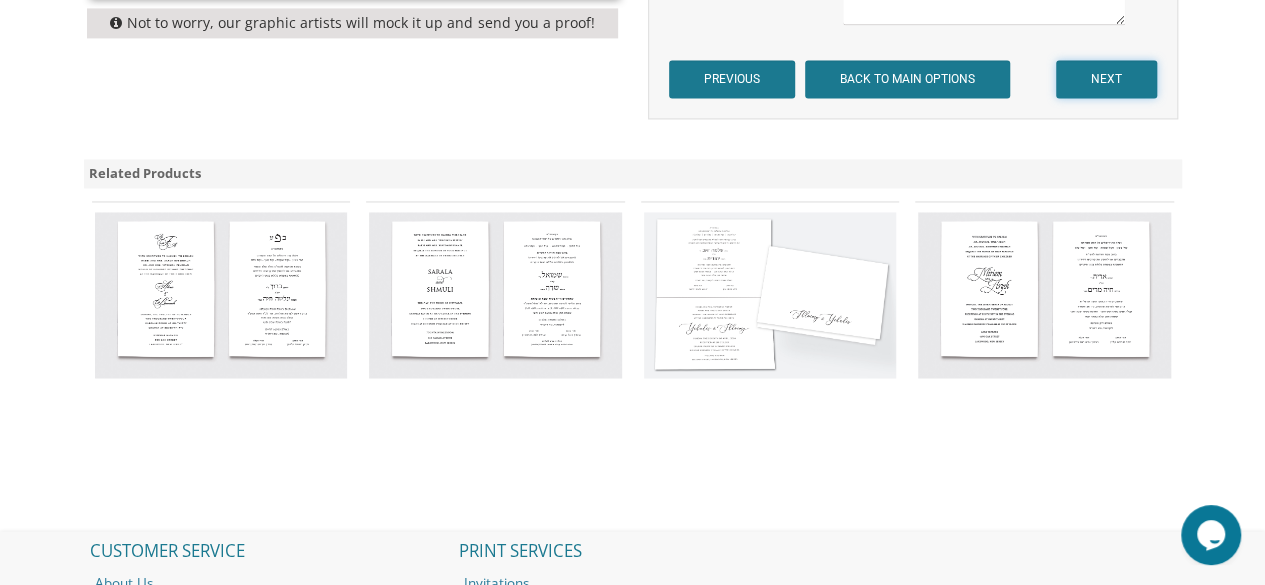 click on "NEXT" at bounding box center [1106, 79] 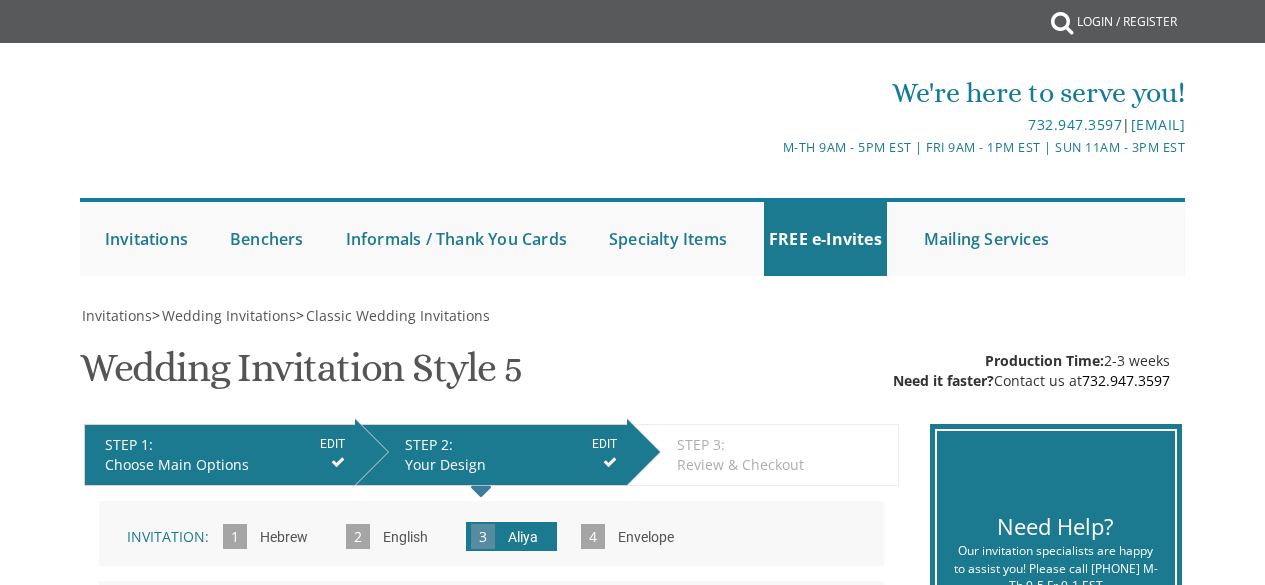 scroll, scrollTop: 0, scrollLeft: 0, axis: both 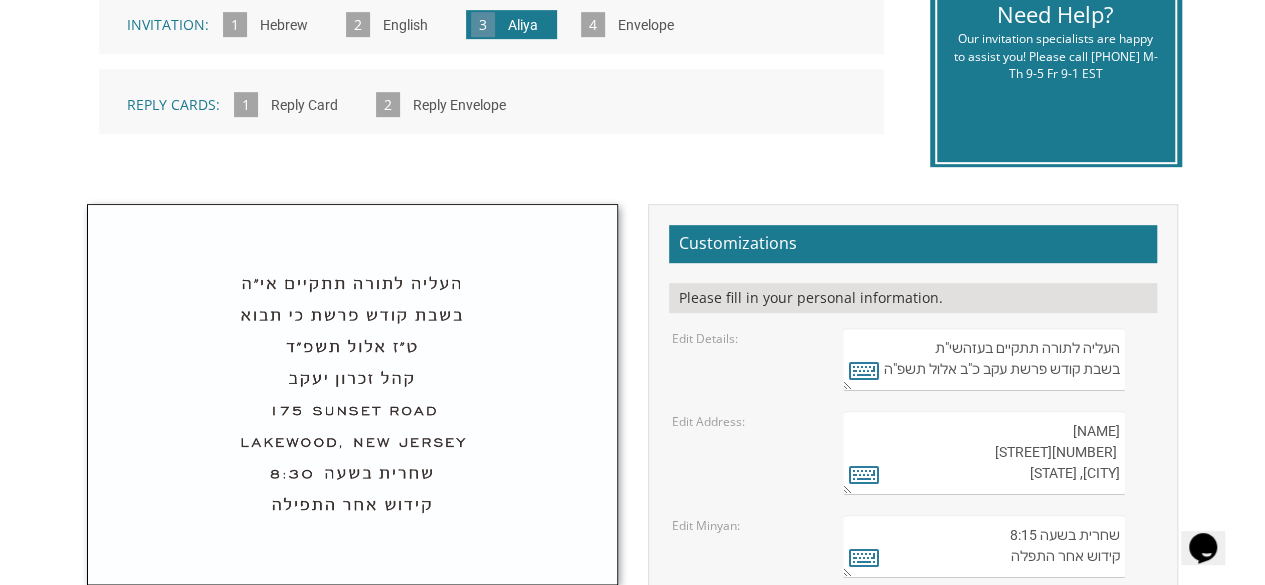 click on "My Cart
{{shoppingcart.totalQuantityDisplay}}
Total:
{{shoppingcart.subtotal}}
{{shoppingcart.total}}
{{shoppingcartitem.description}}
Qty. {{shoppingcartitem.quantity}}
{{productoption.name}}" at bounding box center [632, 439] 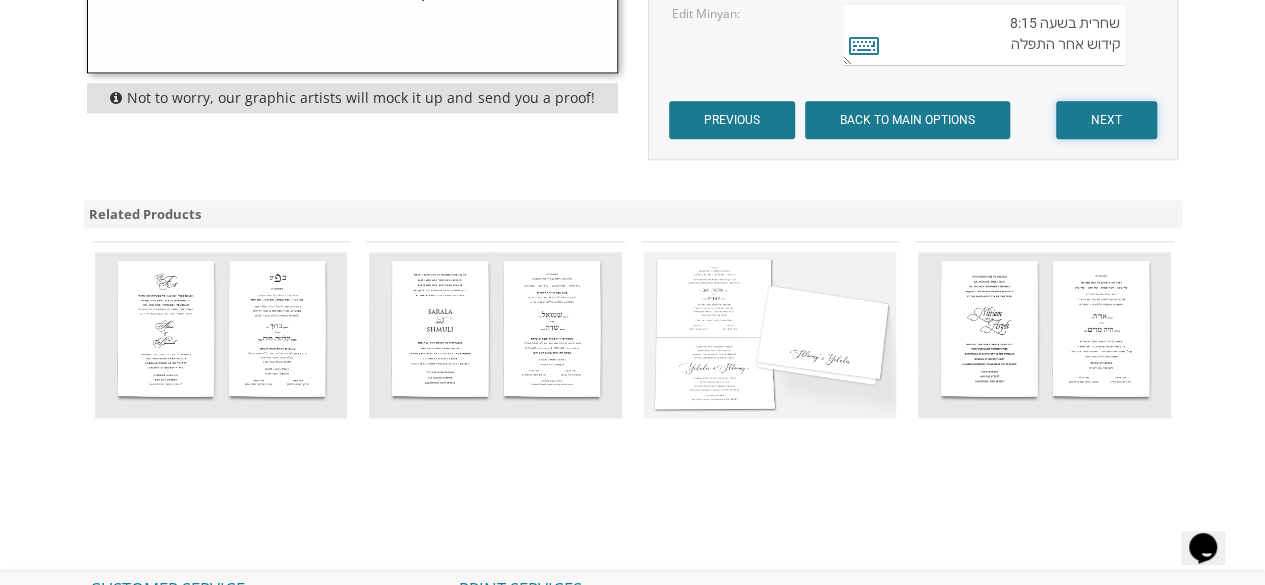 click on "NEXT" at bounding box center [1106, 120] 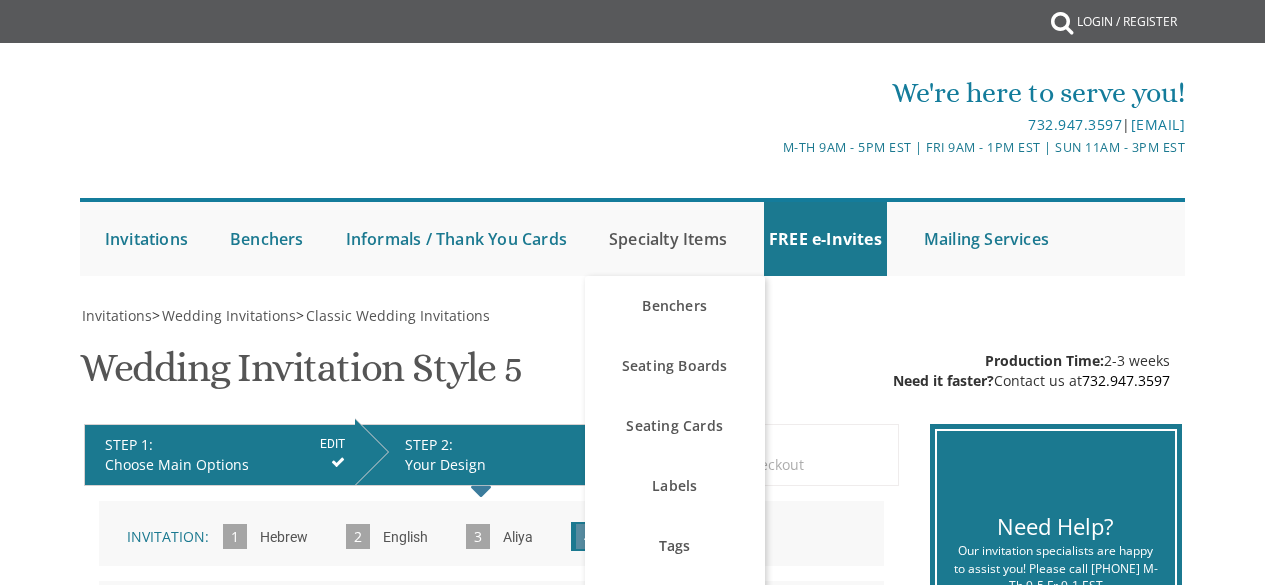 scroll, scrollTop: 0, scrollLeft: 0, axis: both 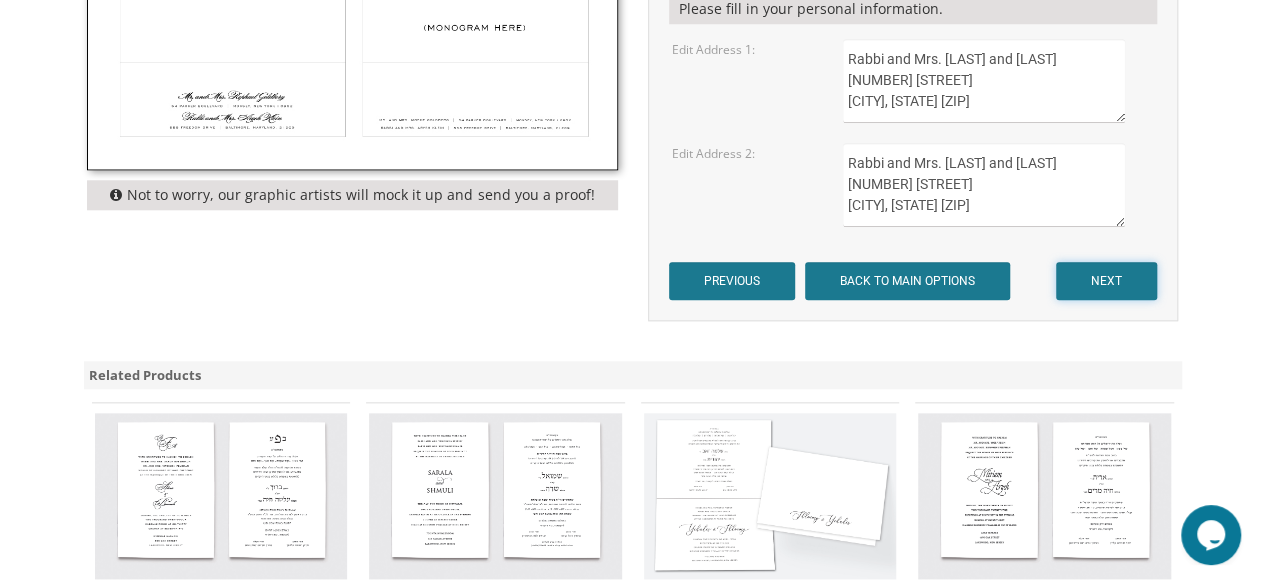 click on "NEXT" at bounding box center (1106, 281) 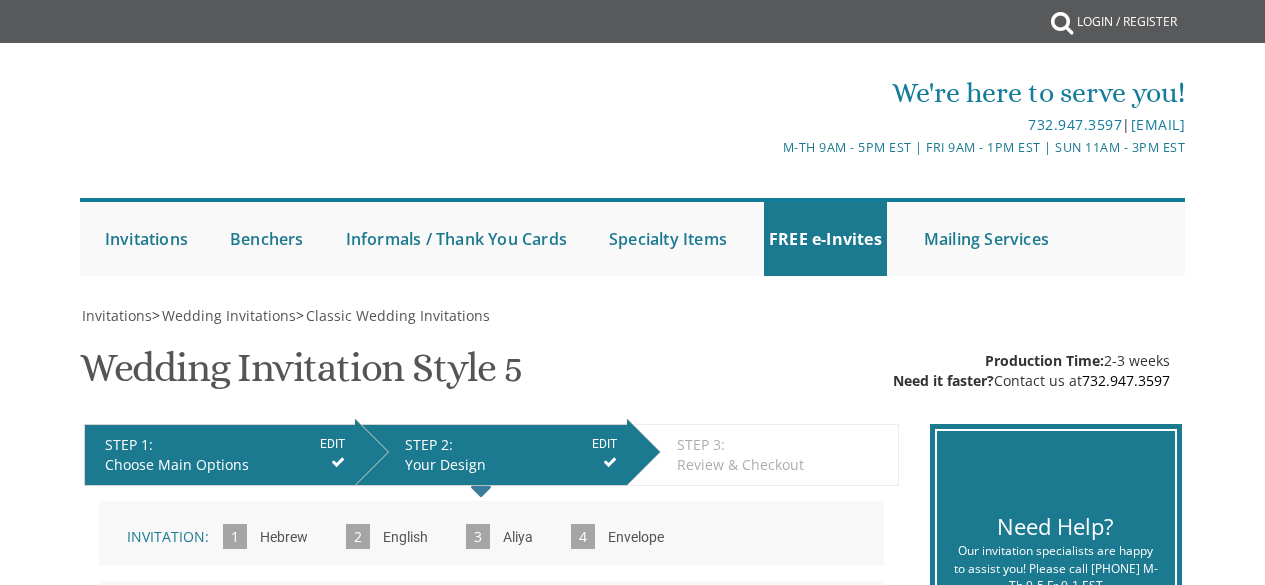 scroll, scrollTop: 0, scrollLeft: 0, axis: both 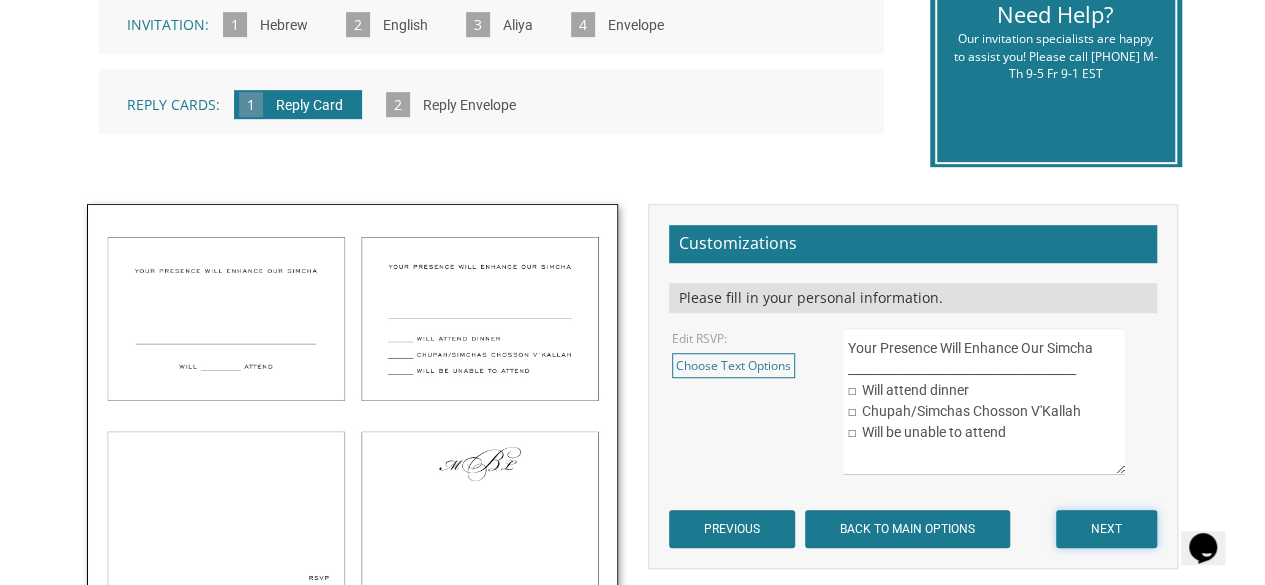 click on "NEXT" at bounding box center [1106, 529] 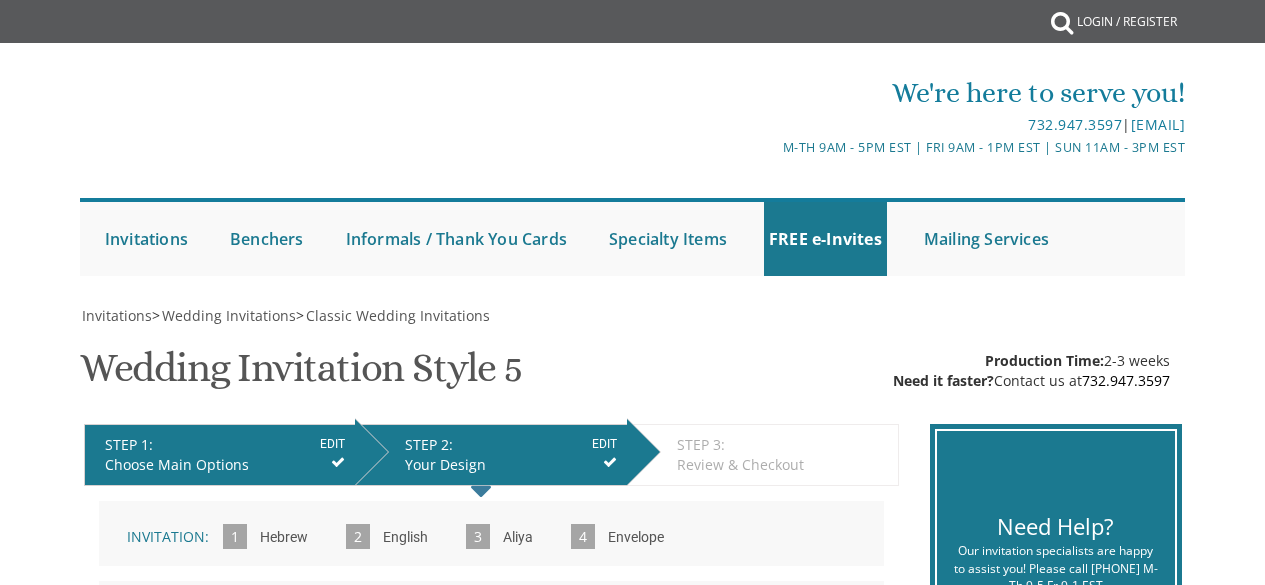 scroll, scrollTop: 0, scrollLeft: 0, axis: both 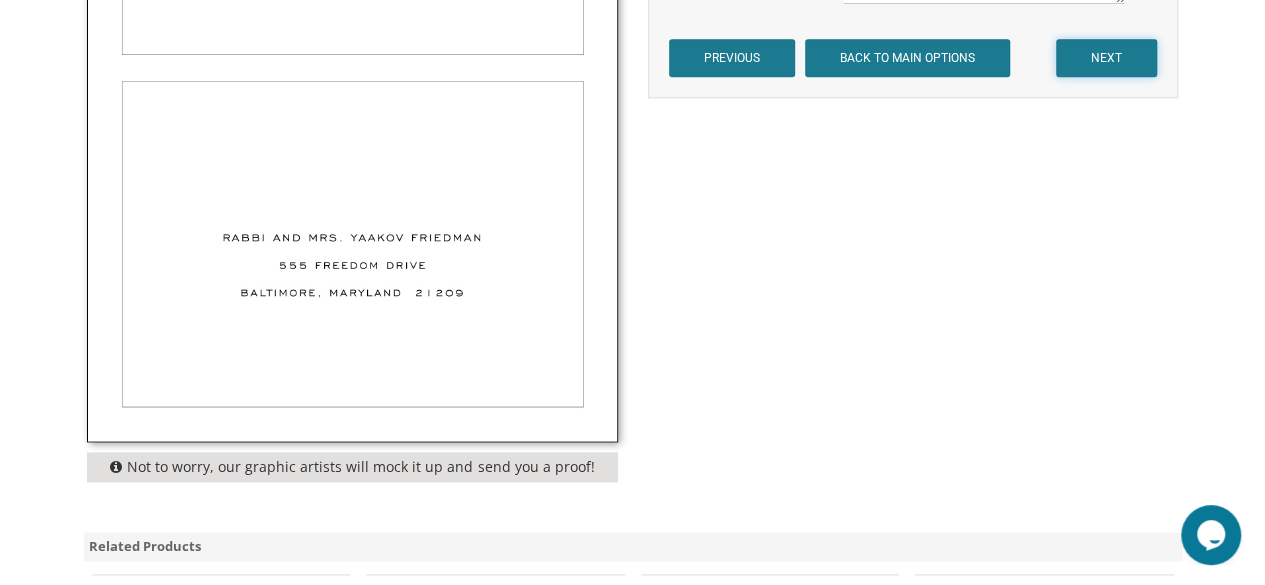 click on "NEXT" at bounding box center [1106, 58] 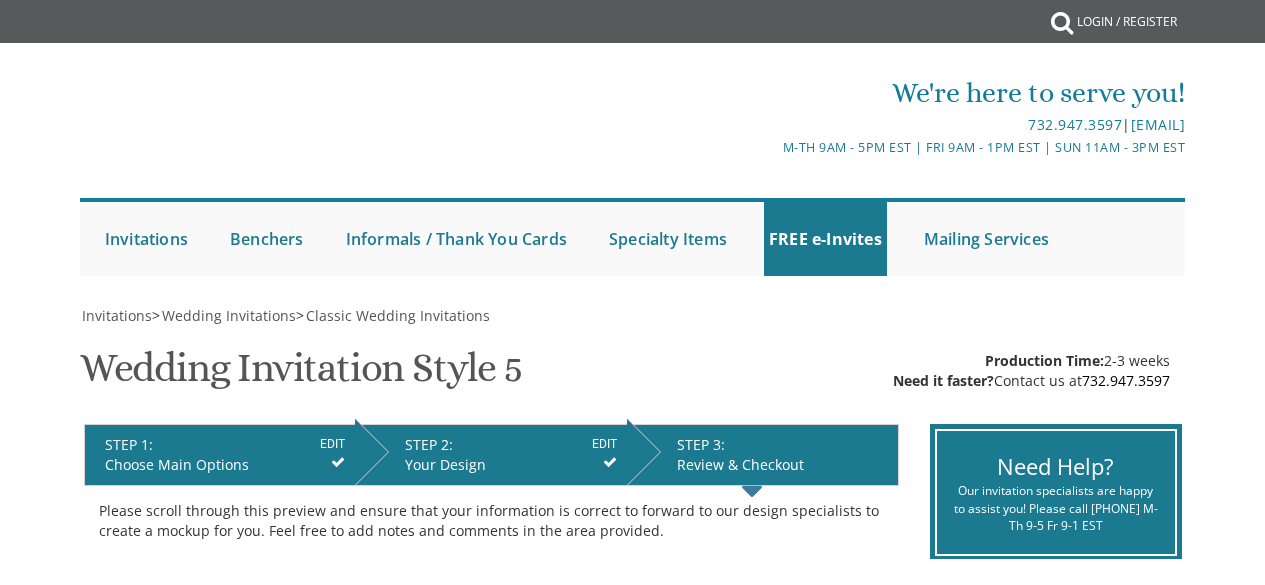 scroll, scrollTop: 0, scrollLeft: 0, axis: both 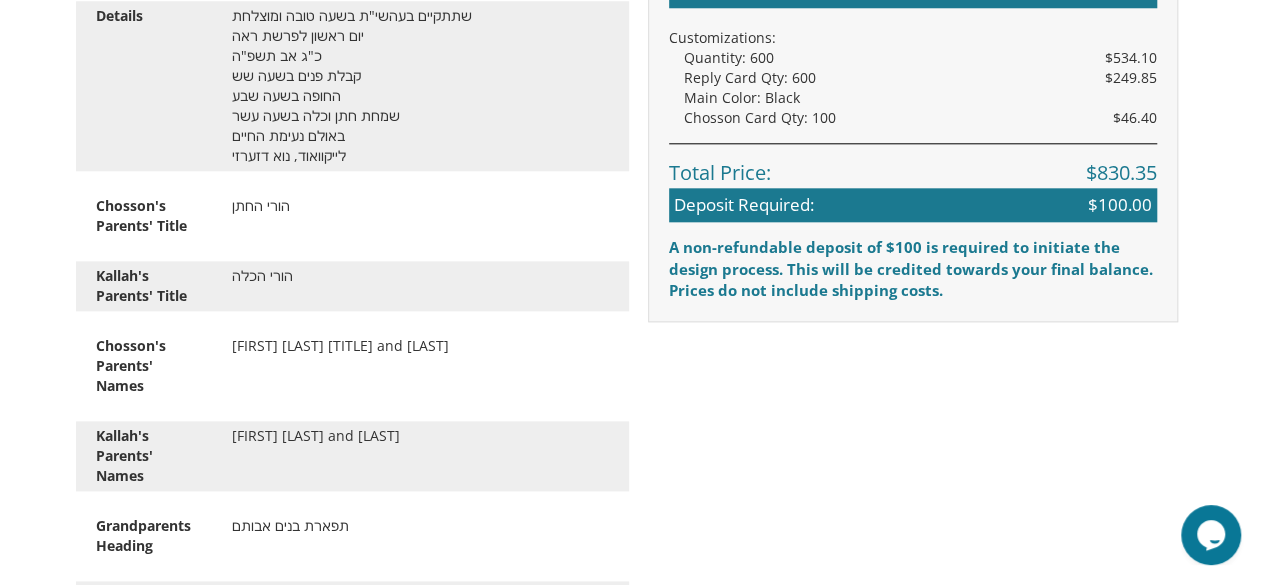 click on "My Cart
{{shoppingcart.totalQuantityDisplay}}
Total:
{{shoppingcart.subtotal}}
{{shoppingcart.total}}
{{shoppingcartitem.description}}
Qty. {{shoppingcartitem.quantity}}
{{productoption.name}}" at bounding box center [632, 928] 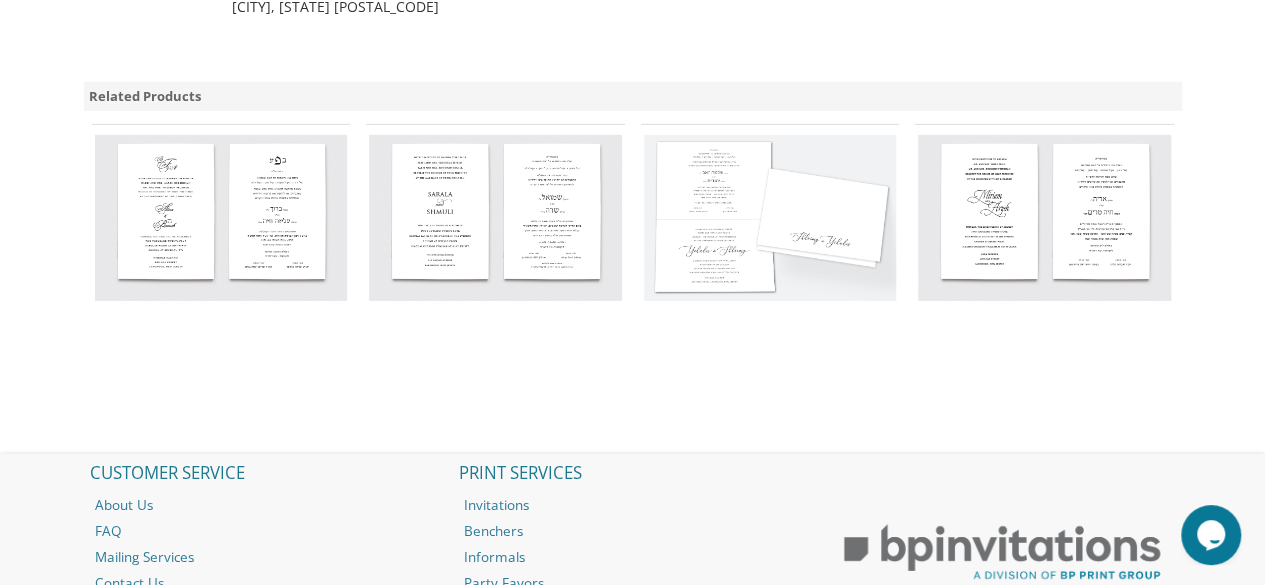 scroll, scrollTop: 3144, scrollLeft: 0, axis: vertical 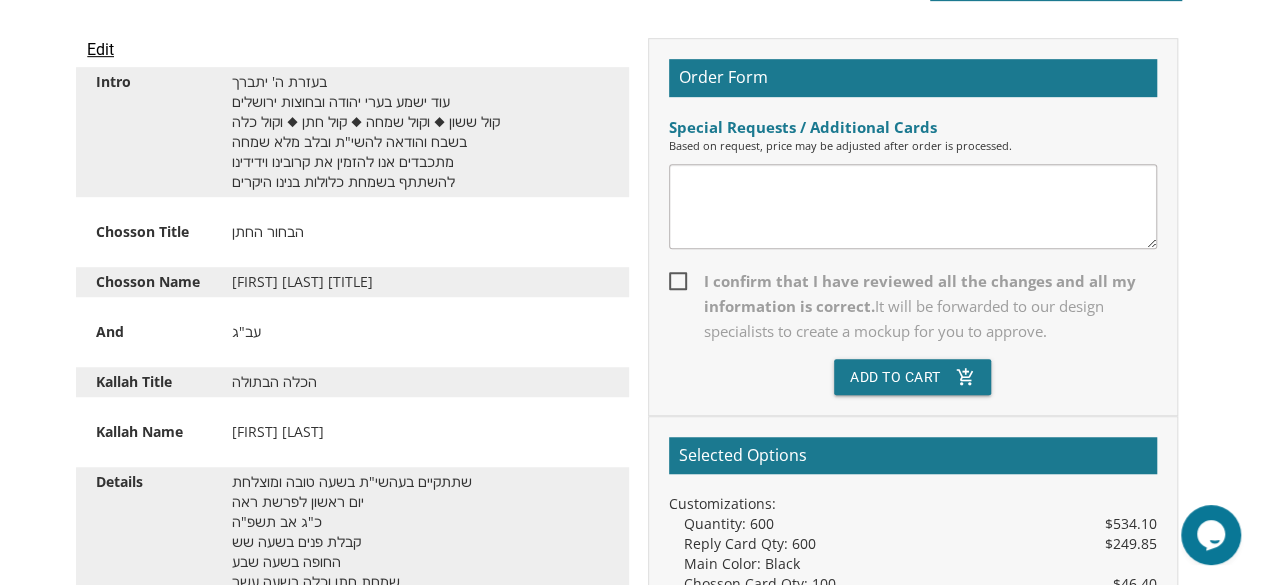 click on "I confirm that I have reviewed all the changes and all my information is correct.   It will be forwarded to our design specialists to create a mockup for you to approve." at bounding box center (913, 306) 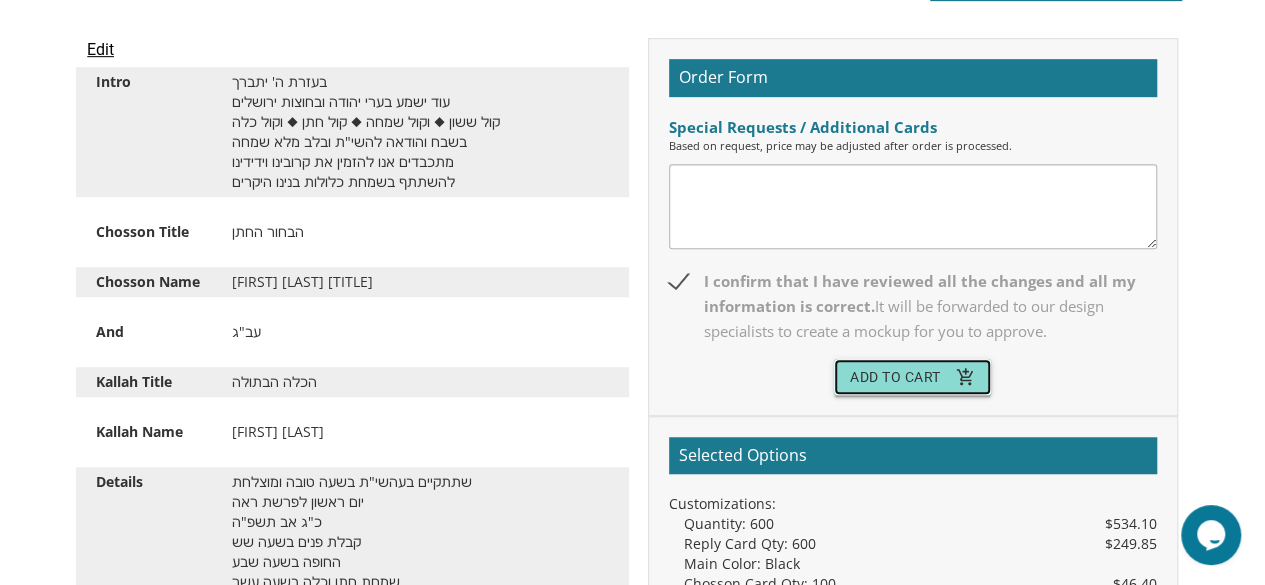 click on "Add To Cart
add_shopping_cart" at bounding box center (913, 377) 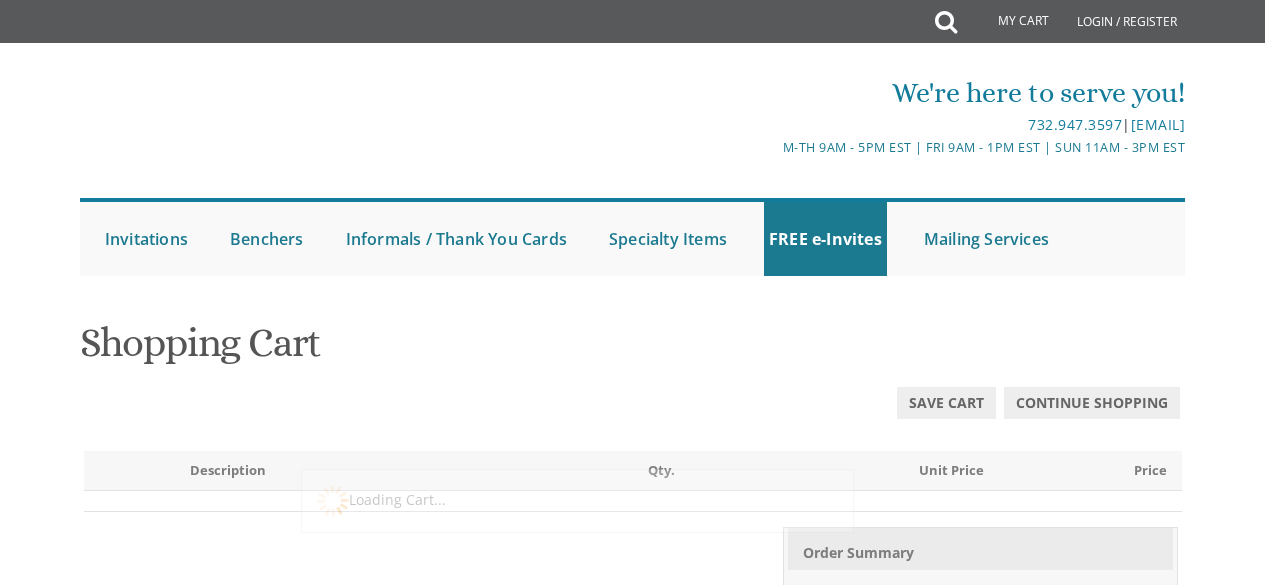 scroll, scrollTop: 0, scrollLeft: 0, axis: both 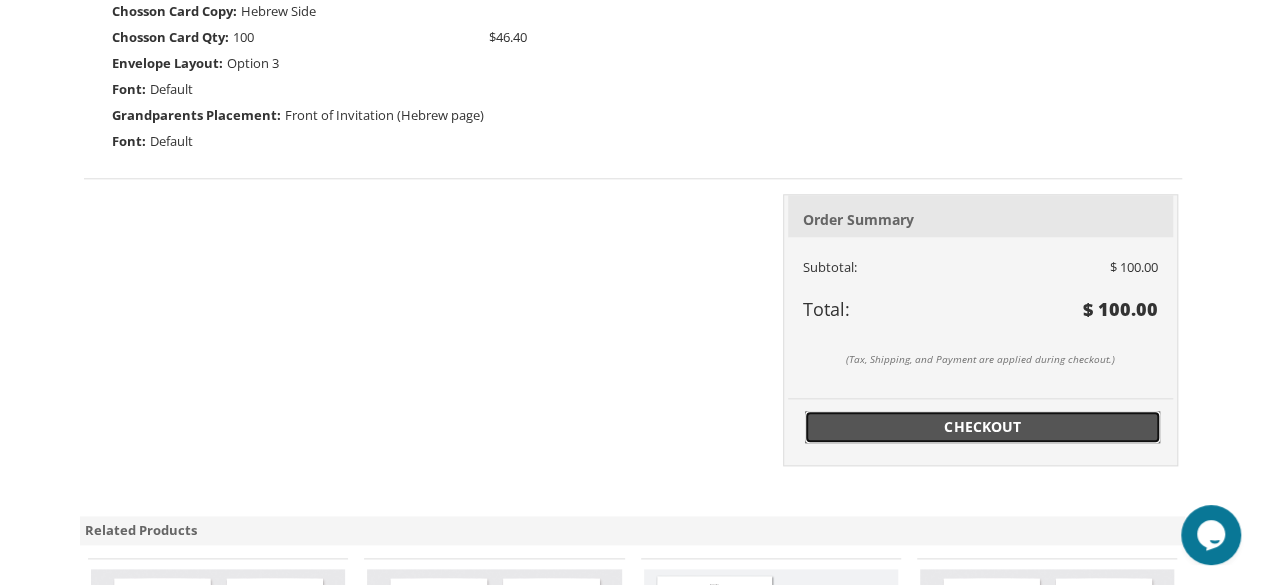 click on "Checkout" at bounding box center [983, 427] 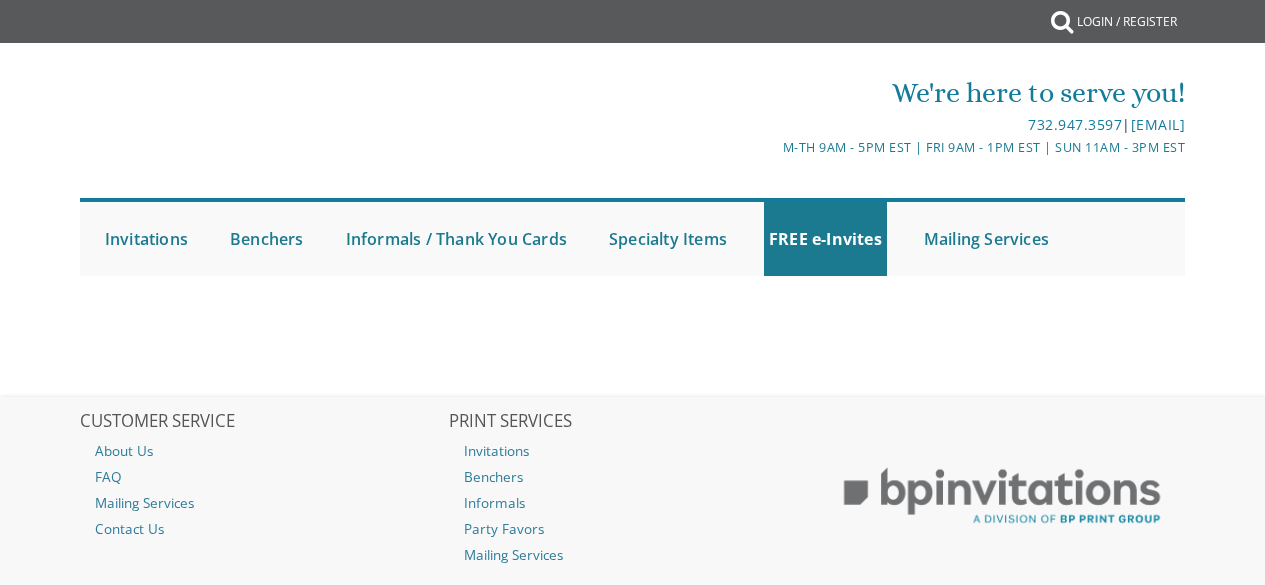 scroll, scrollTop: 0, scrollLeft: 0, axis: both 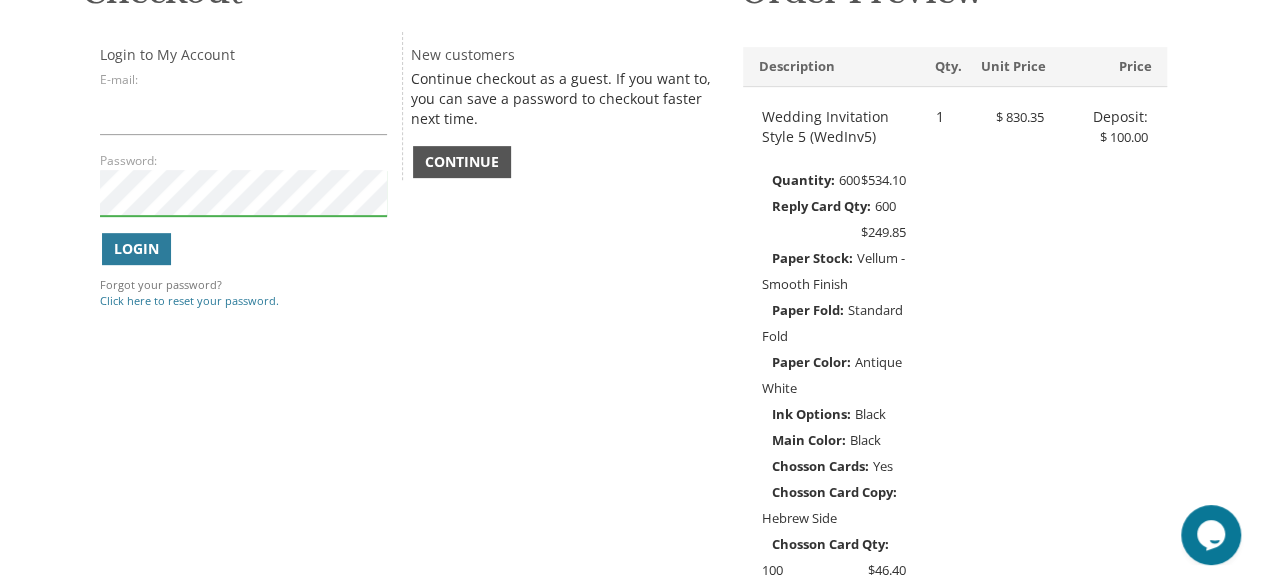 click on "Continue" at bounding box center [462, 162] 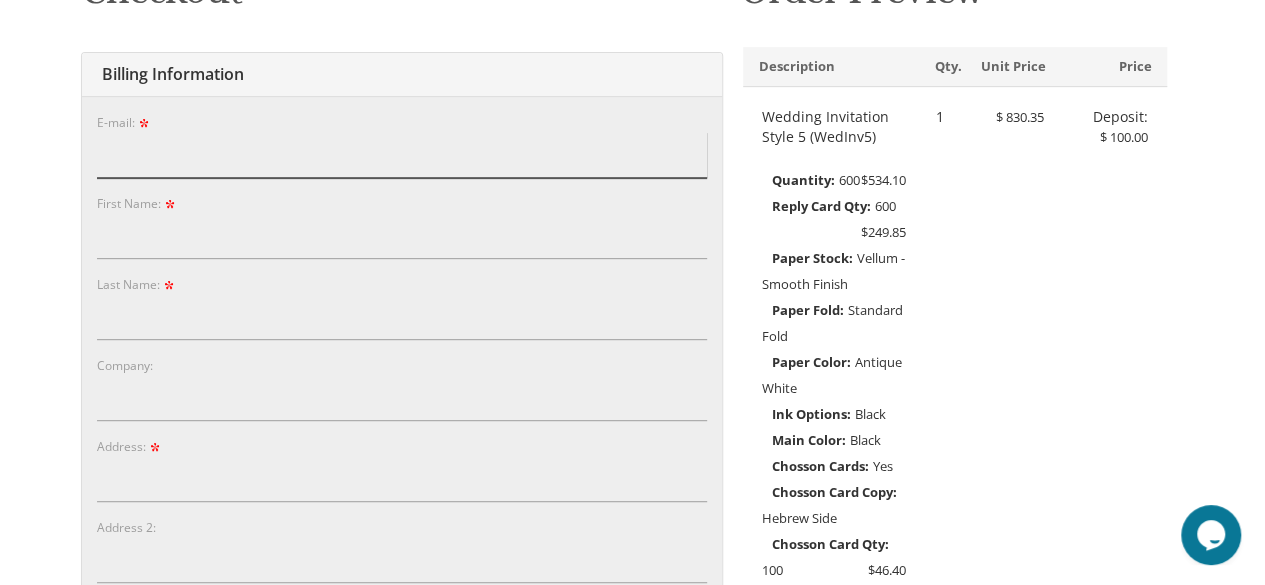 click on "E-mail:" at bounding box center (402, 155) 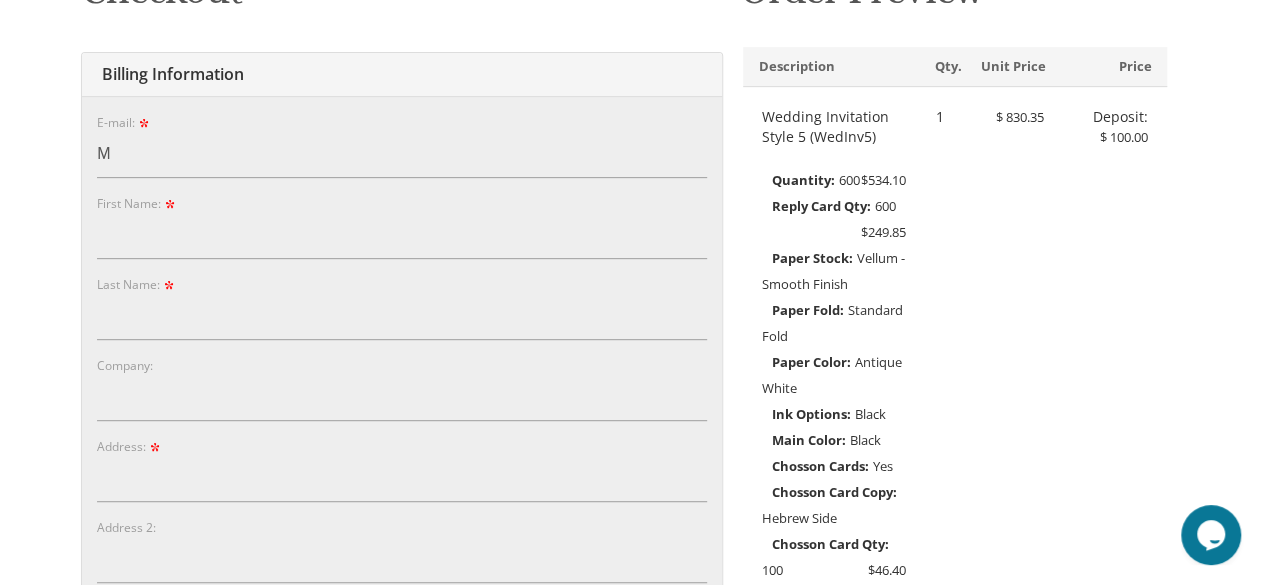 type on "mrivkin10@gmail.com" 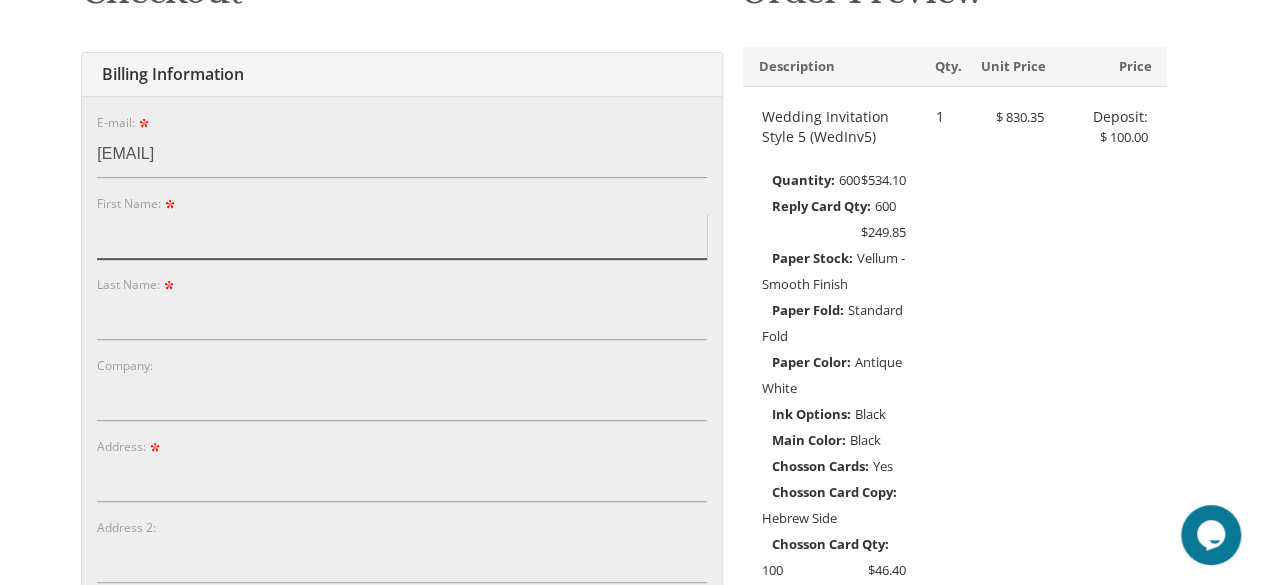 type on "Miriam" 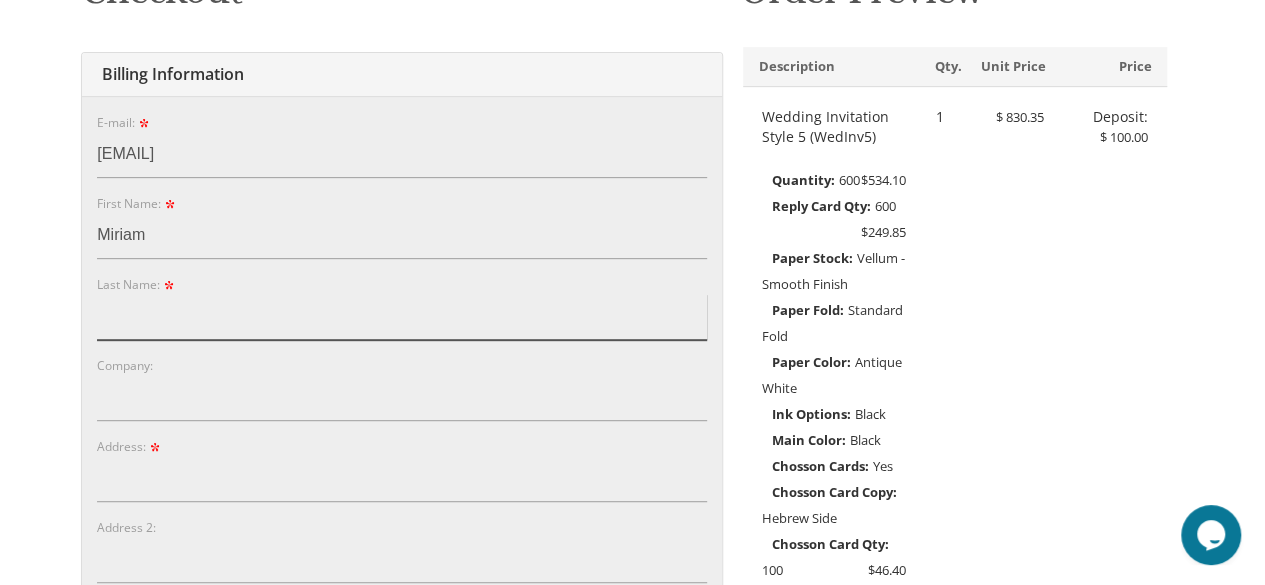 type on "Rivkin" 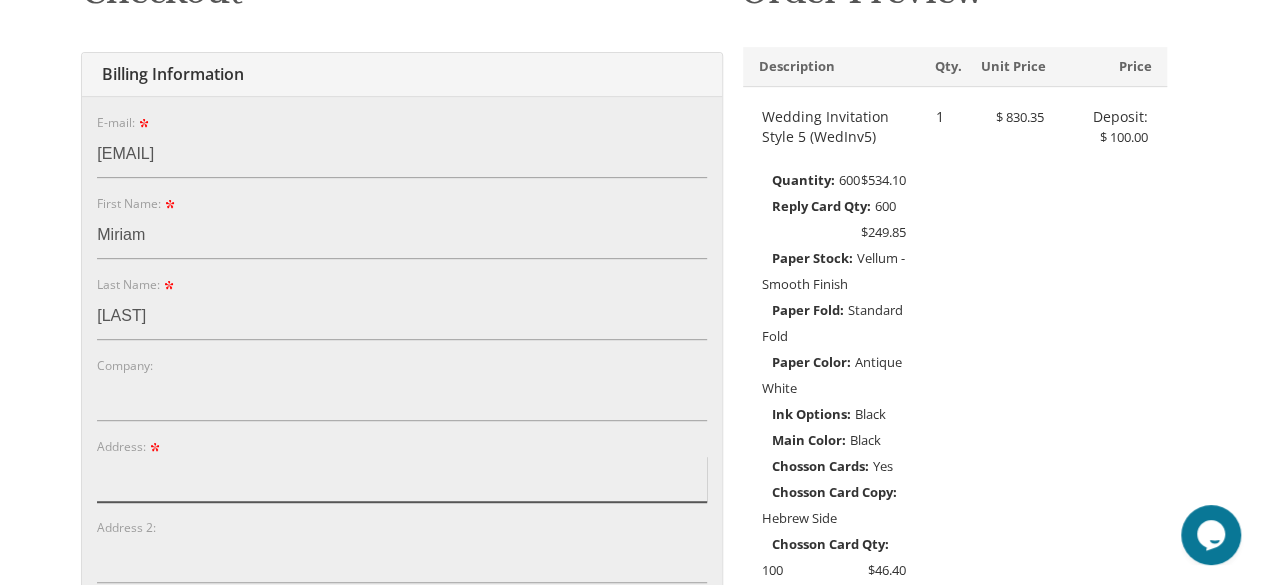 type on "[NUMBER] [STREET]" 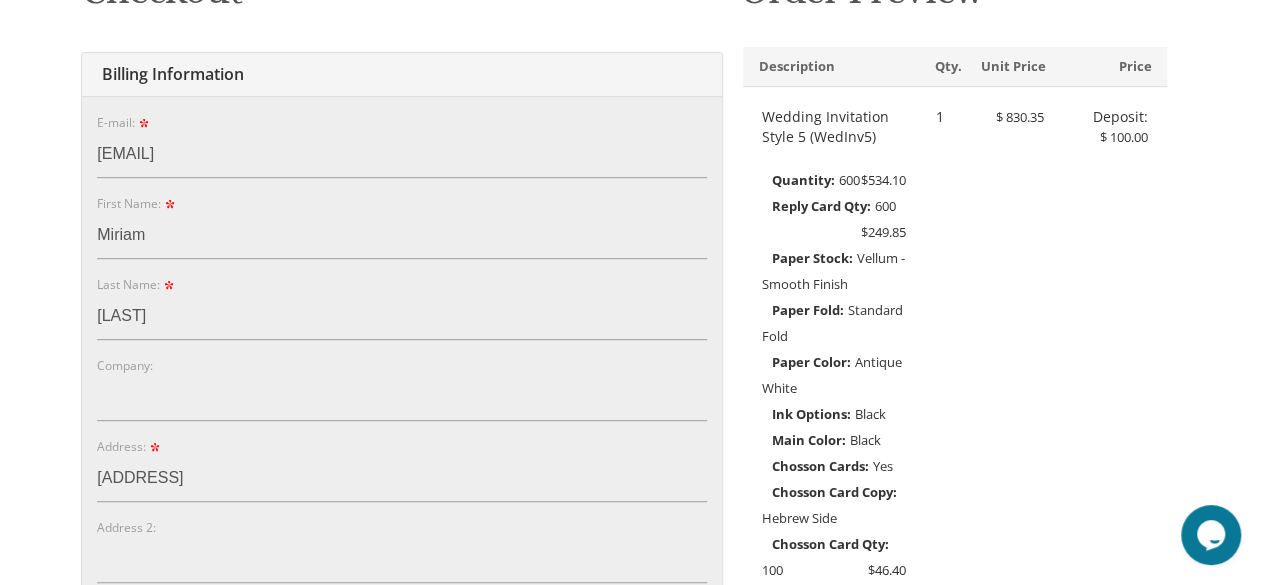 type on "Cleveland" 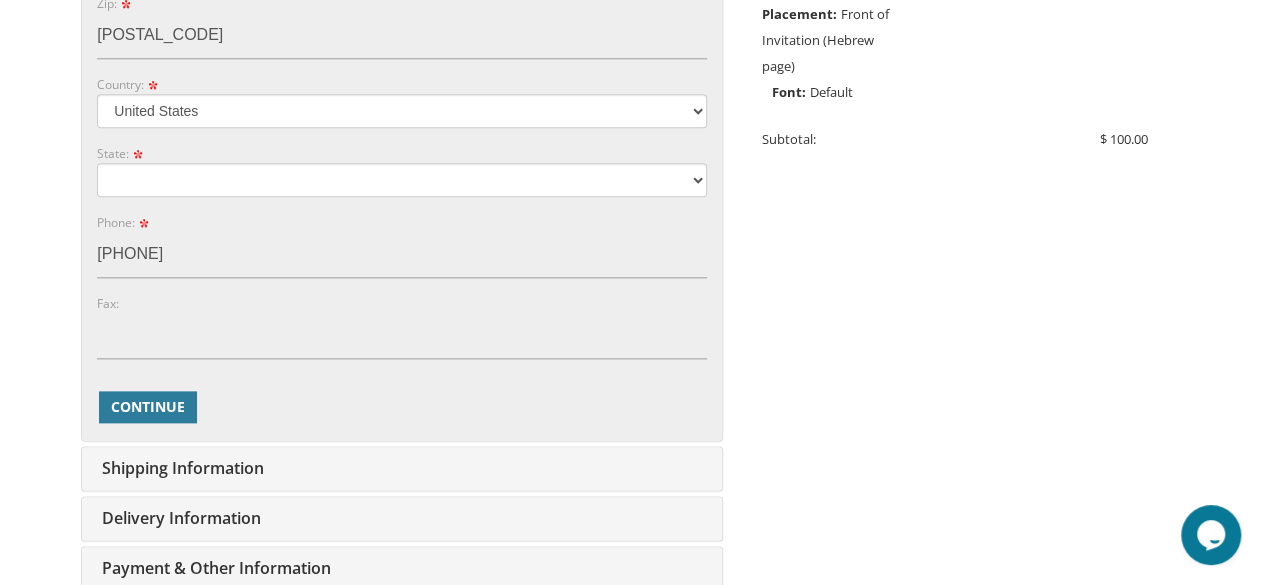 scroll, scrollTop: 1053, scrollLeft: 0, axis: vertical 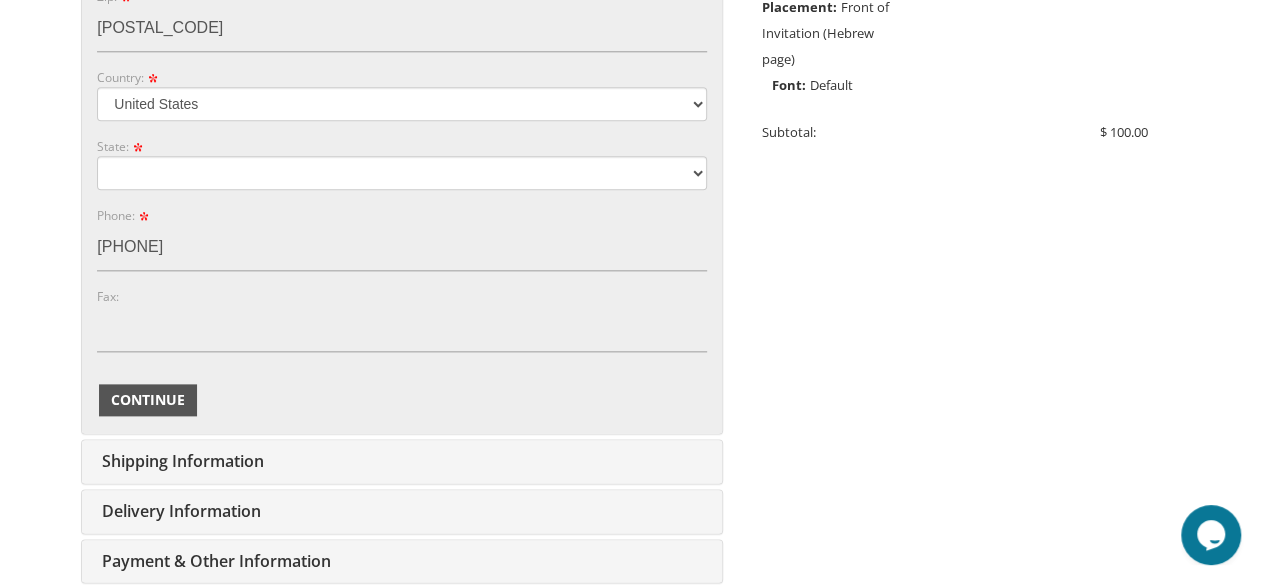 click on "Continue" at bounding box center (148, 400) 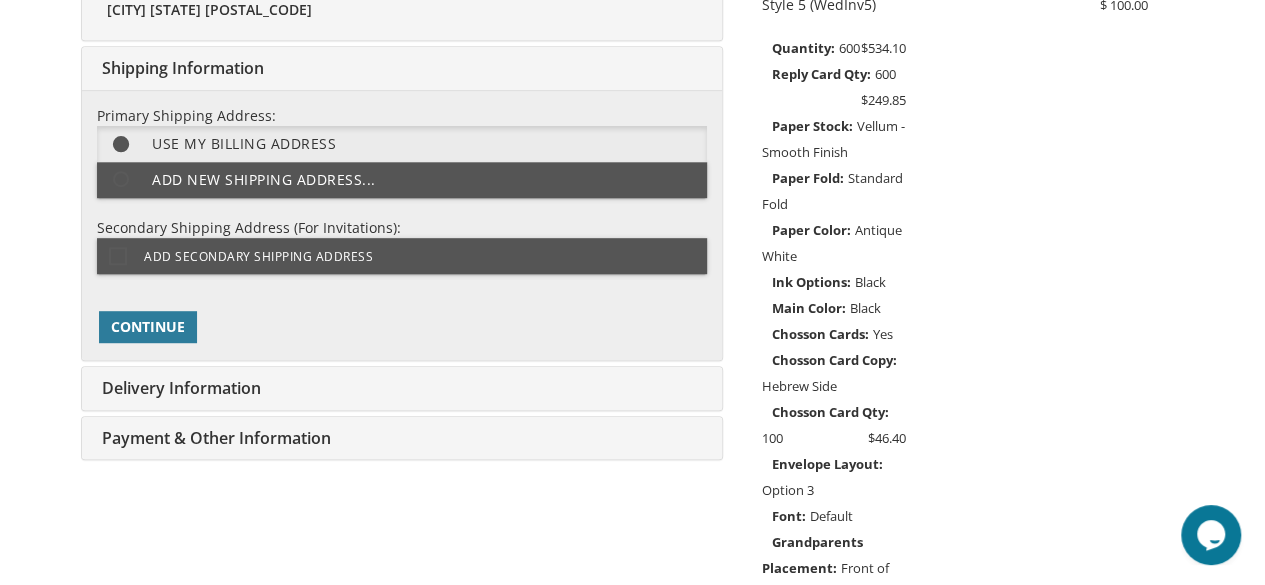scroll, scrollTop: 514, scrollLeft: 0, axis: vertical 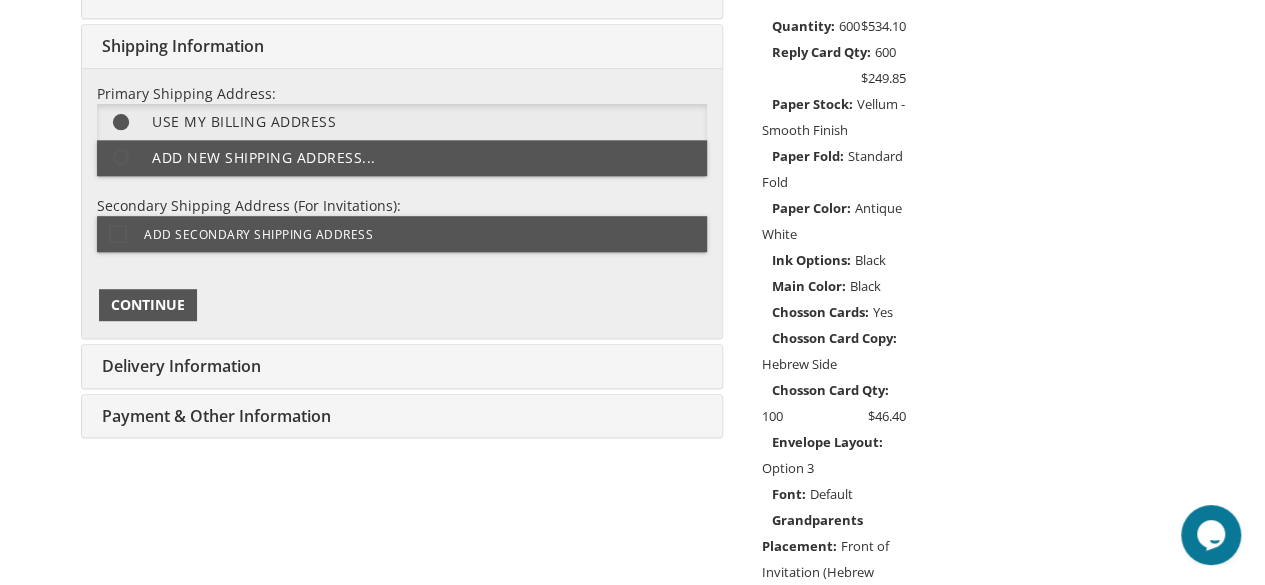 click on "Continue" at bounding box center (148, 305) 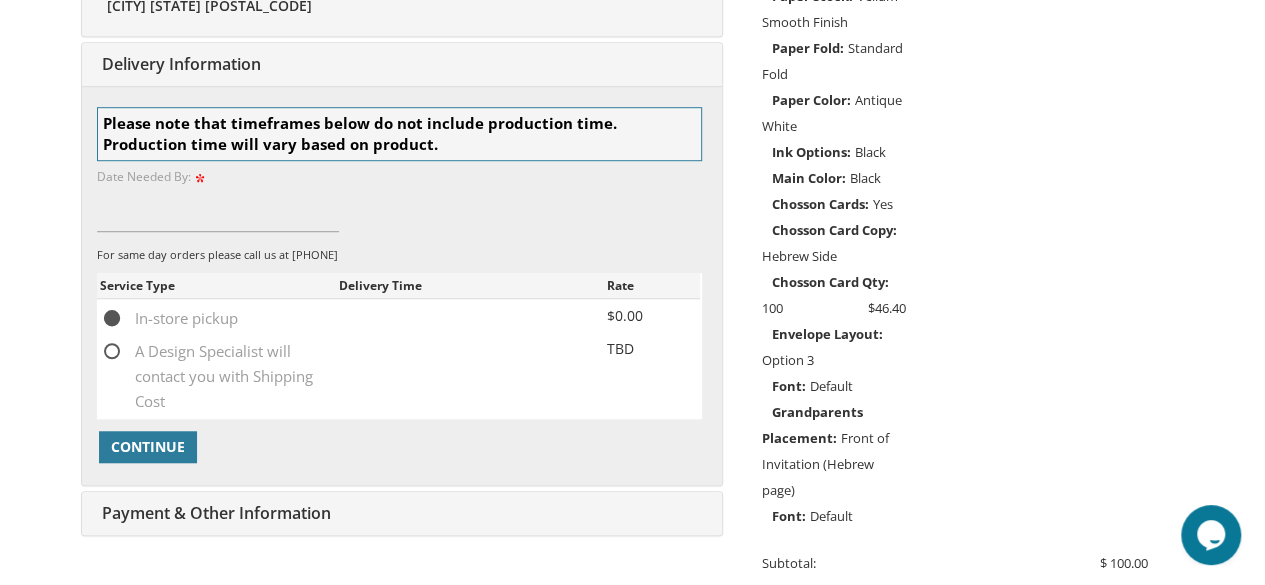 scroll, scrollTop: 625, scrollLeft: 0, axis: vertical 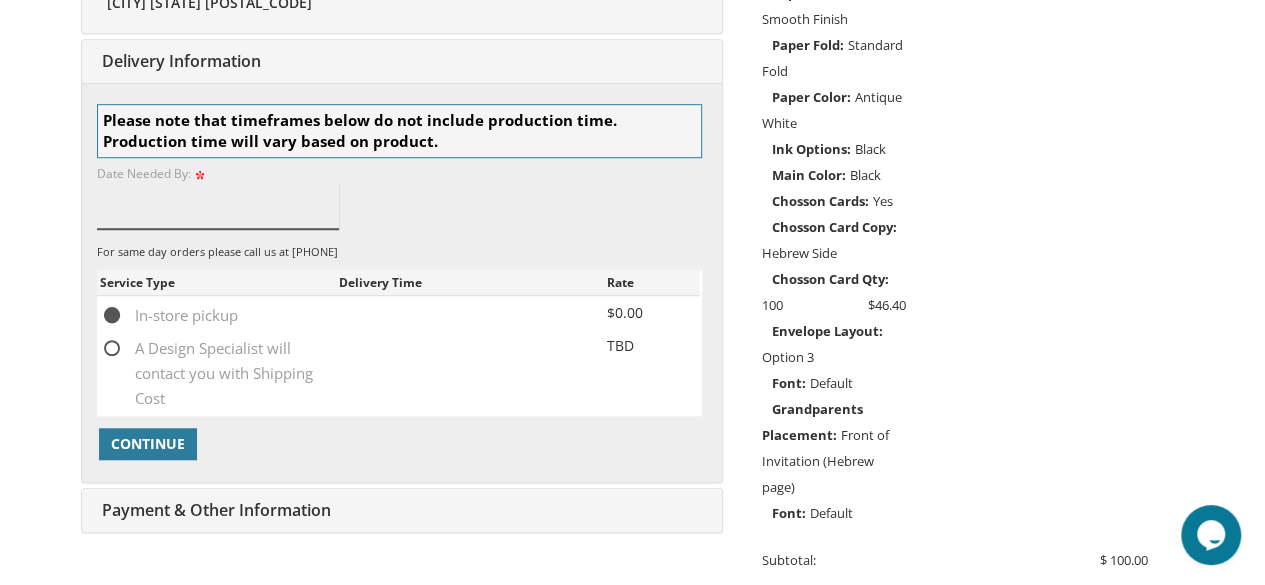 click at bounding box center (218, 206) 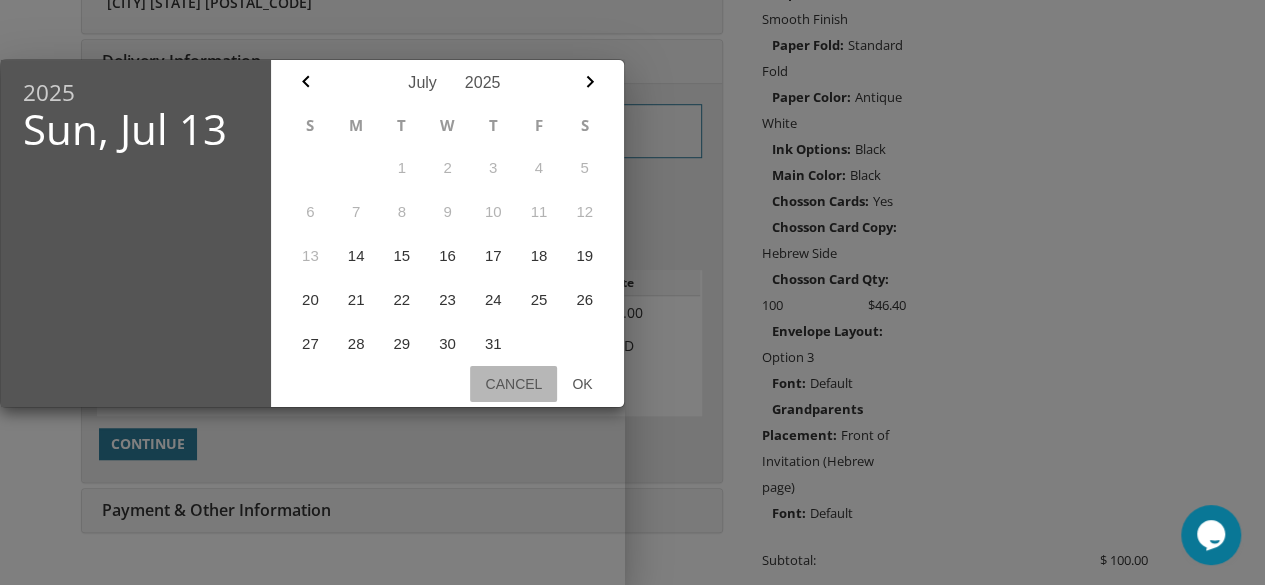 click on "Cancel" at bounding box center [513, 384] 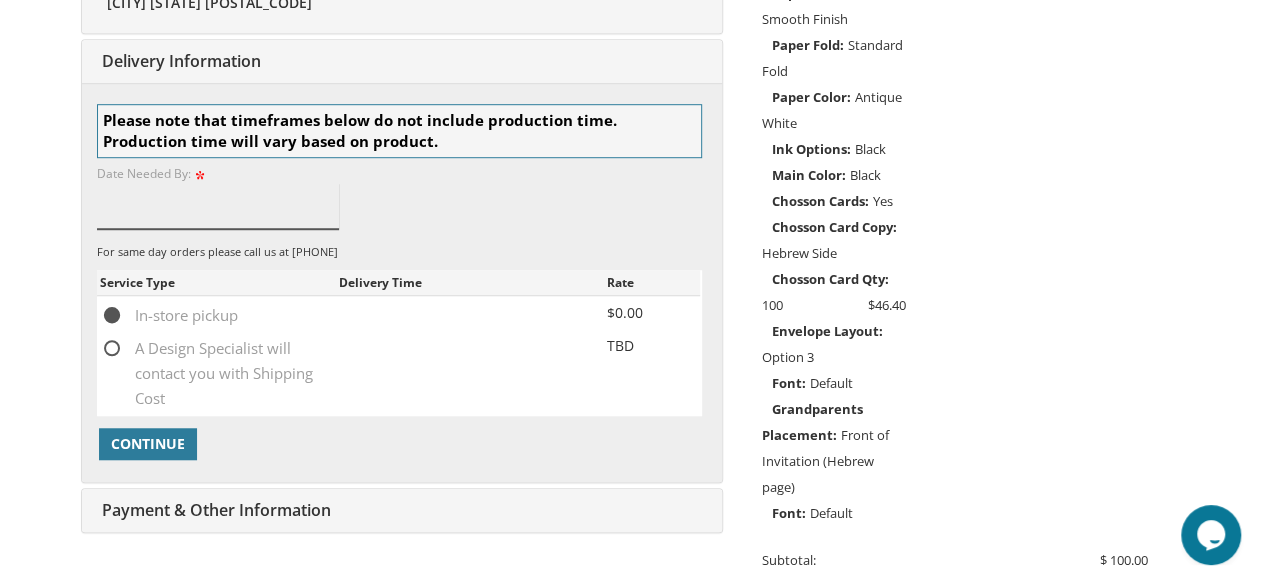 click at bounding box center (218, 206) 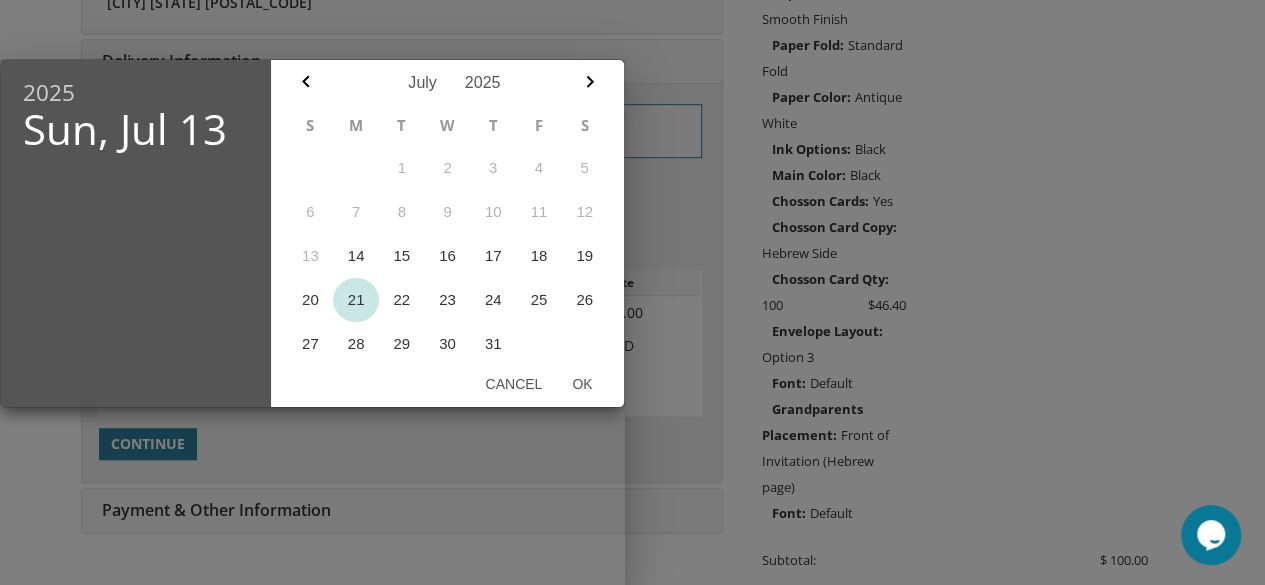 click on "21" at bounding box center [356, 300] 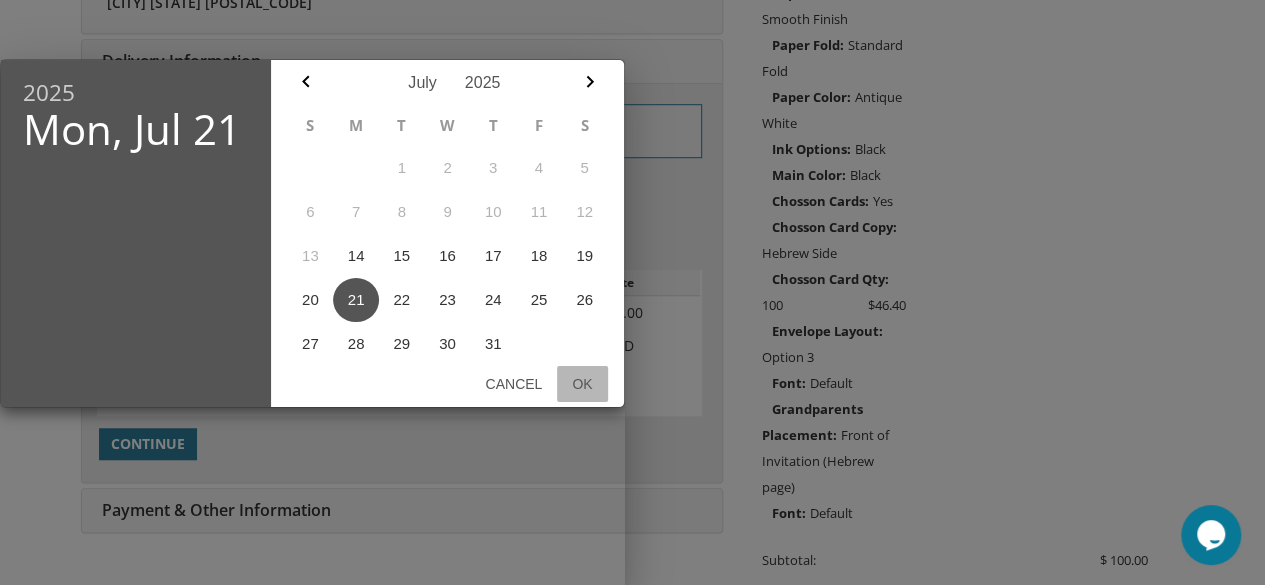click on "Ok" at bounding box center (582, 384) 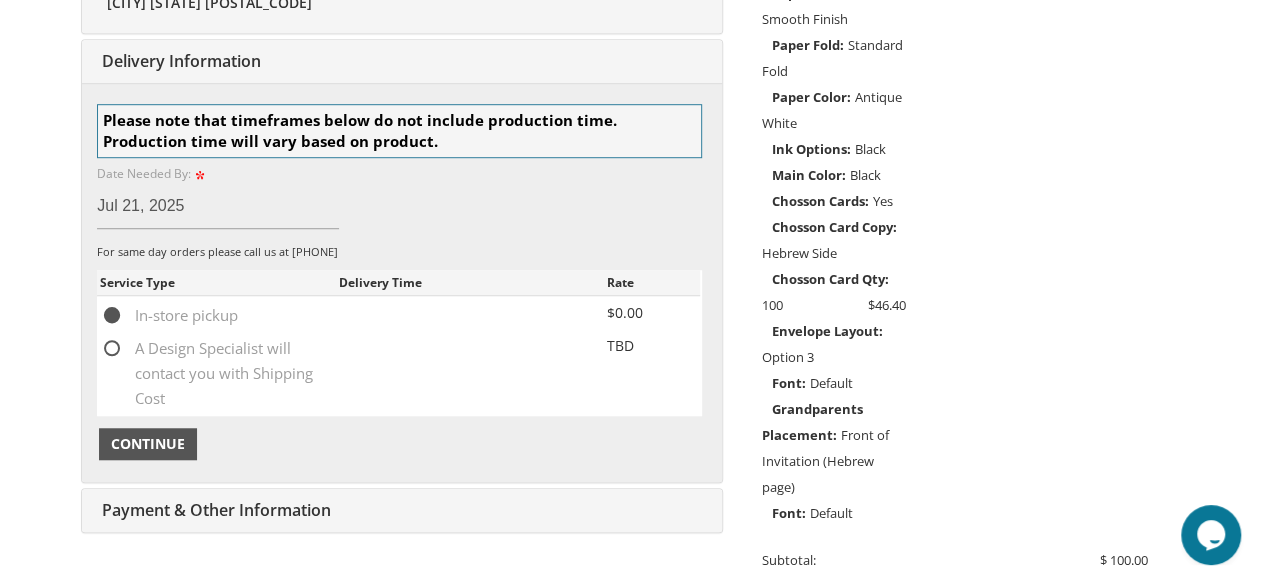 click on "Continue" at bounding box center (148, 444) 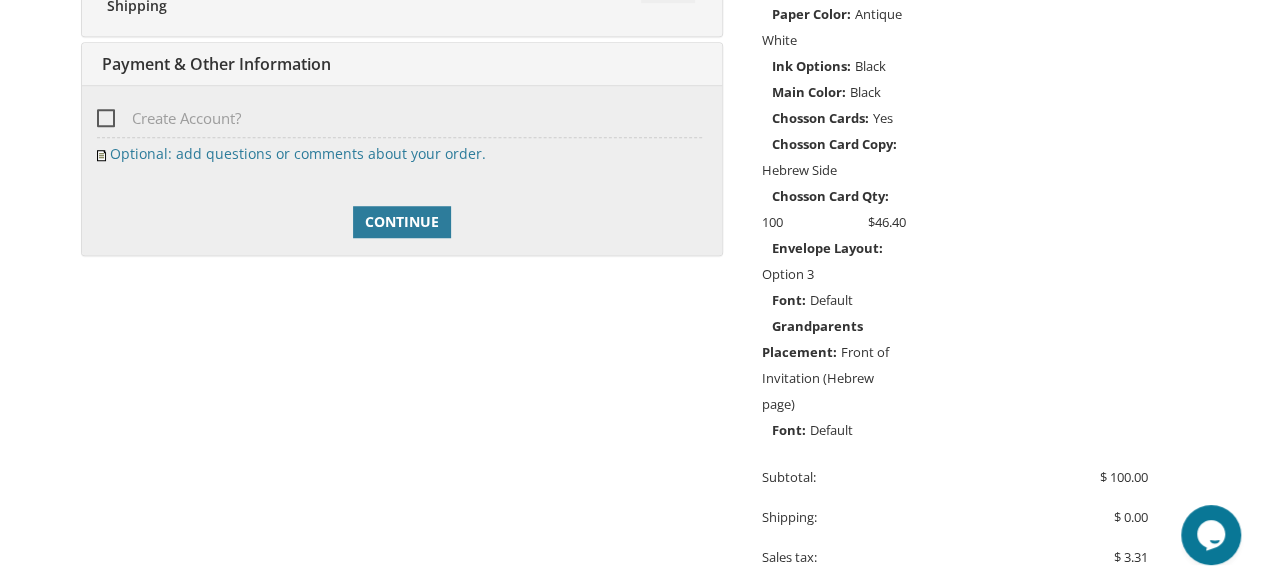 scroll, scrollTop: 710, scrollLeft: 0, axis: vertical 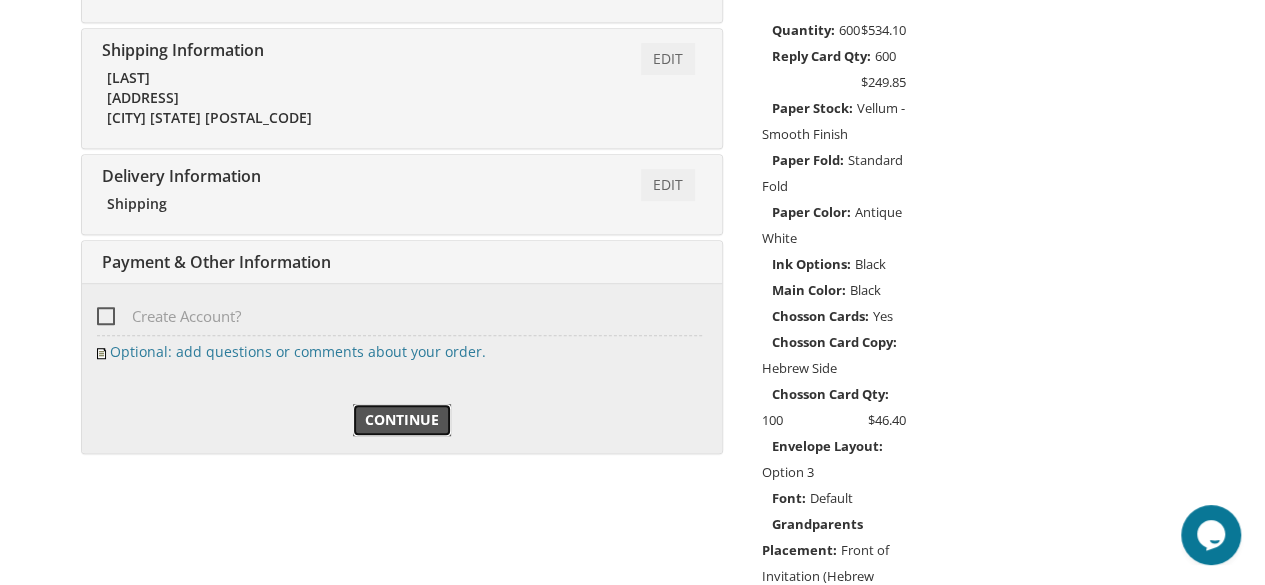 click on "Continue" at bounding box center (402, 420) 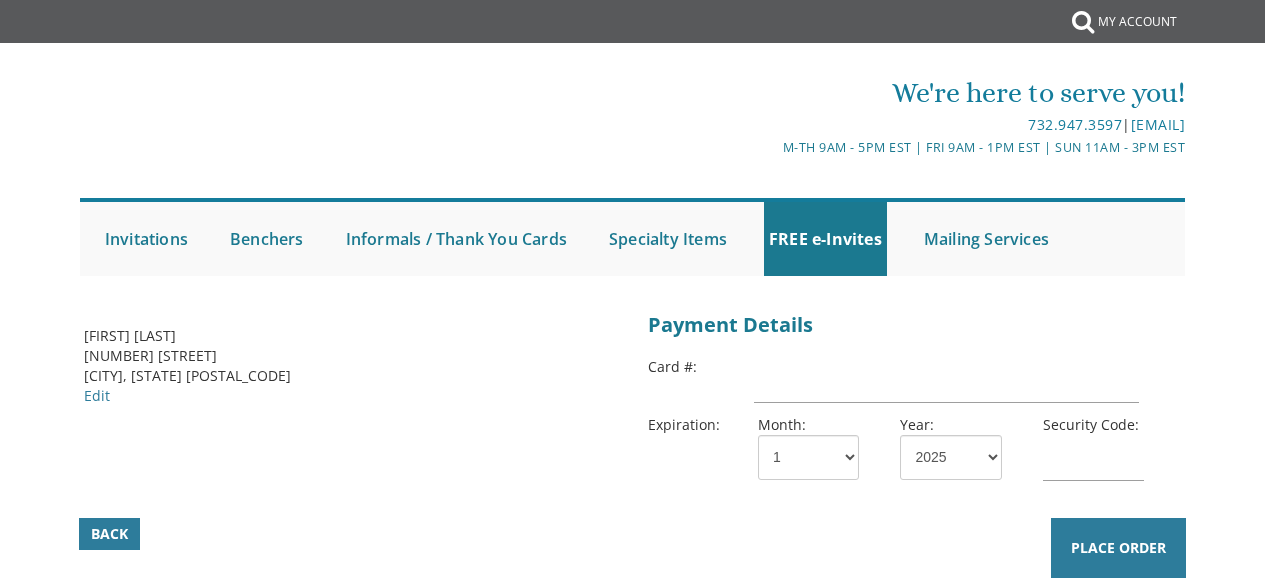 scroll, scrollTop: 0, scrollLeft: 0, axis: both 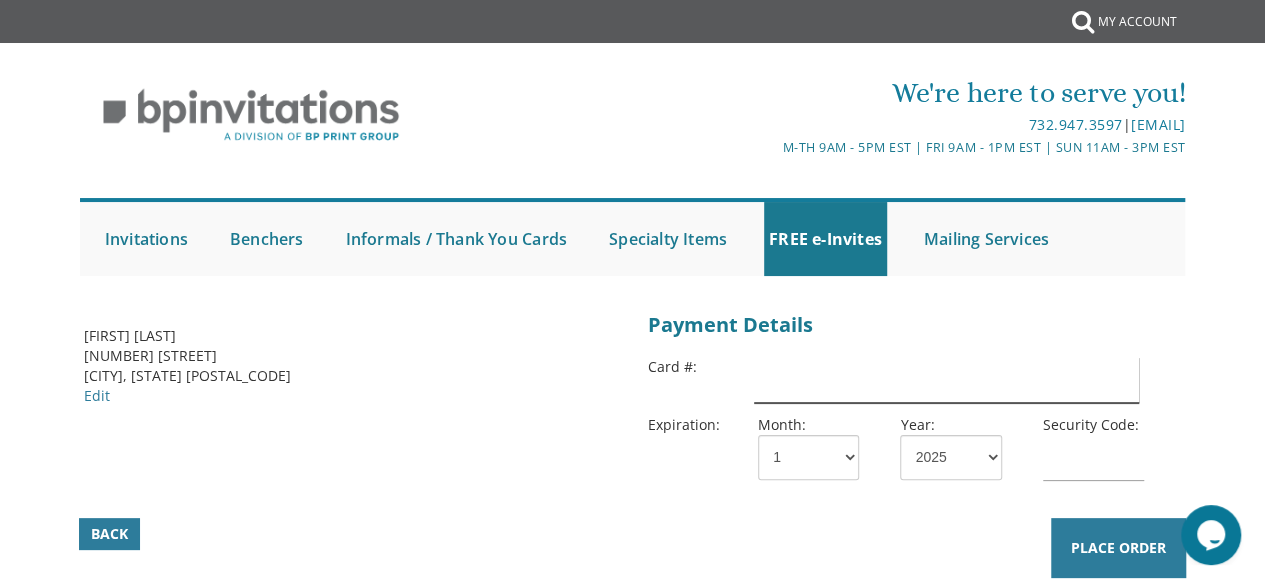 click at bounding box center [946, 380] 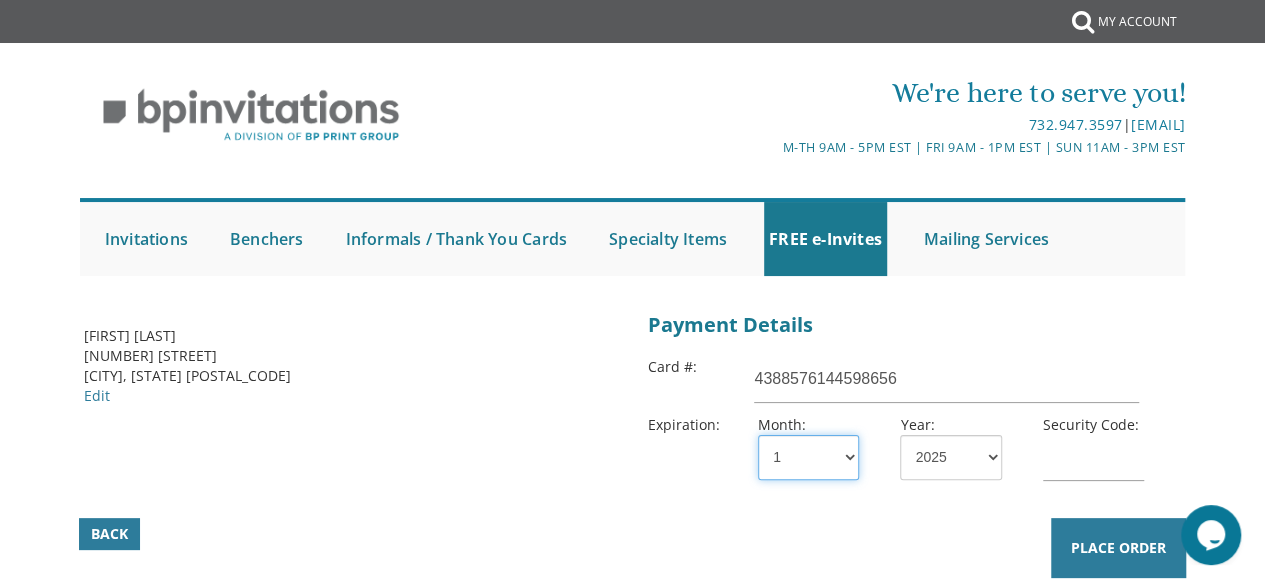 select on "07" 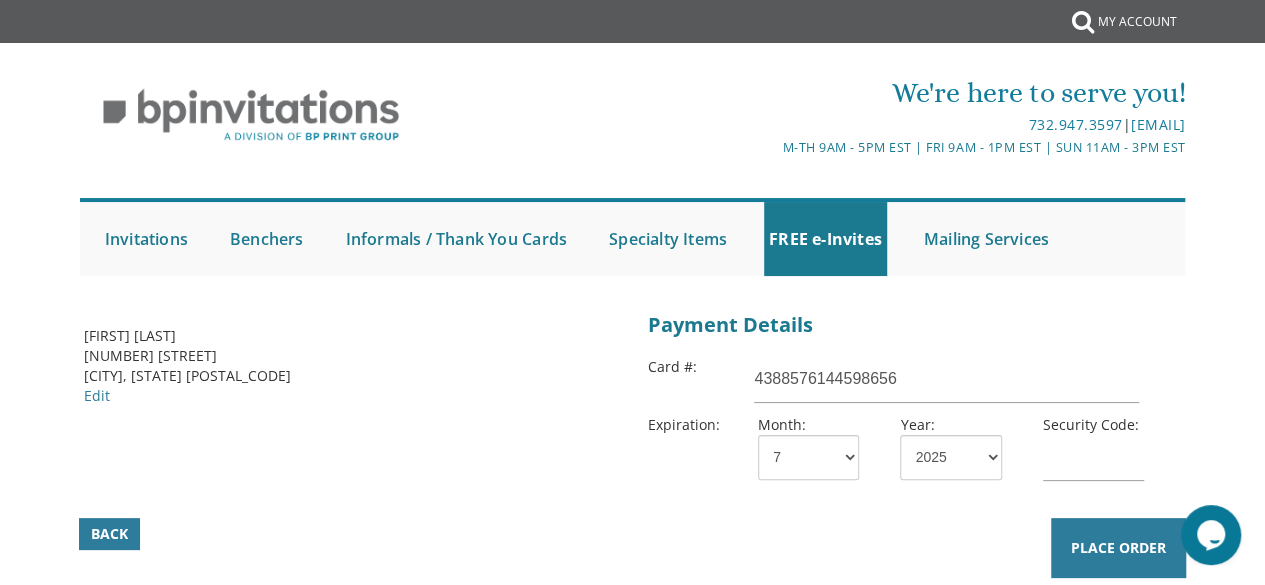 select on "26" 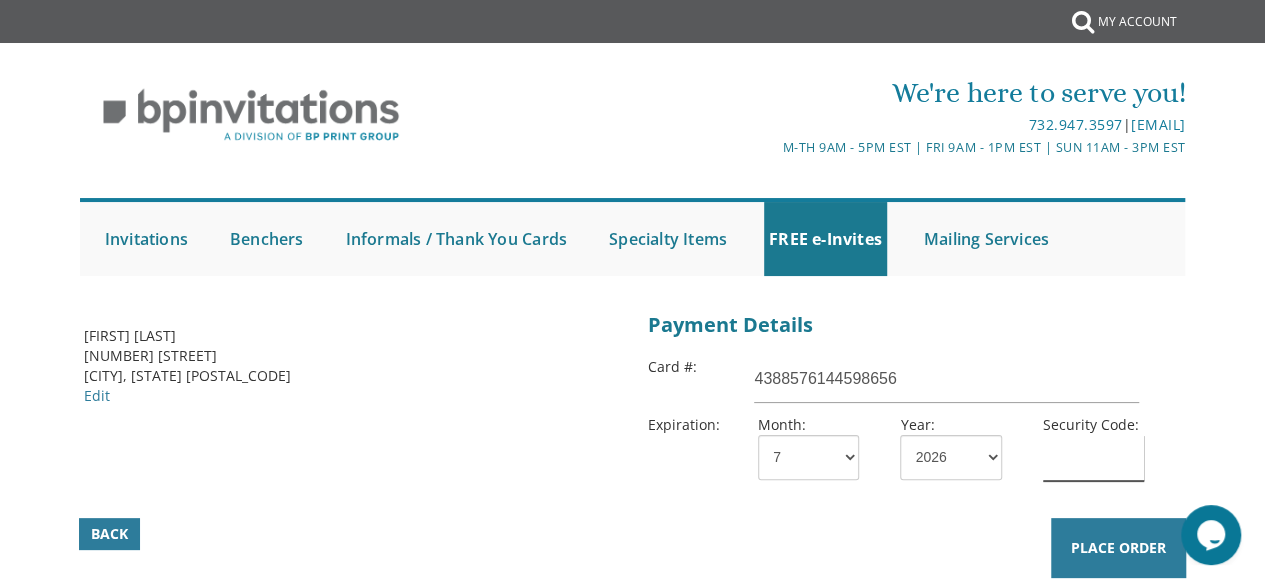 type on "341" 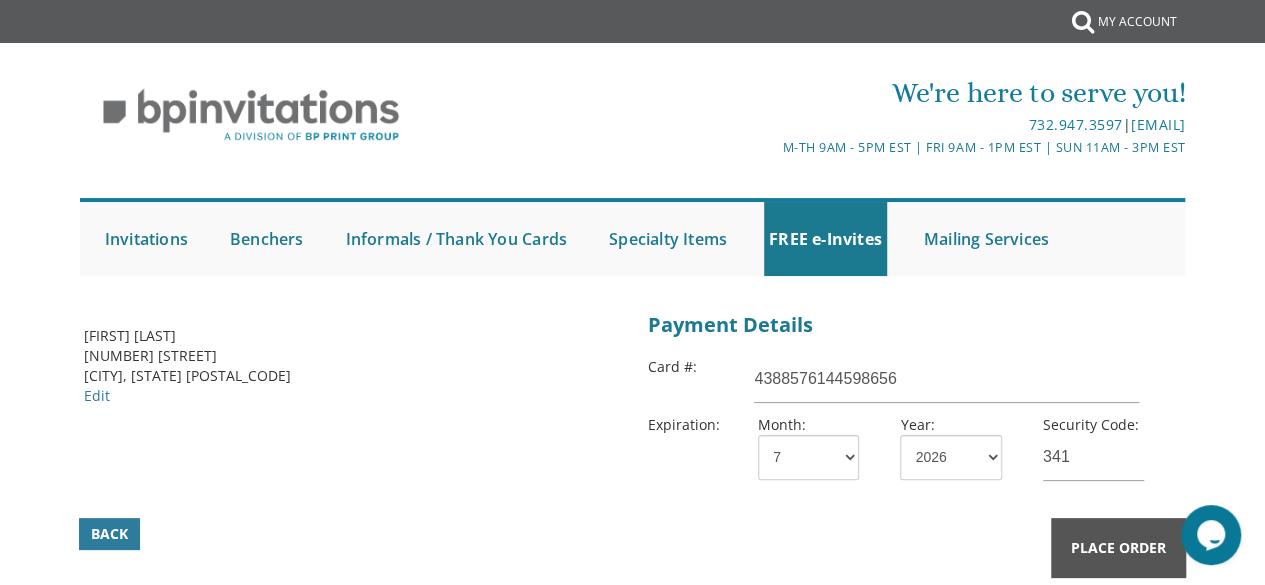 click on "Place Order" at bounding box center [1118, 548] 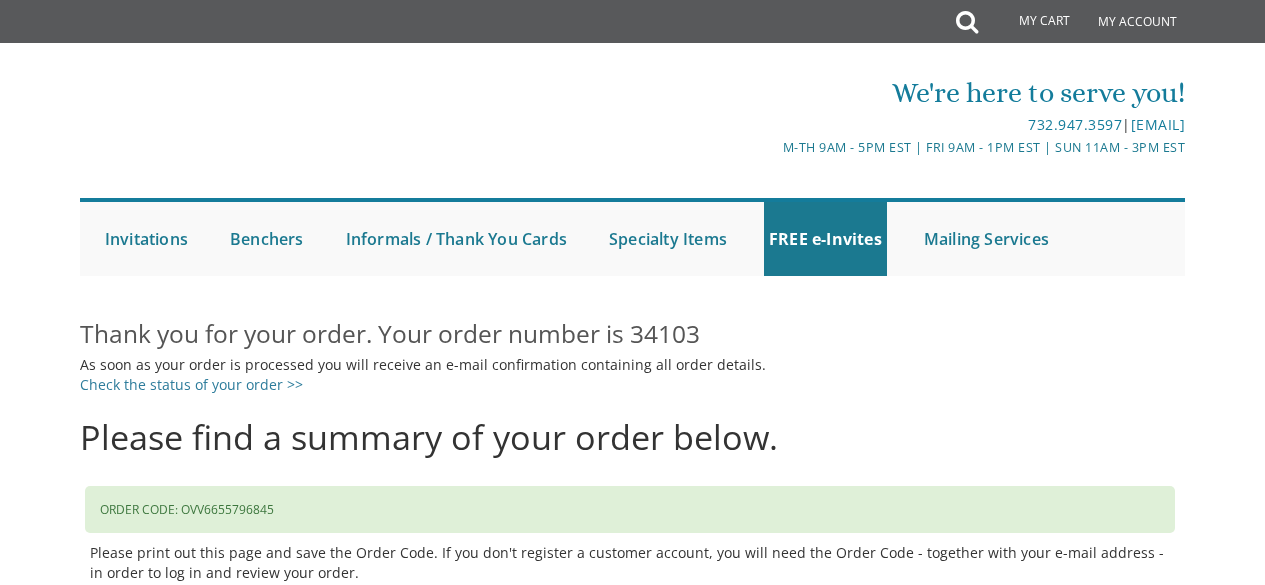scroll, scrollTop: 0, scrollLeft: 0, axis: both 